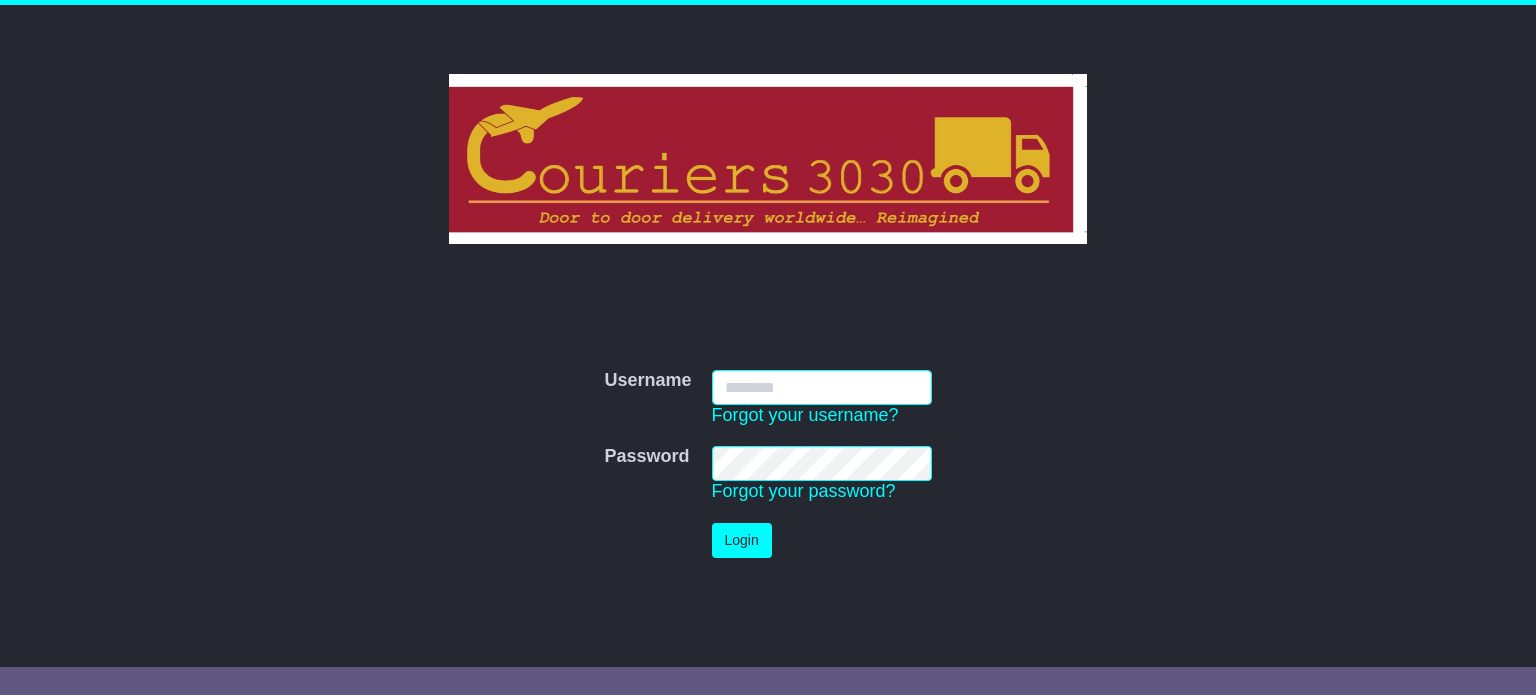 scroll, scrollTop: 0, scrollLeft: 0, axis: both 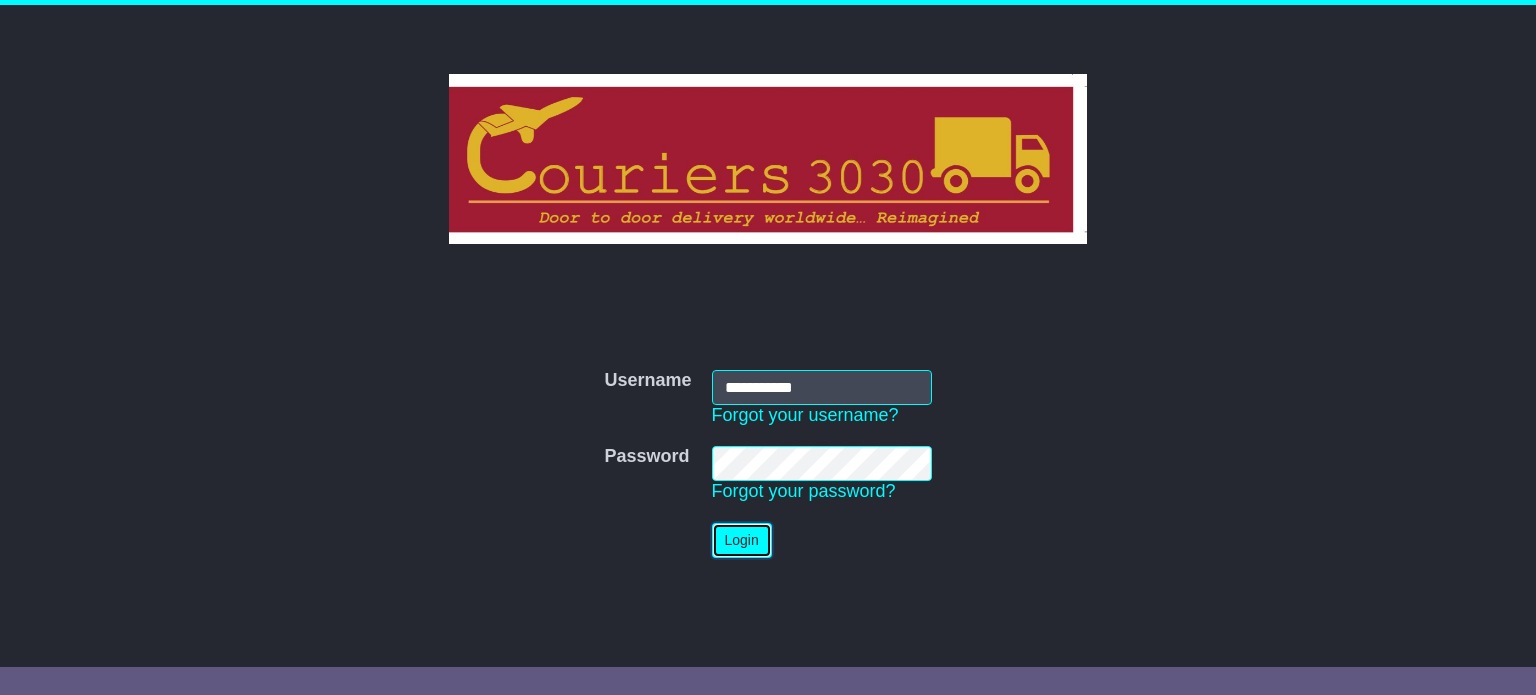 click on "Login" at bounding box center [742, 540] 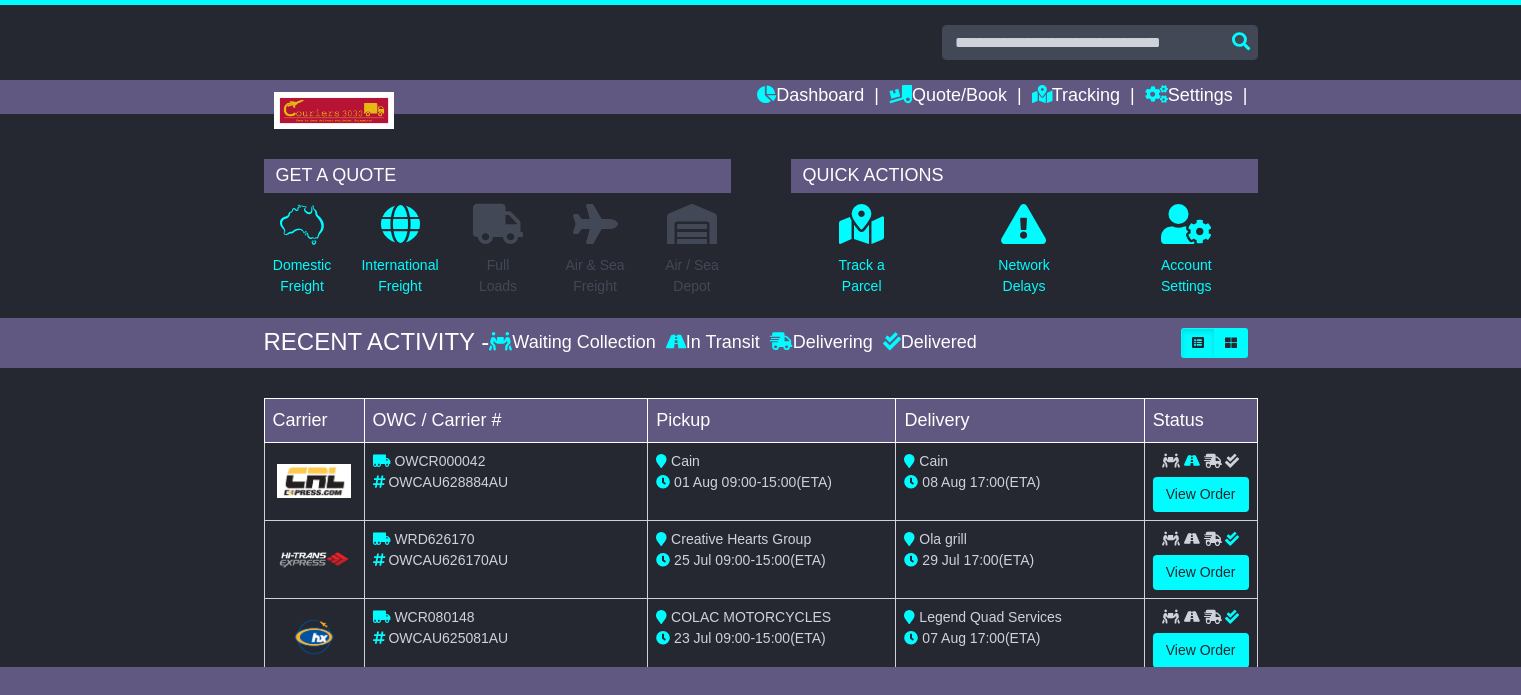 scroll, scrollTop: 0, scrollLeft: 0, axis: both 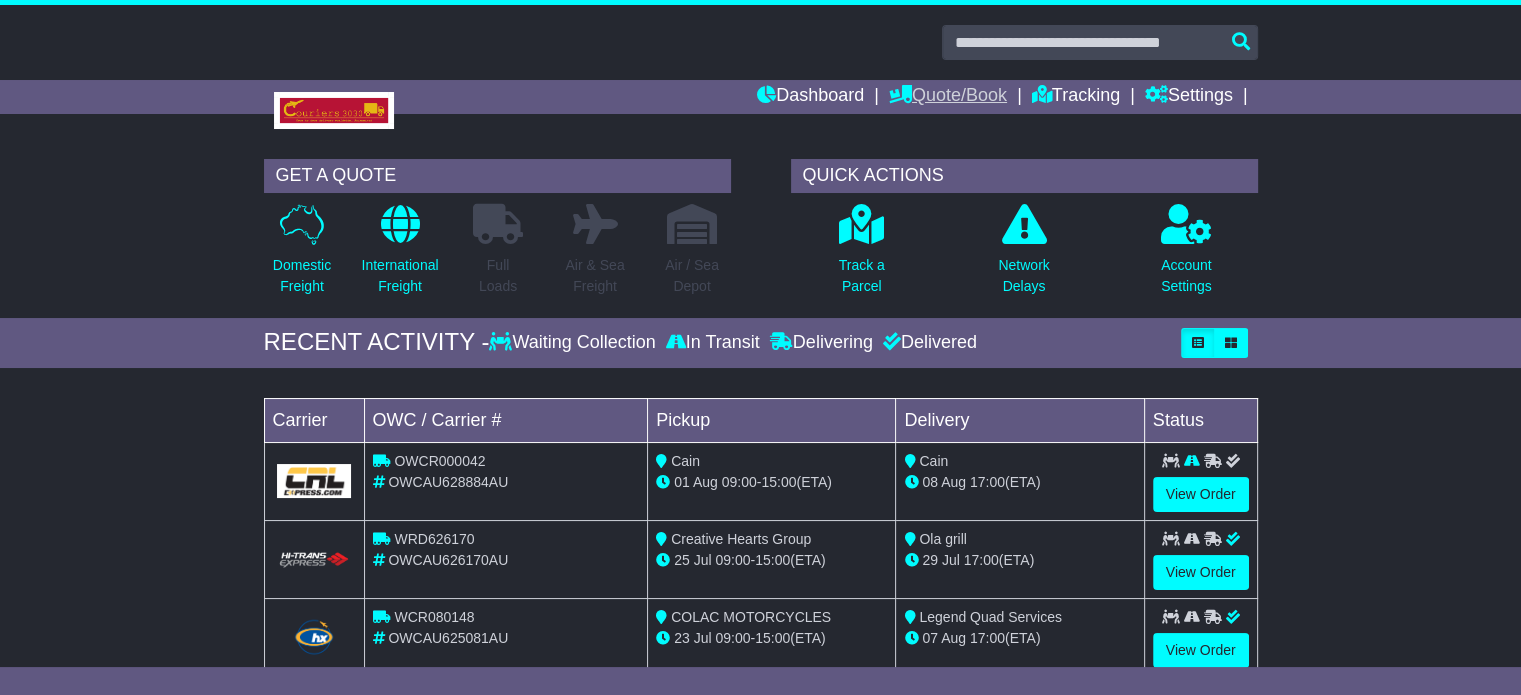 click on "Quote/Book" at bounding box center (948, 97) 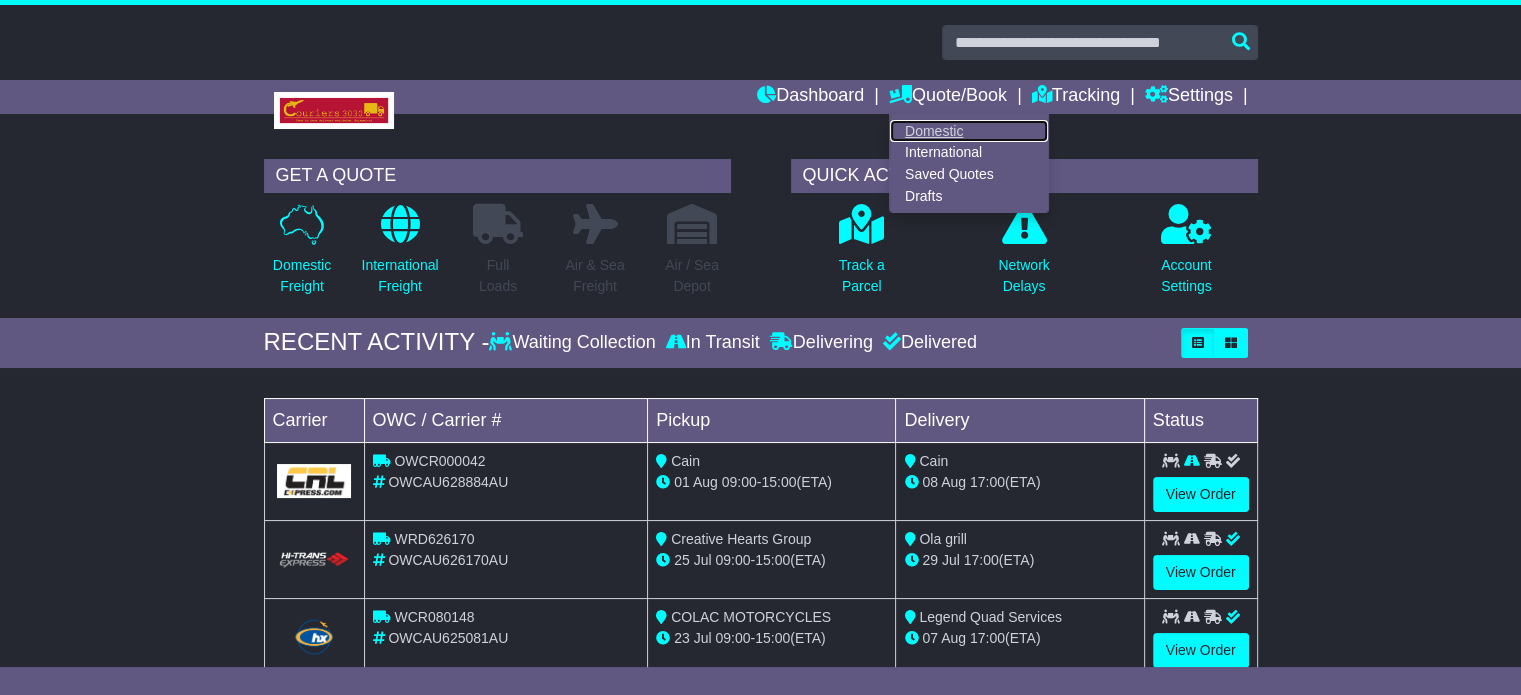 click on "Domestic" at bounding box center [969, 131] 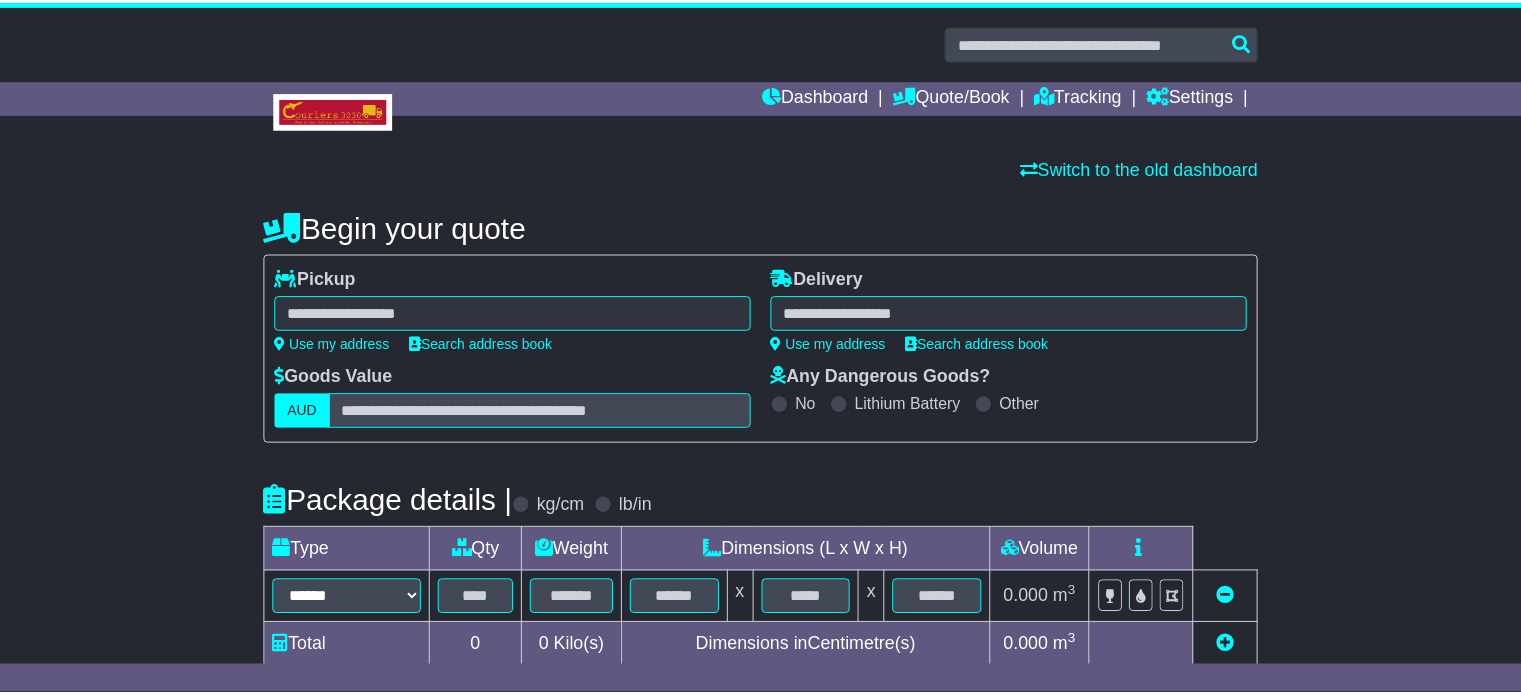 scroll, scrollTop: 0, scrollLeft: 0, axis: both 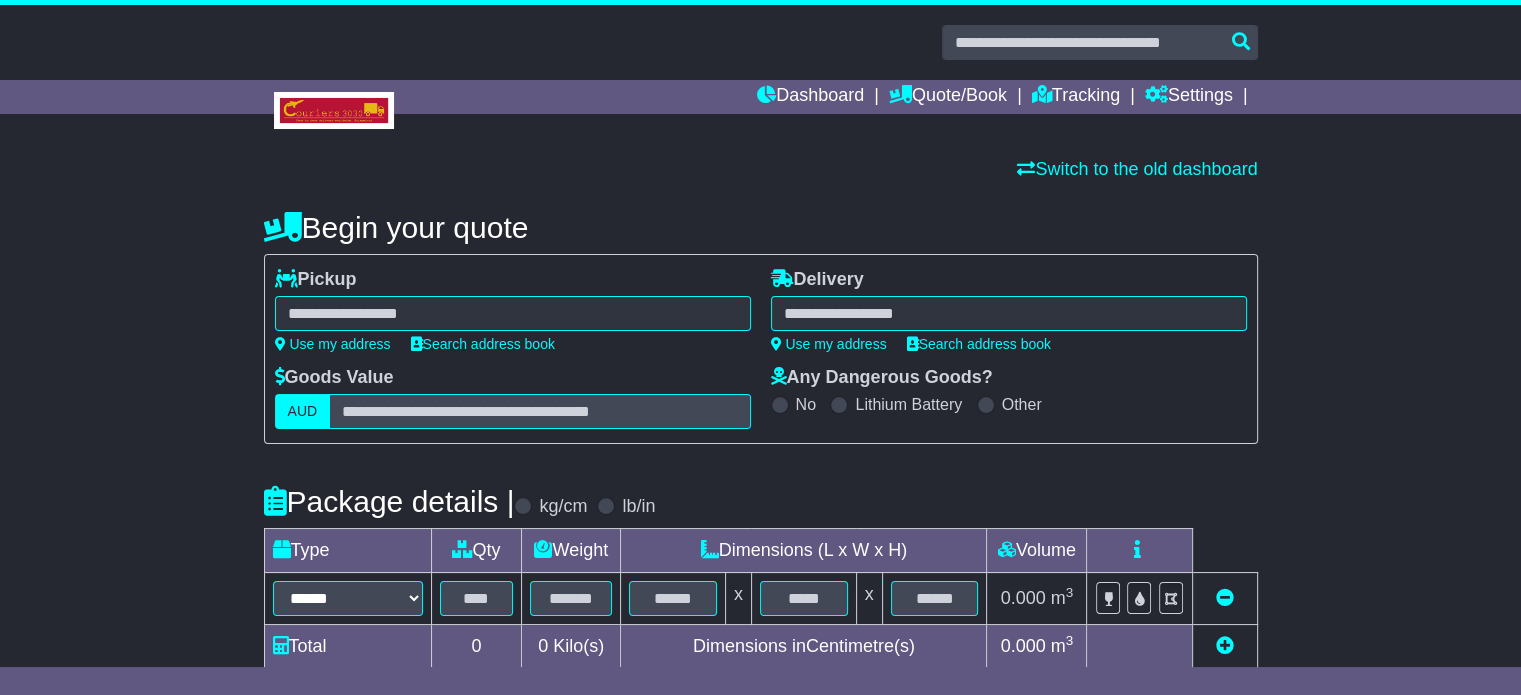 click at bounding box center (513, 313) 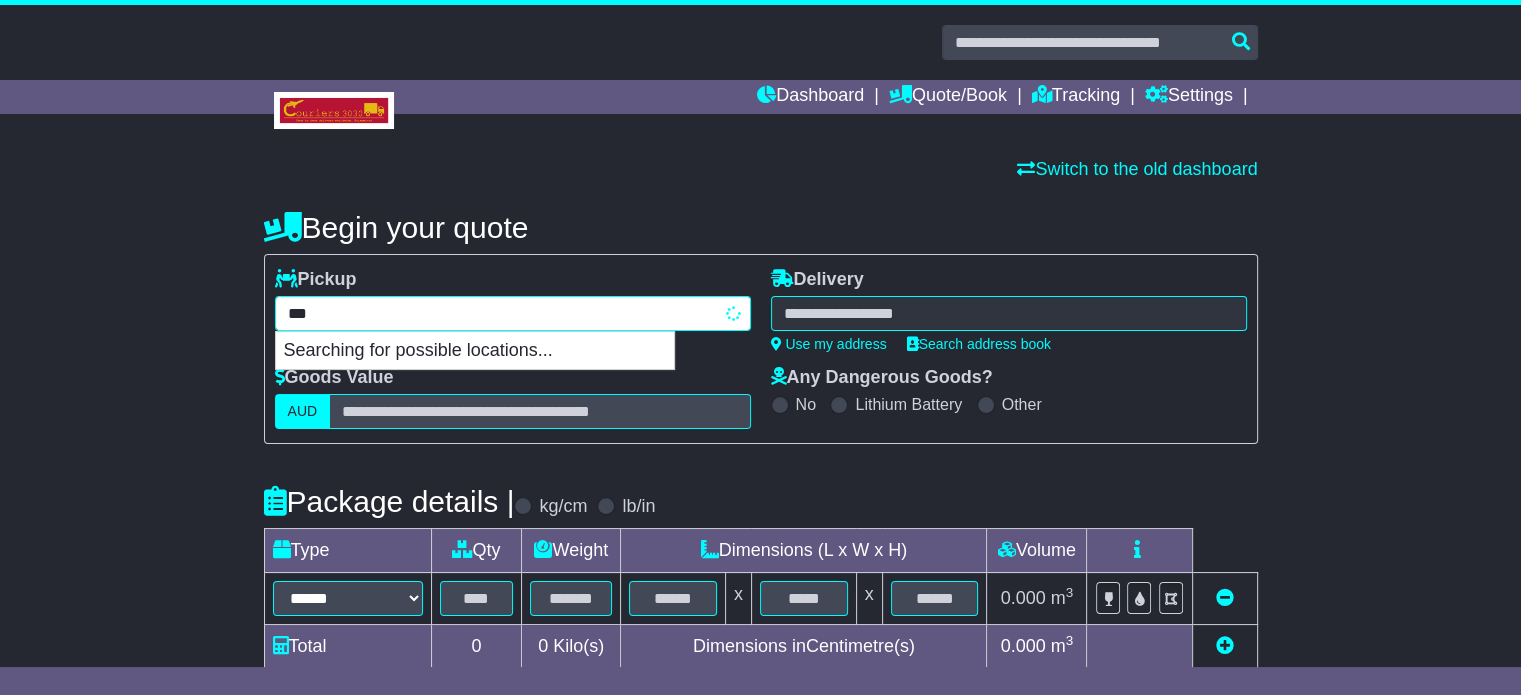type on "****" 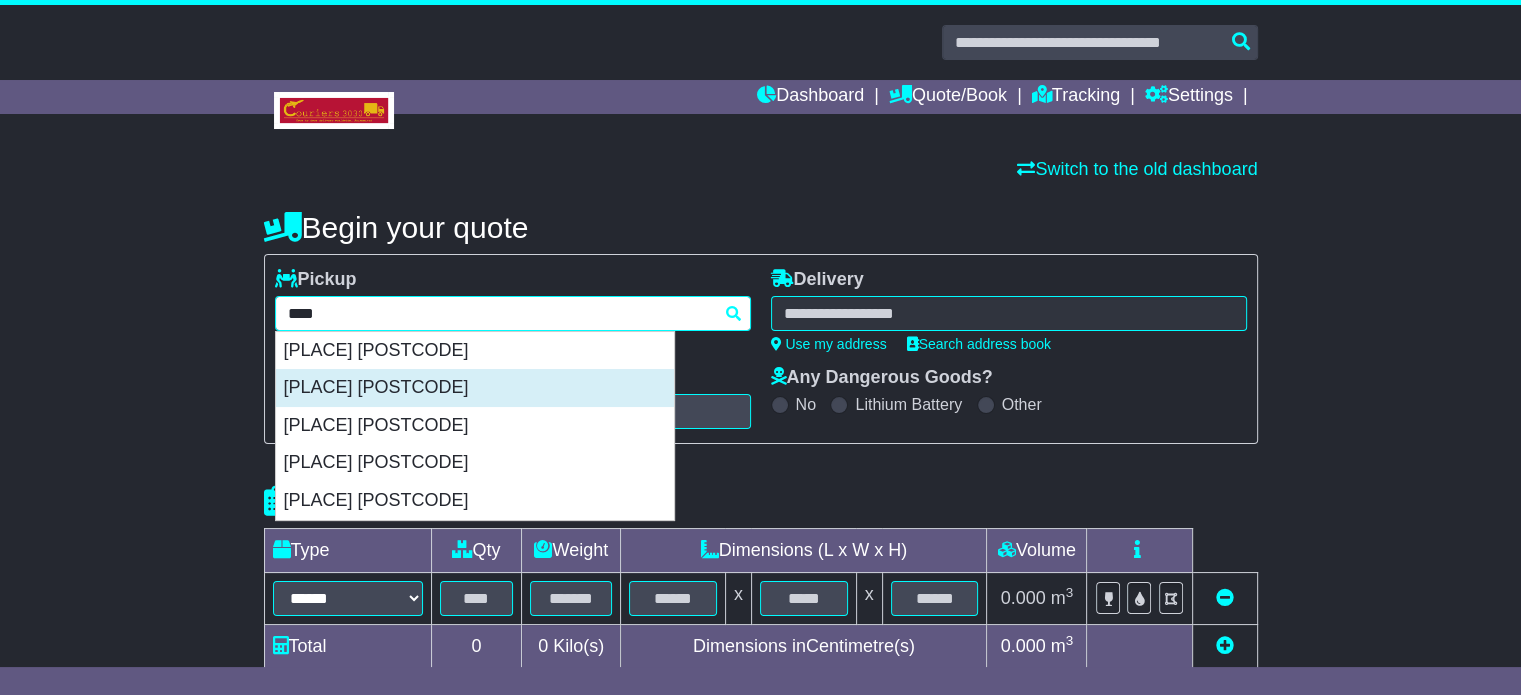 click on "EXMOUTH 6707" at bounding box center [475, 388] 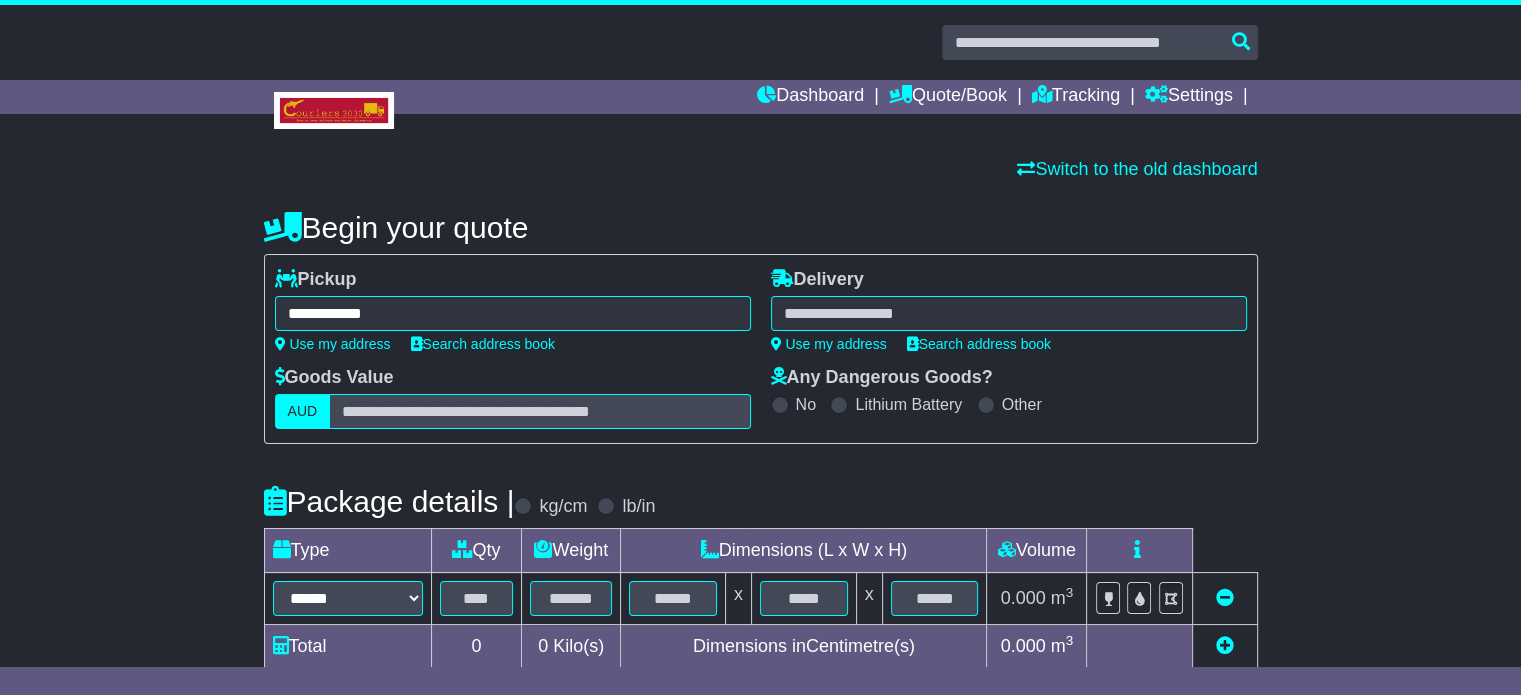 type on "**********" 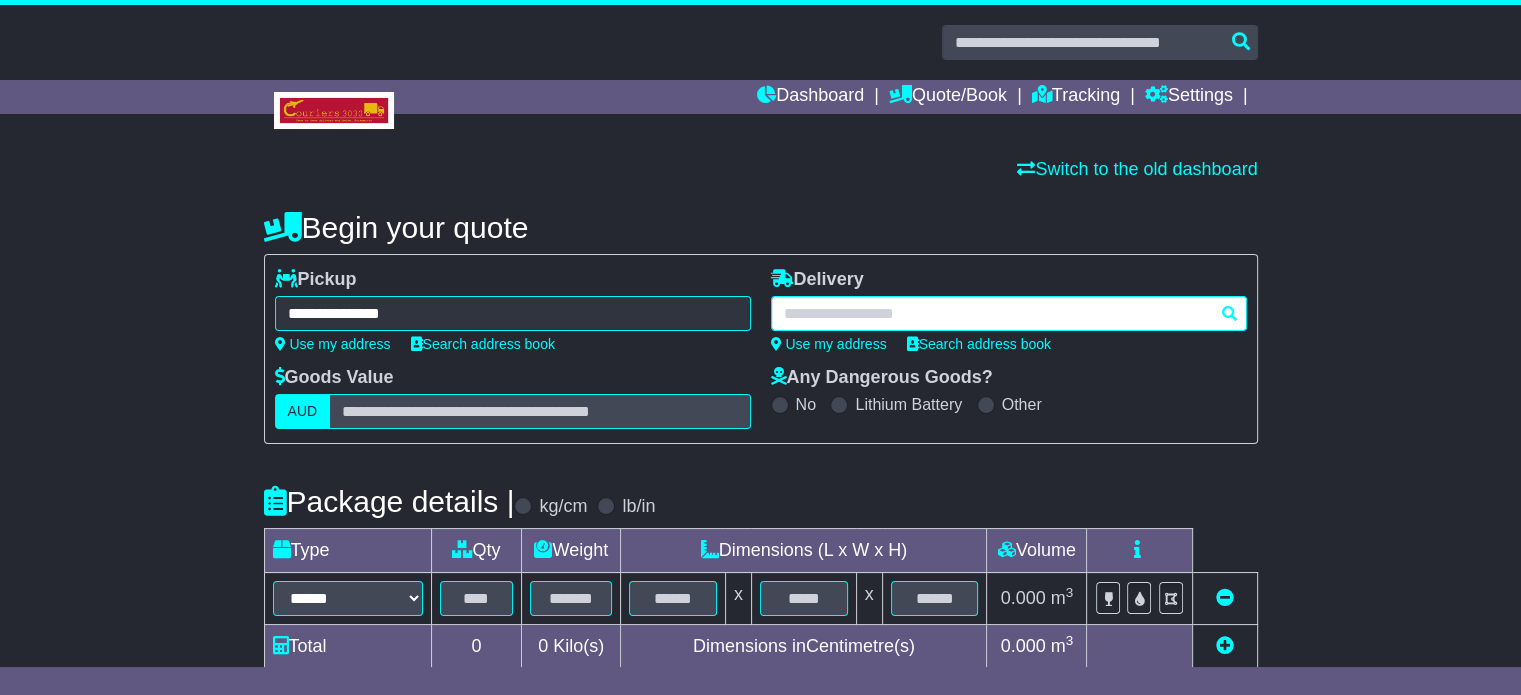click at bounding box center [1009, 313] 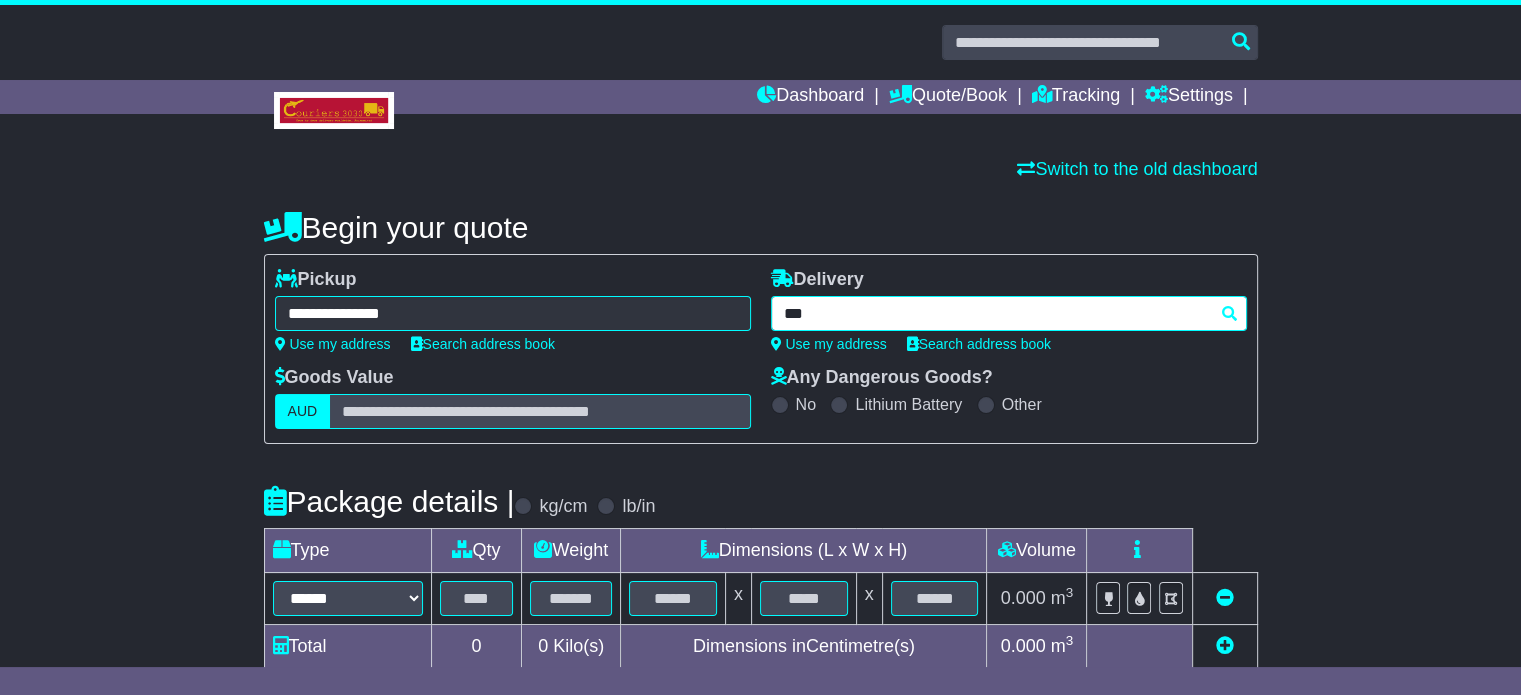 type on "****" 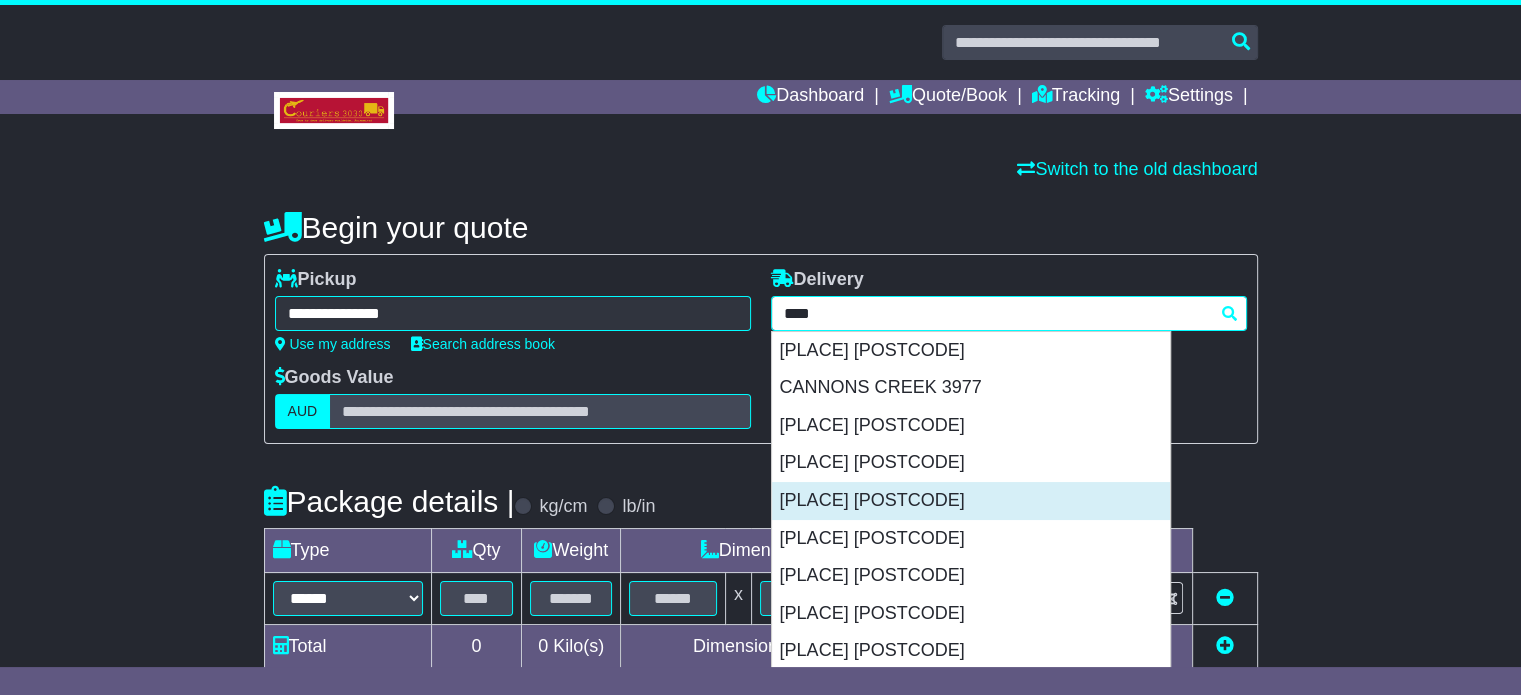 scroll, scrollTop: 360, scrollLeft: 0, axis: vertical 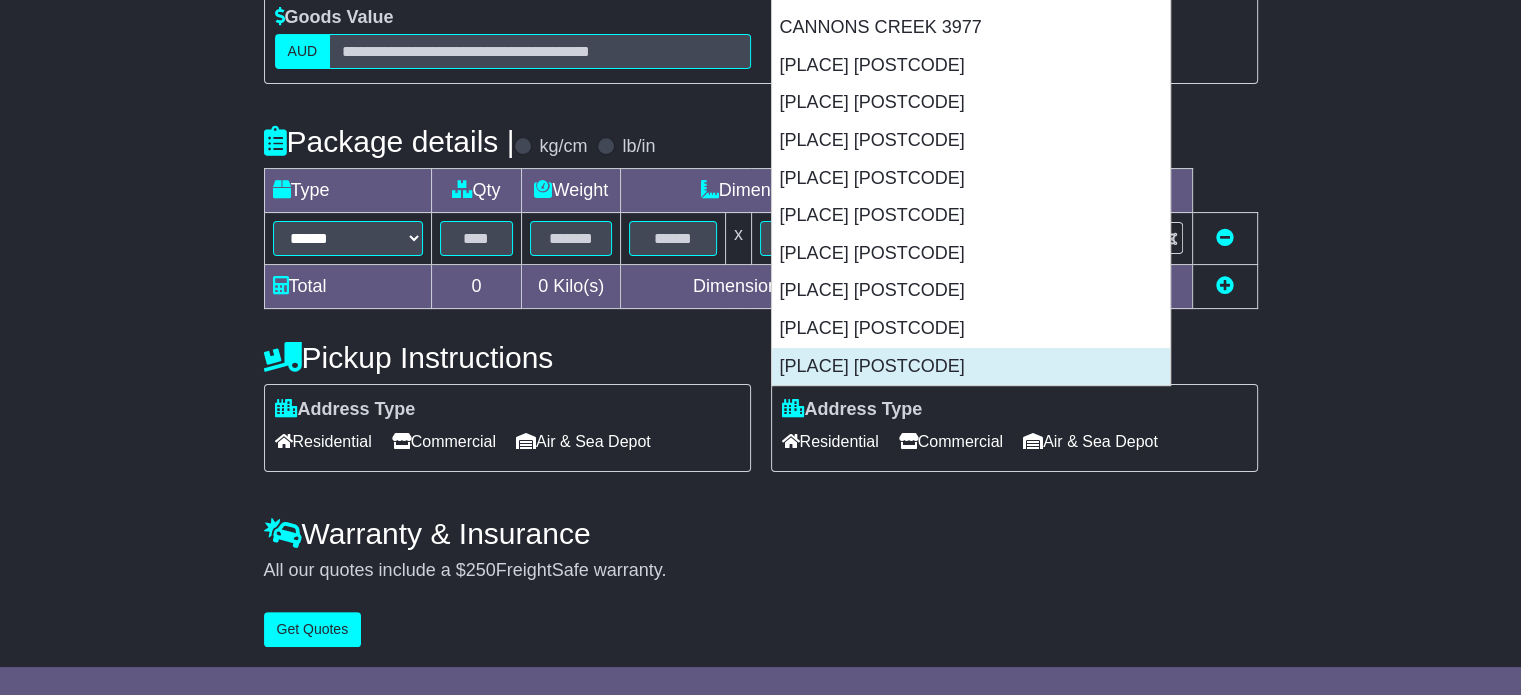 click on "SKYE 3977" at bounding box center (971, 367) 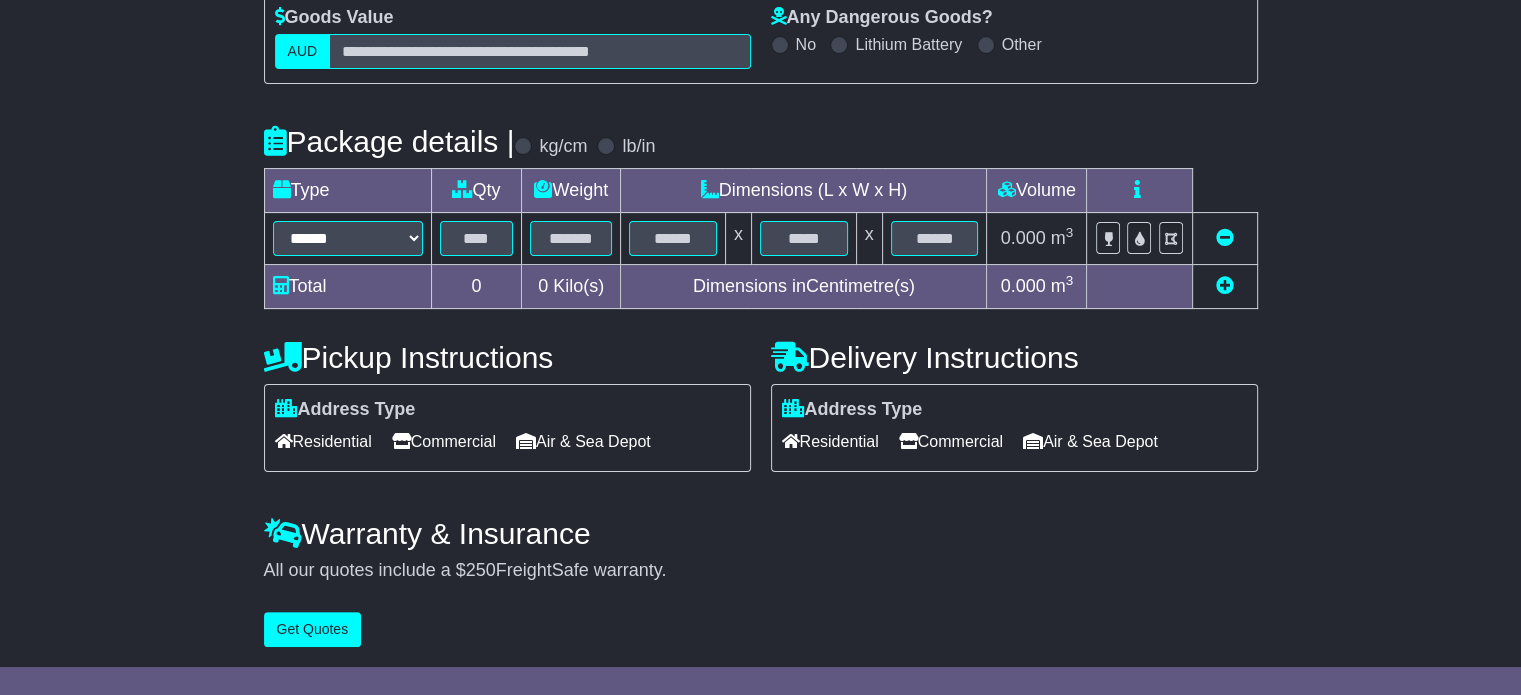 type on "**********" 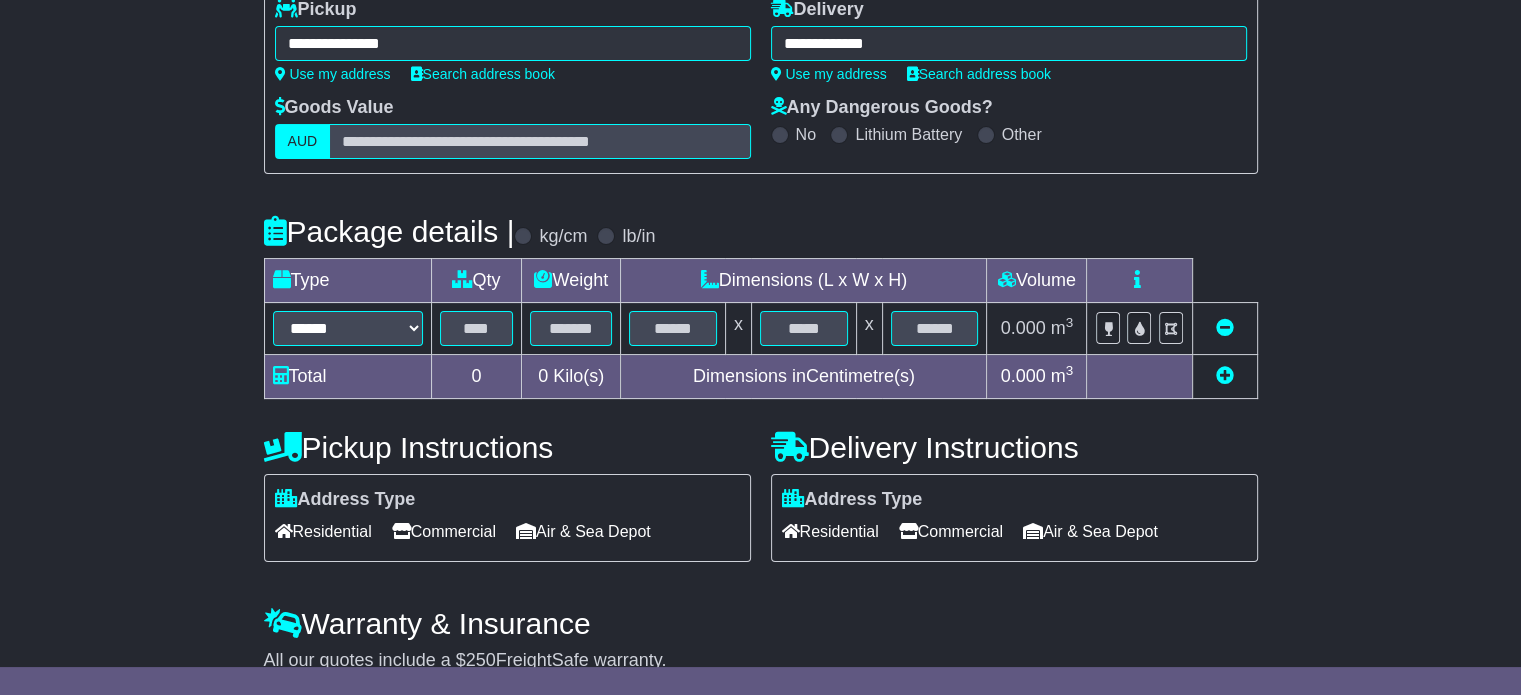 scroll, scrollTop: 60, scrollLeft: 0, axis: vertical 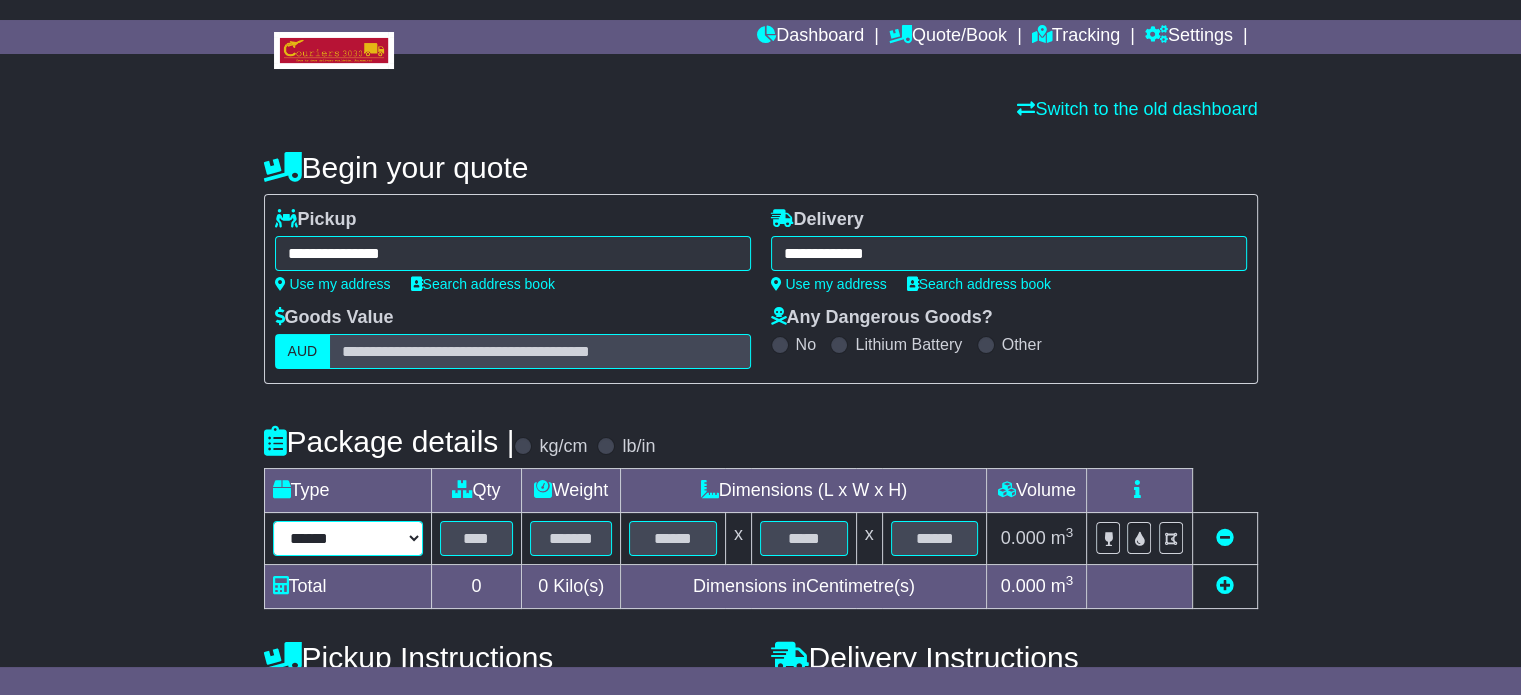 click on "****** ****** *** ******** ***** **** **** ****** *** *******" at bounding box center (348, 538) 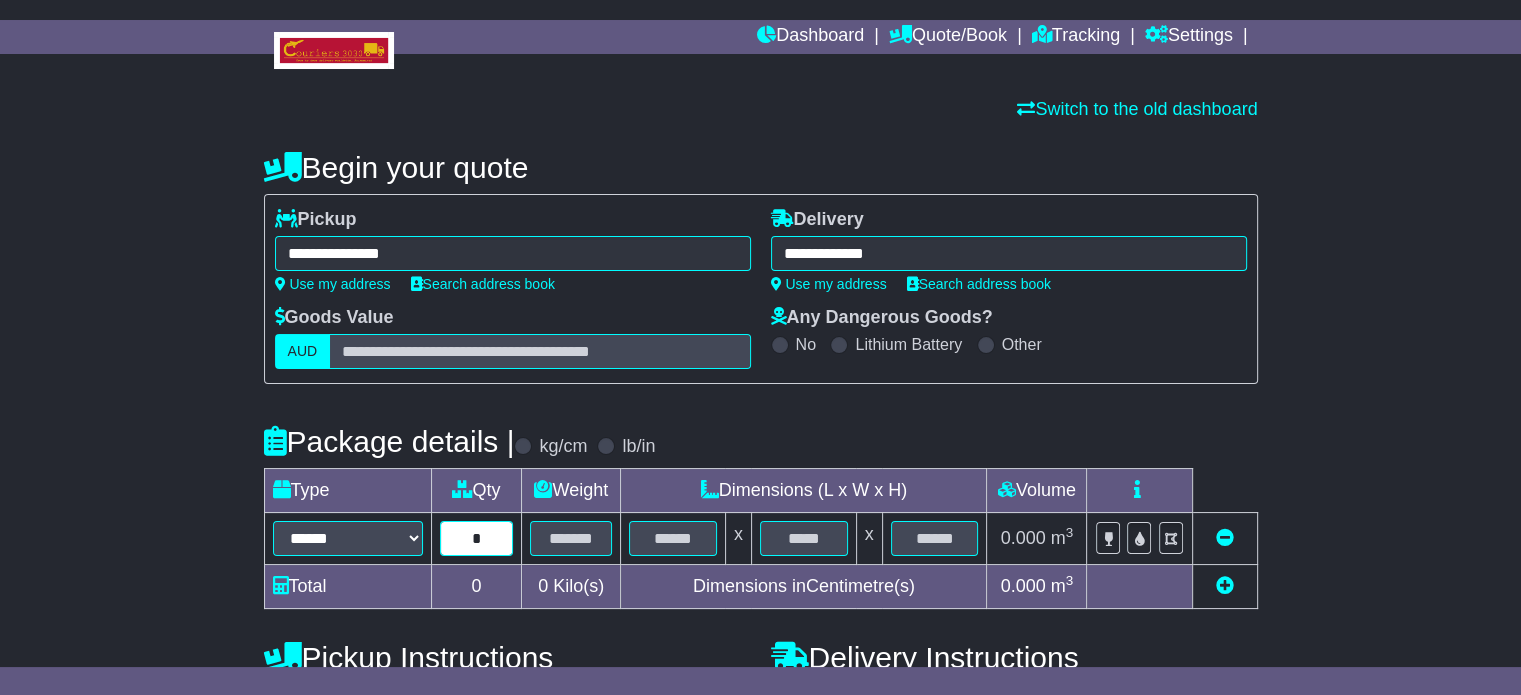type on "*" 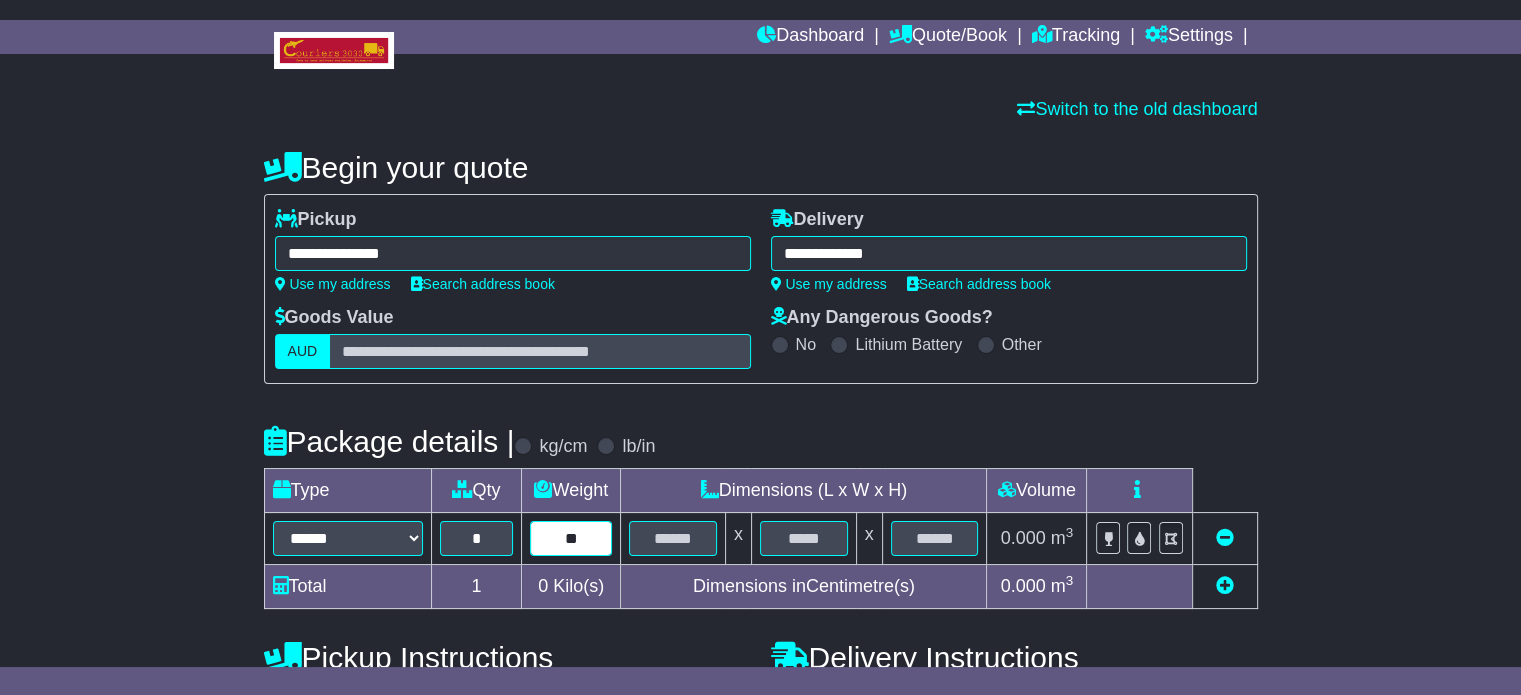 type on "**" 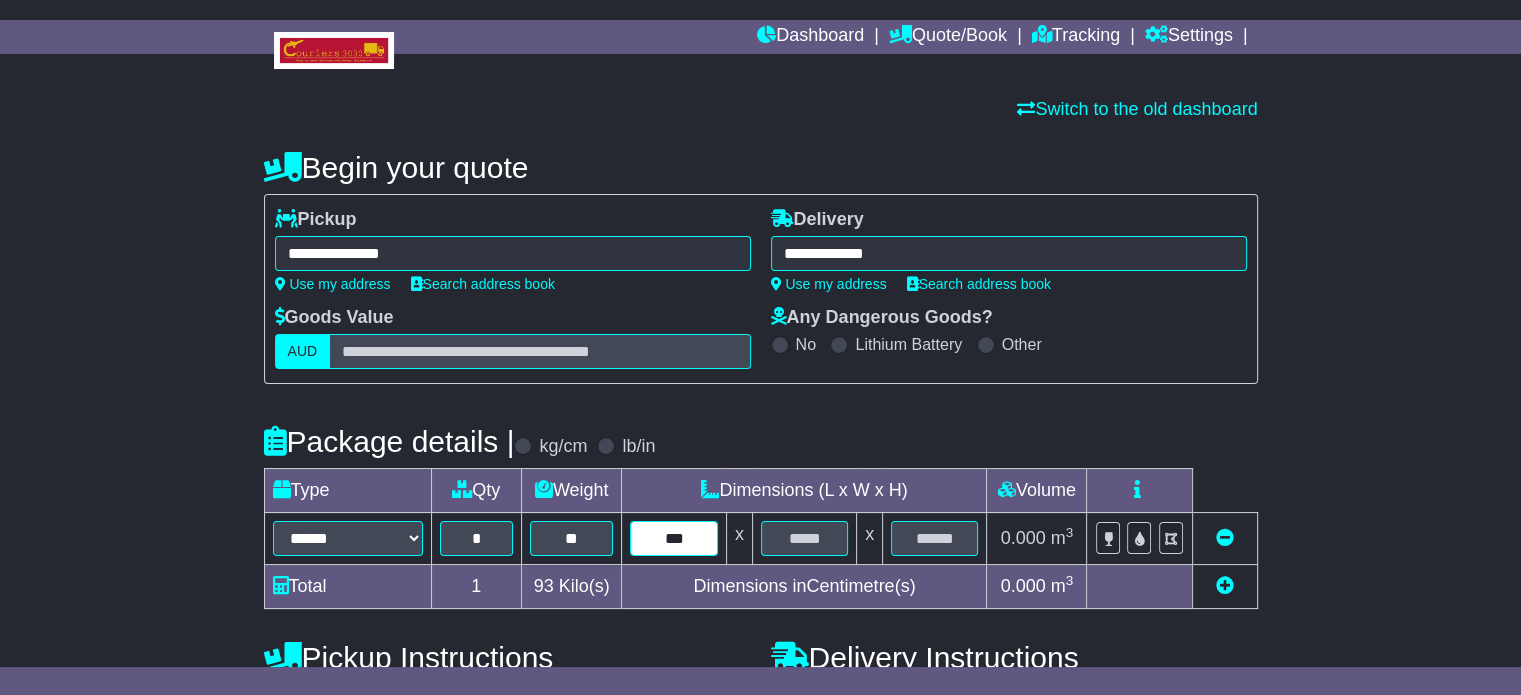 type on "***" 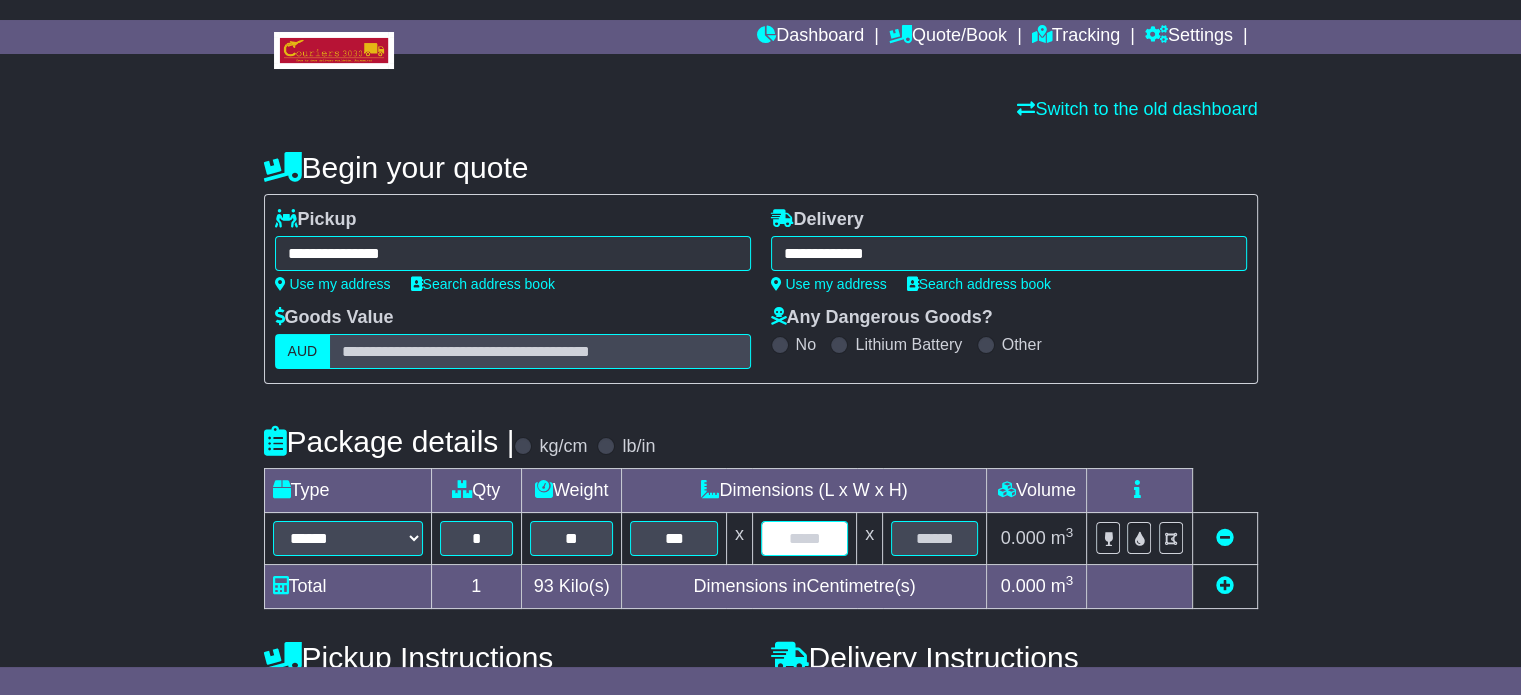 type on "*" 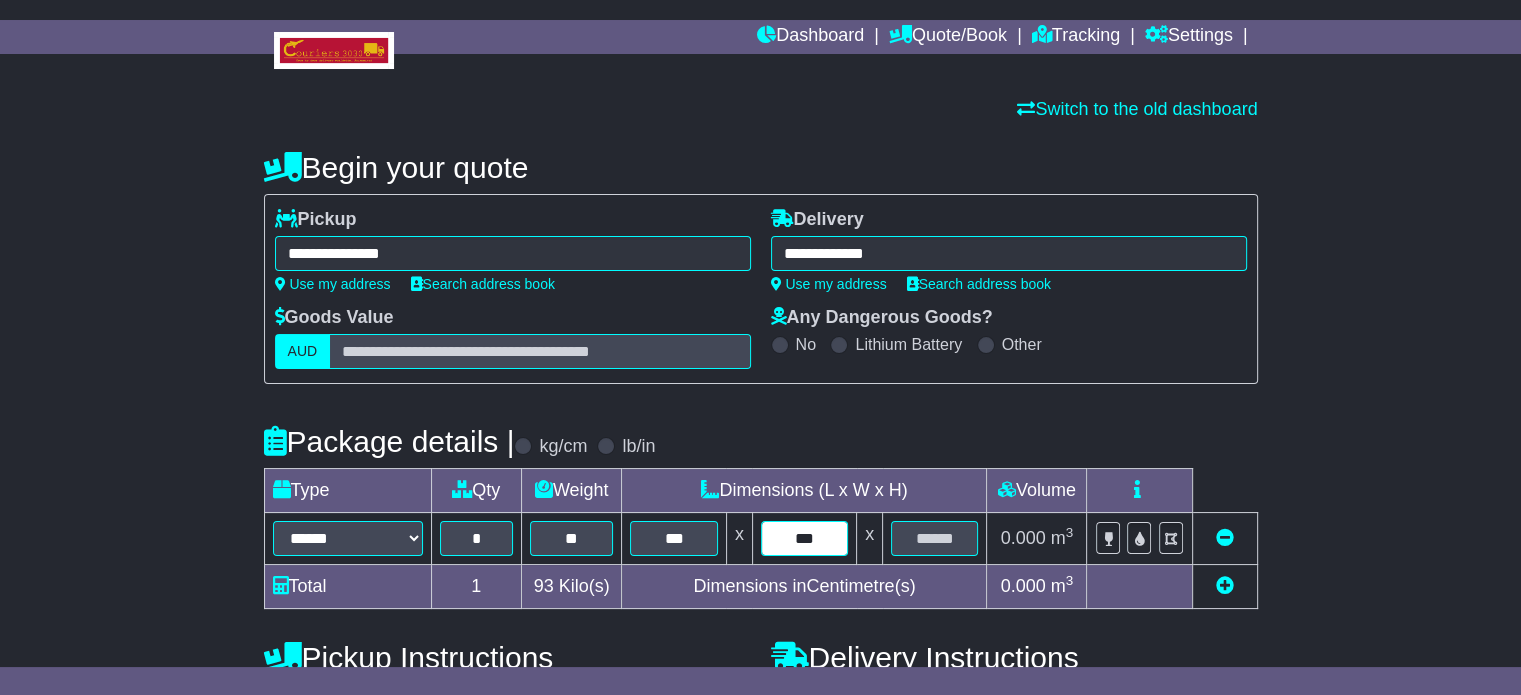 type on "***" 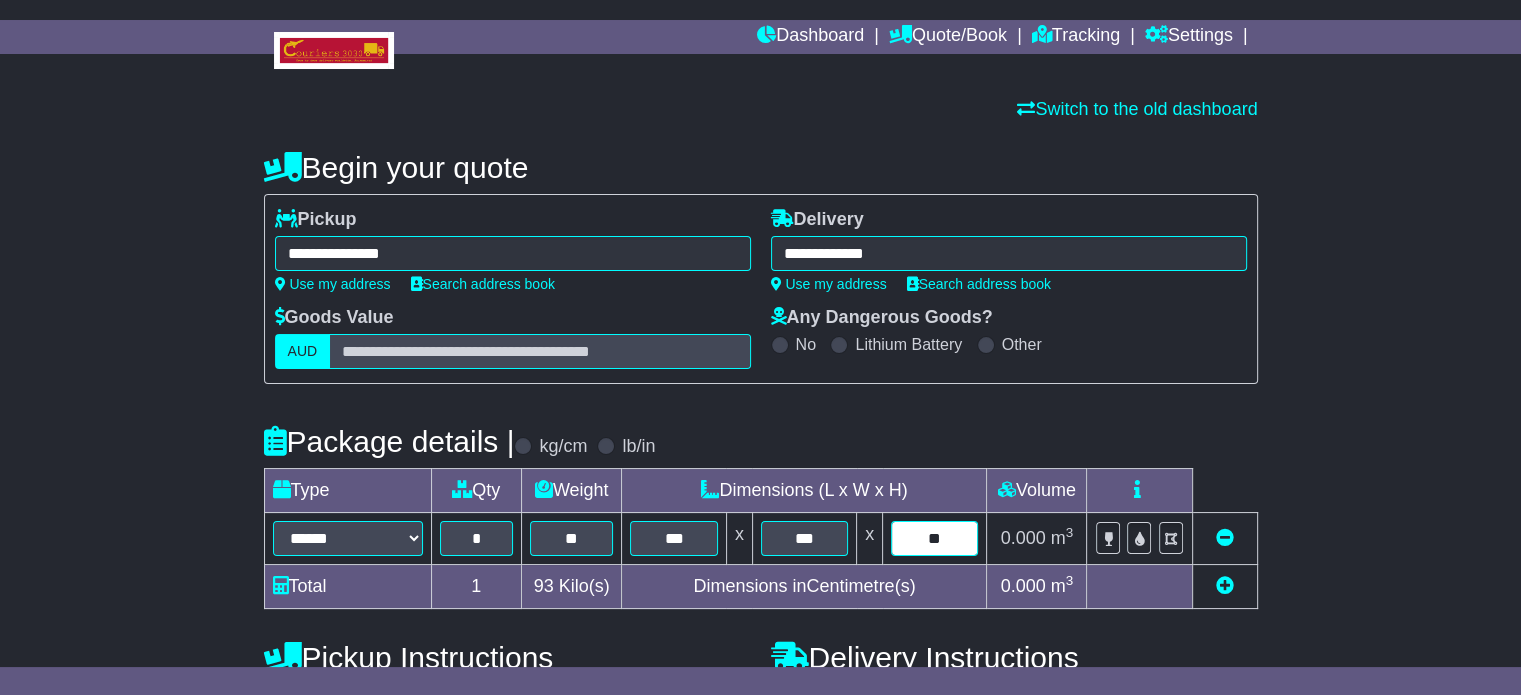 type on "**" 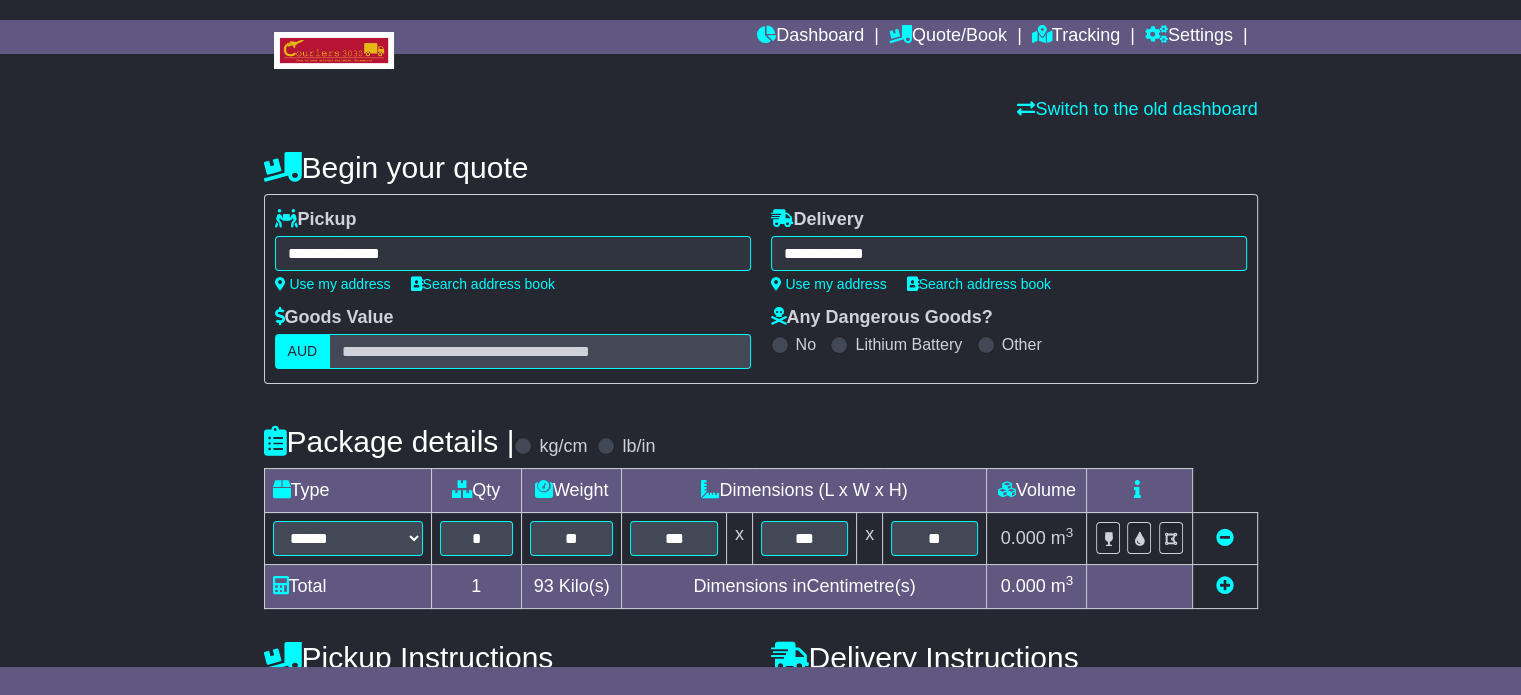 scroll, scrollTop: 535, scrollLeft: 0, axis: vertical 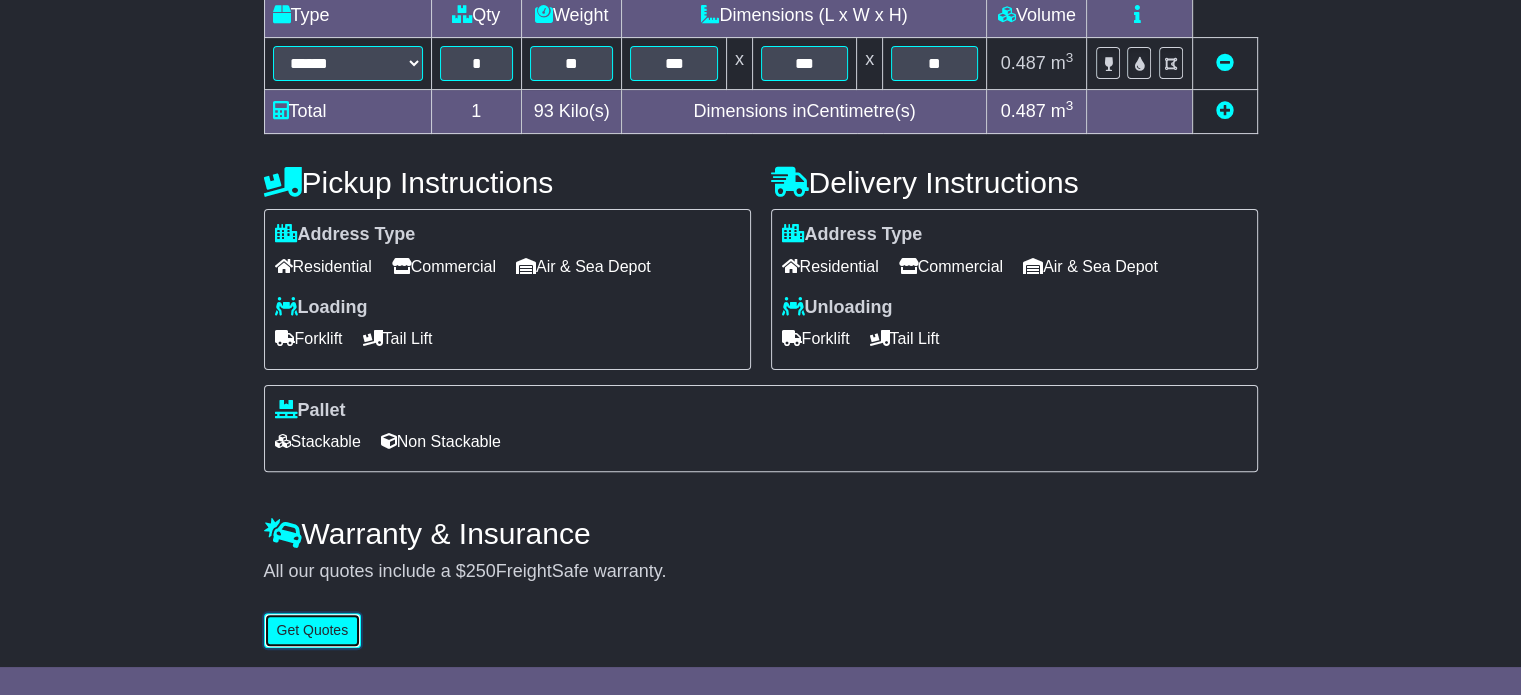 type 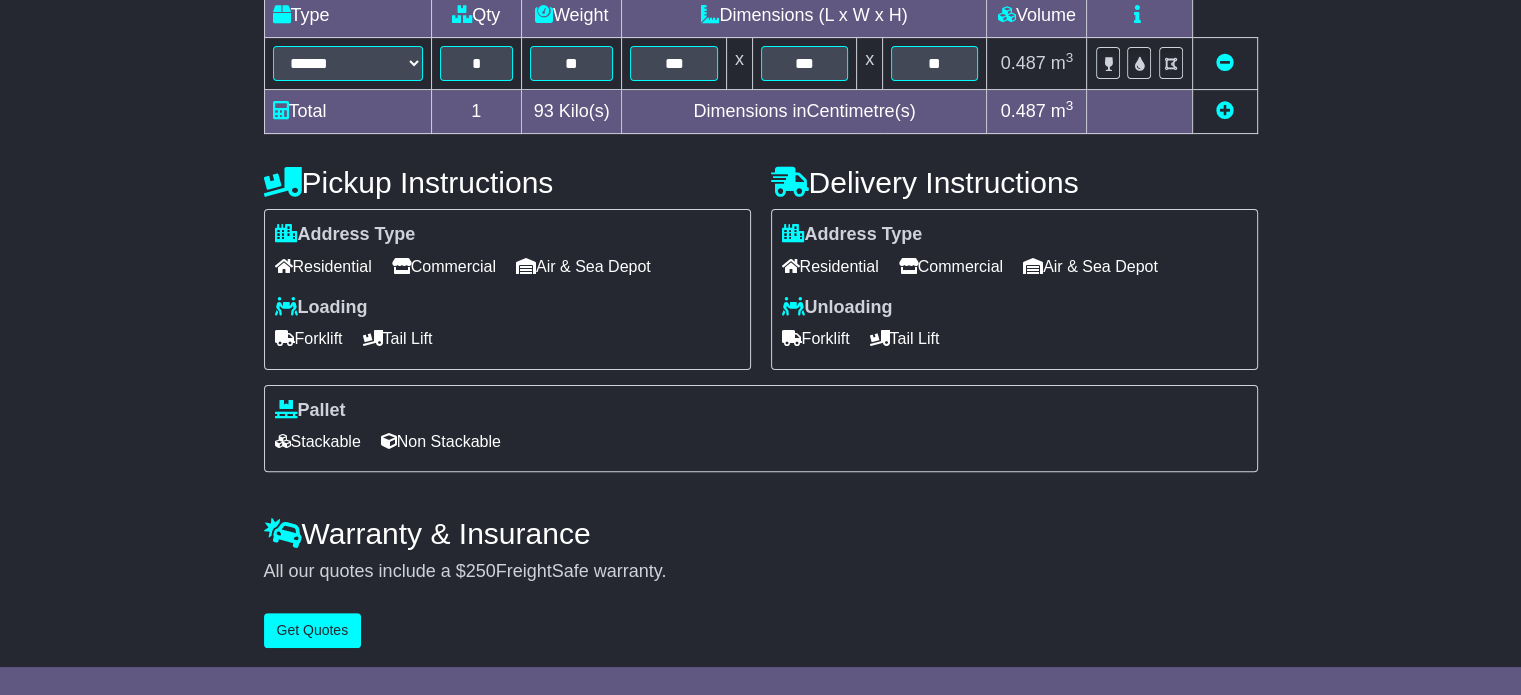 click on "Residential" at bounding box center [323, 266] 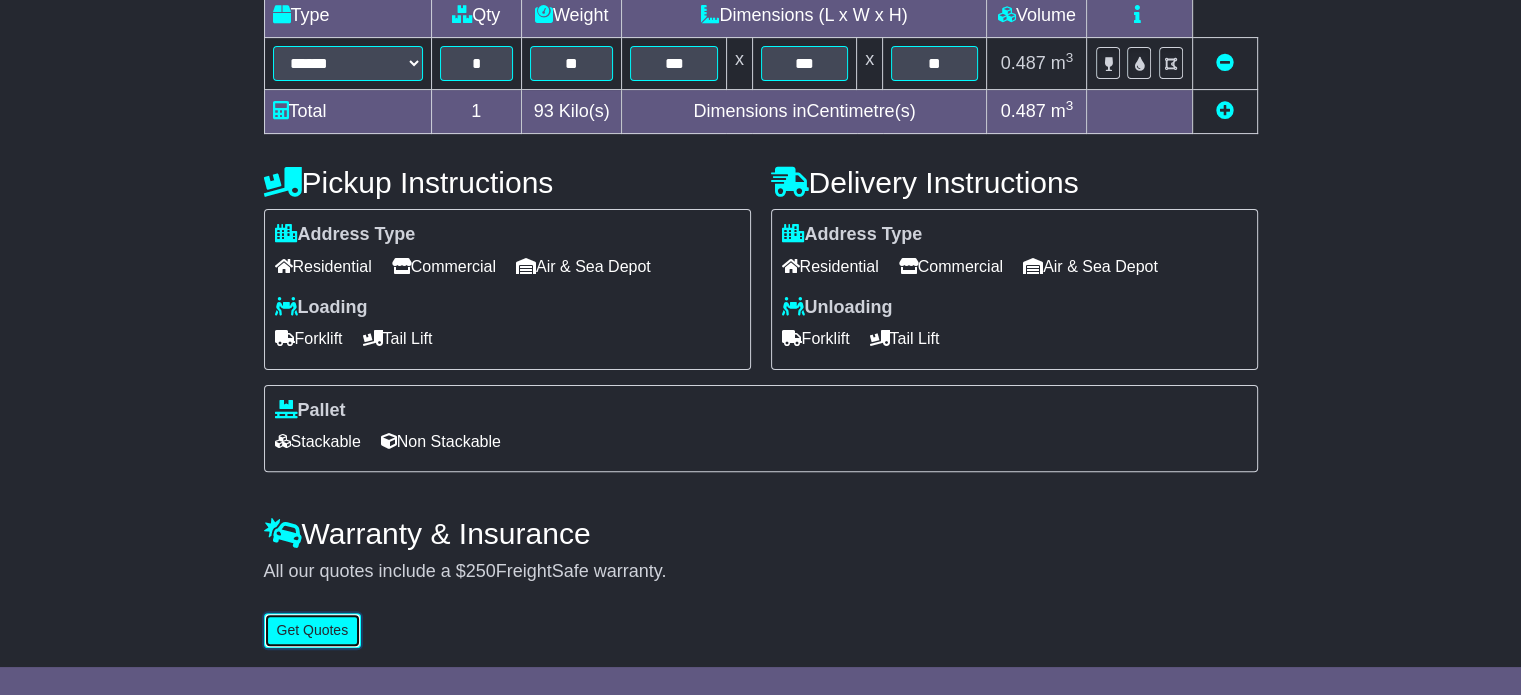click on "Get Quotes" at bounding box center (313, 630) 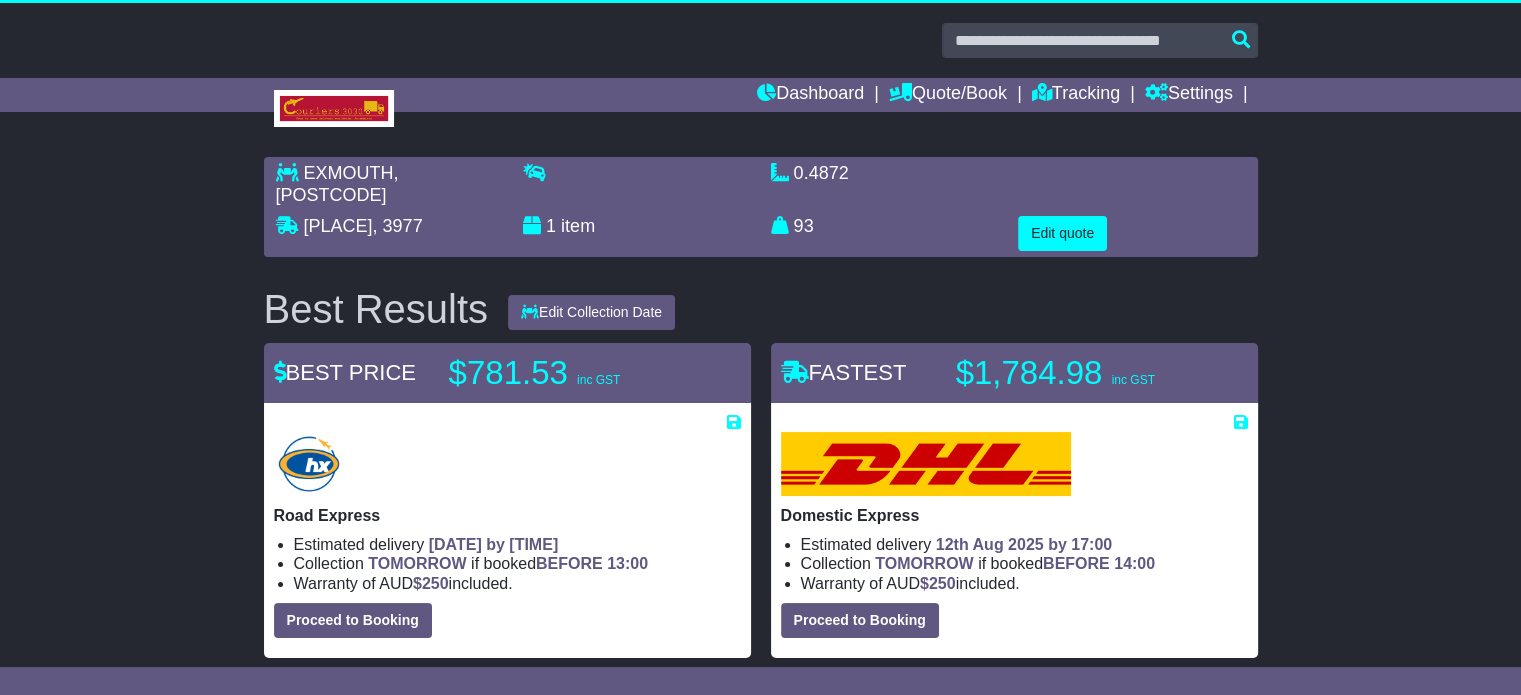scroll, scrollTop: 0, scrollLeft: 0, axis: both 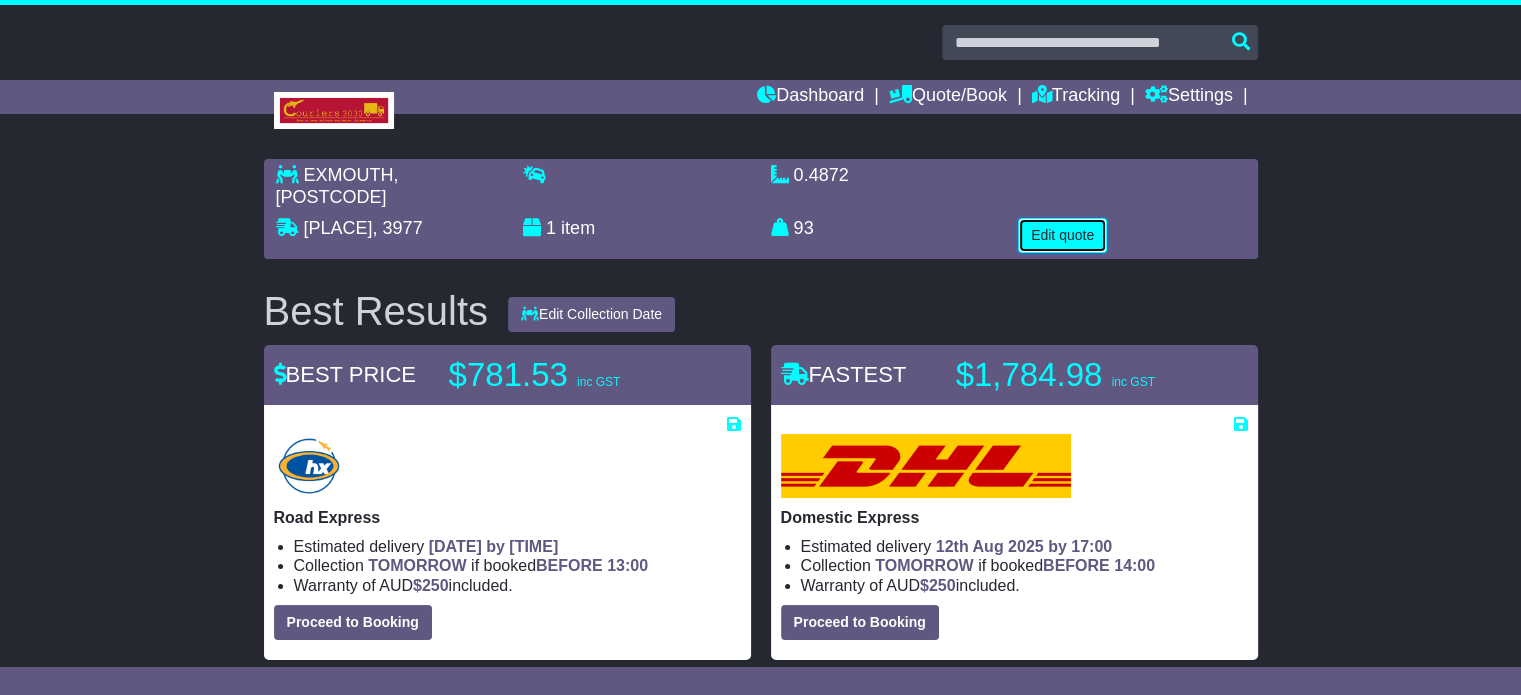 click on "Edit quote" at bounding box center (1062, 235) 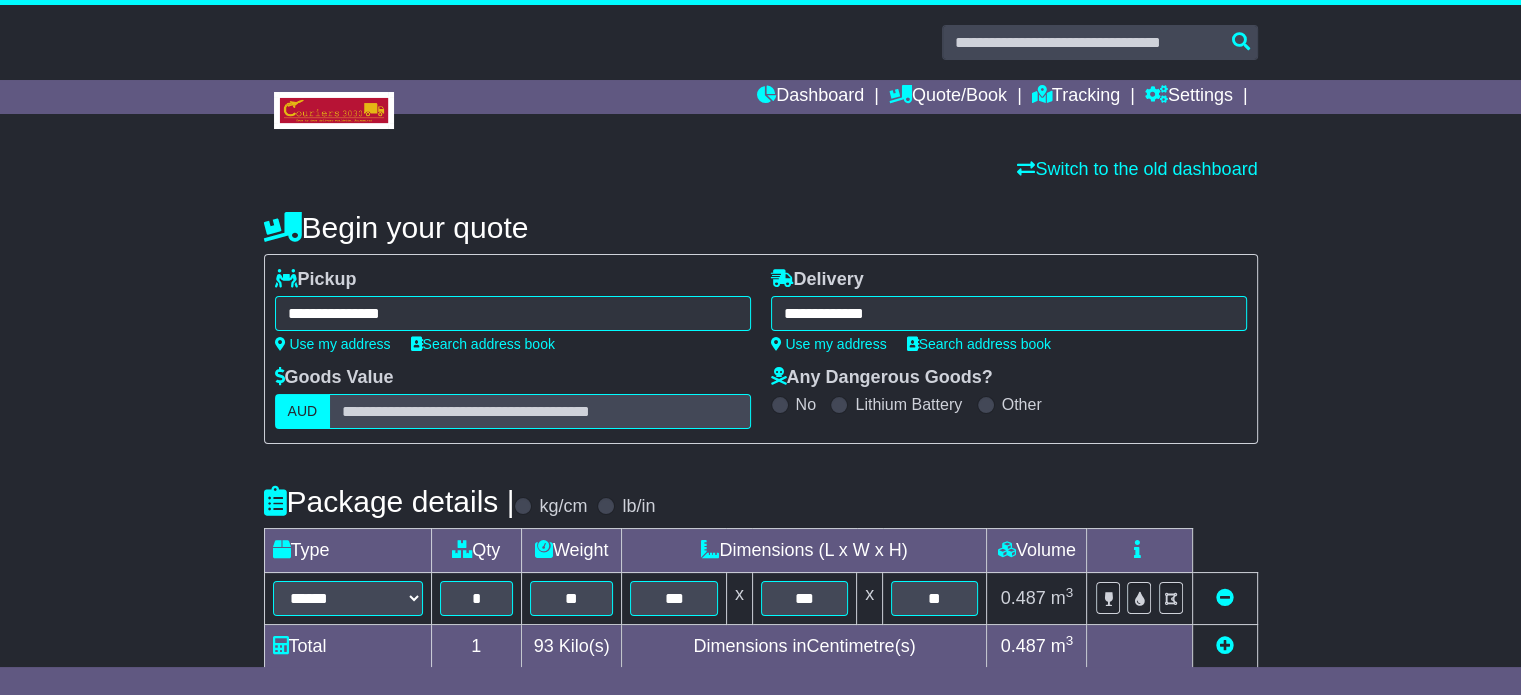 click on "**********" at bounding box center (1009, 313) 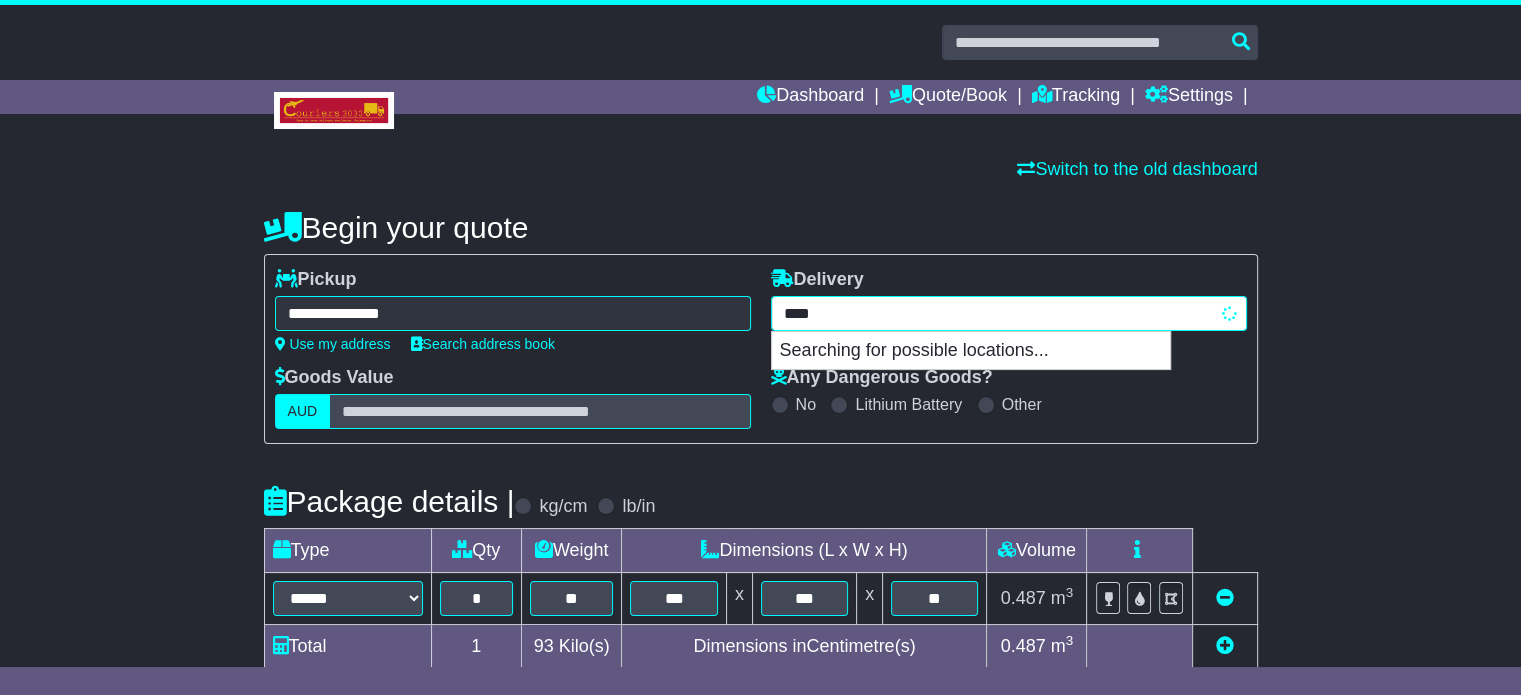 click on "****" at bounding box center (1009, 313) 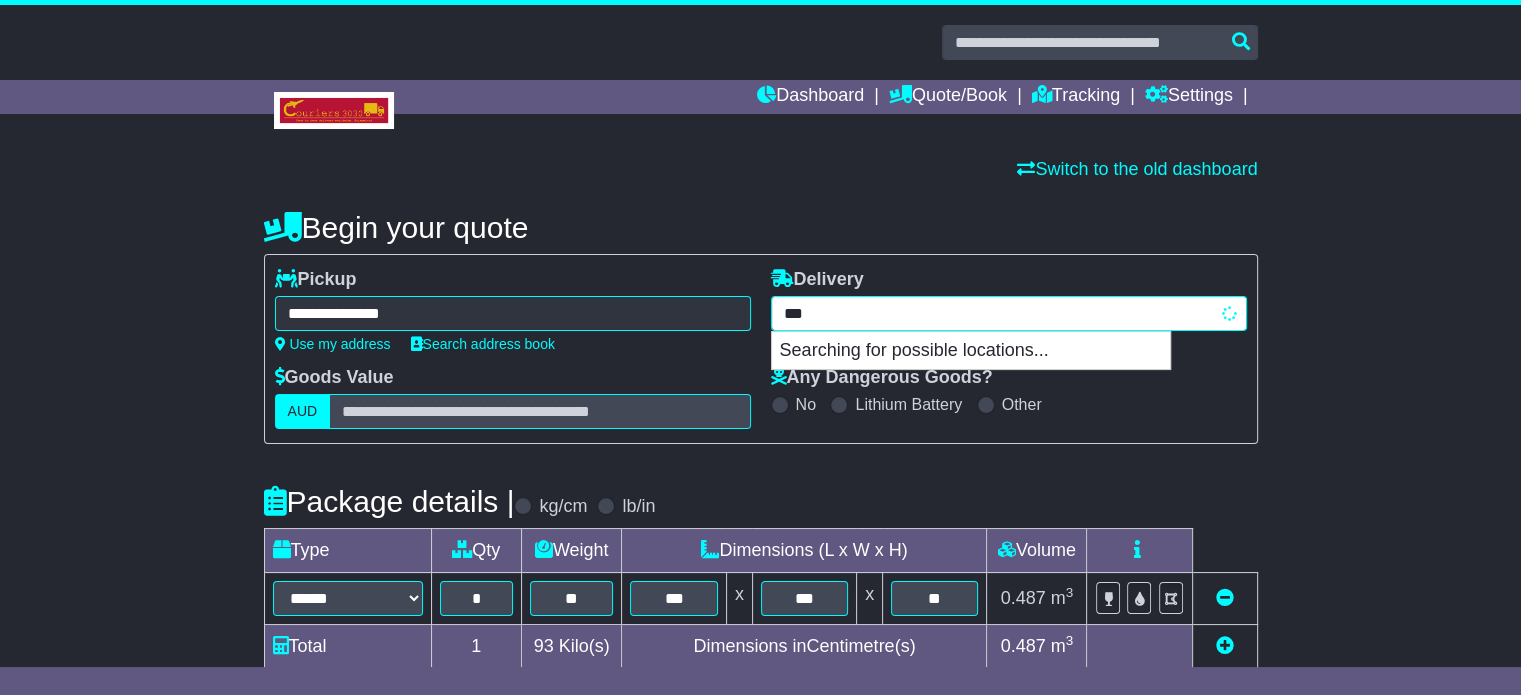 type on "****" 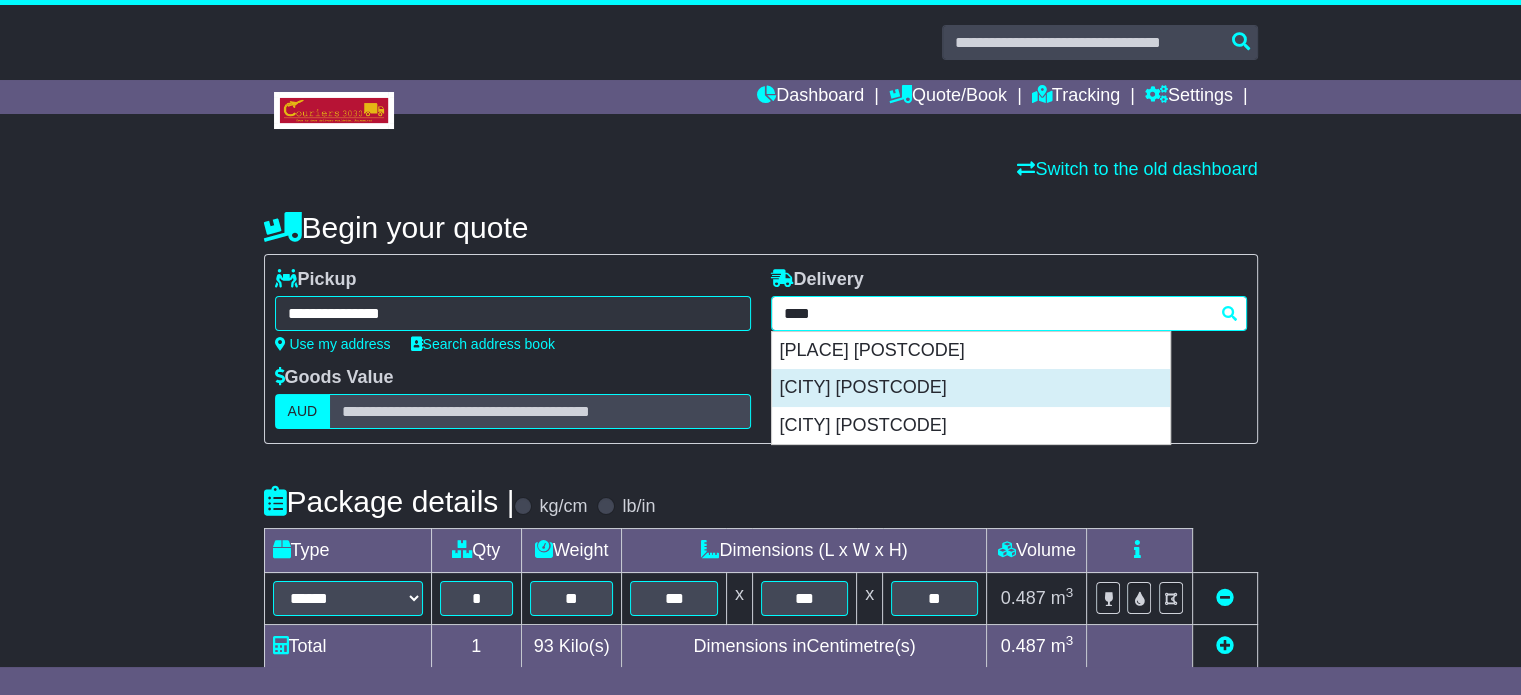 click on "PERTH 6000" at bounding box center [971, 388] 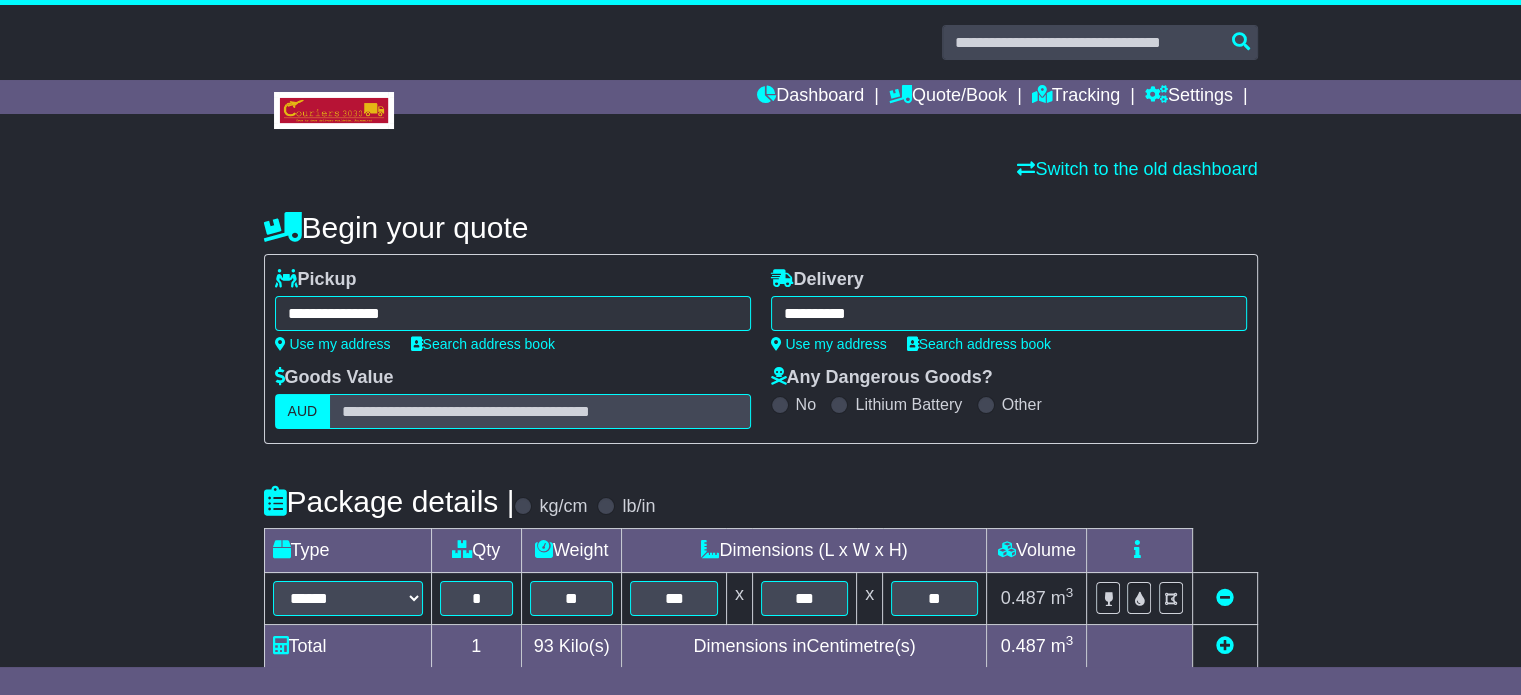 type on "**********" 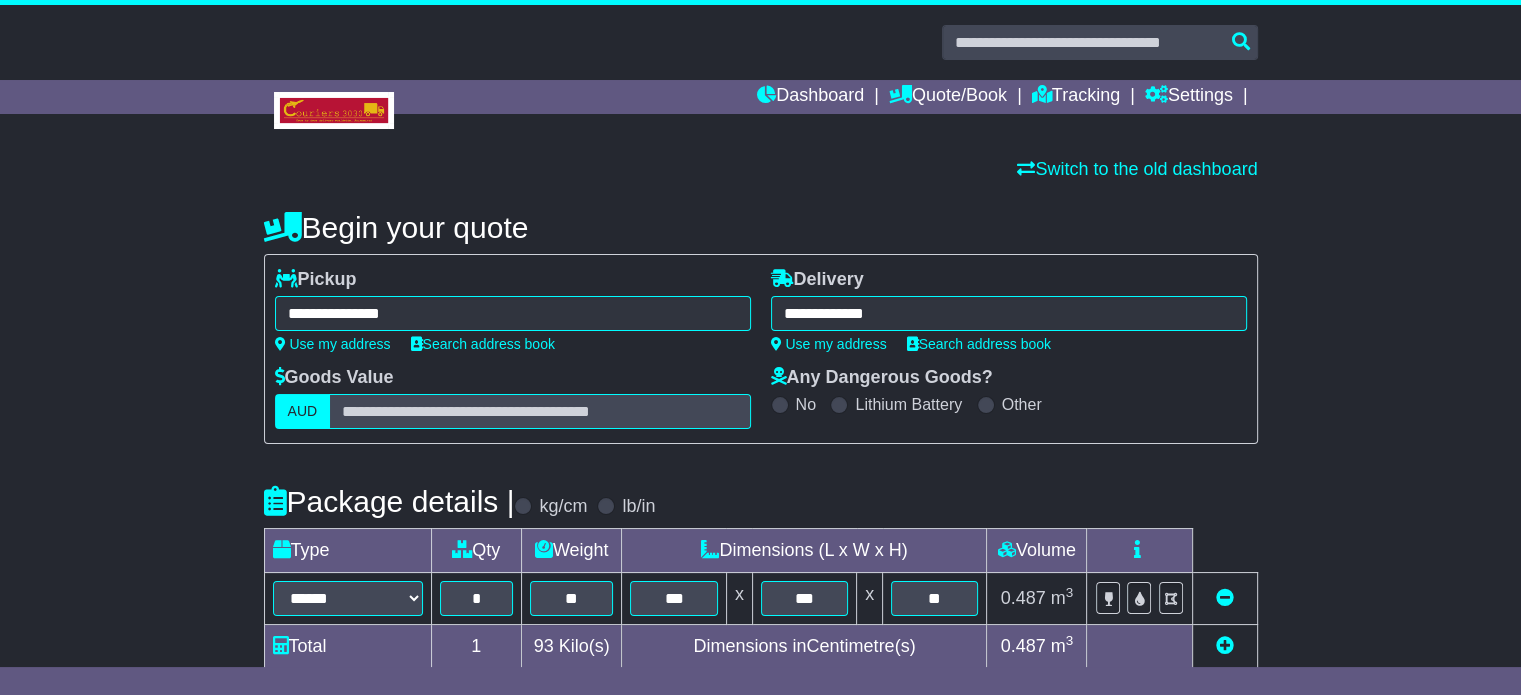 scroll, scrollTop: 540, scrollLeft: 0, axis: vertical 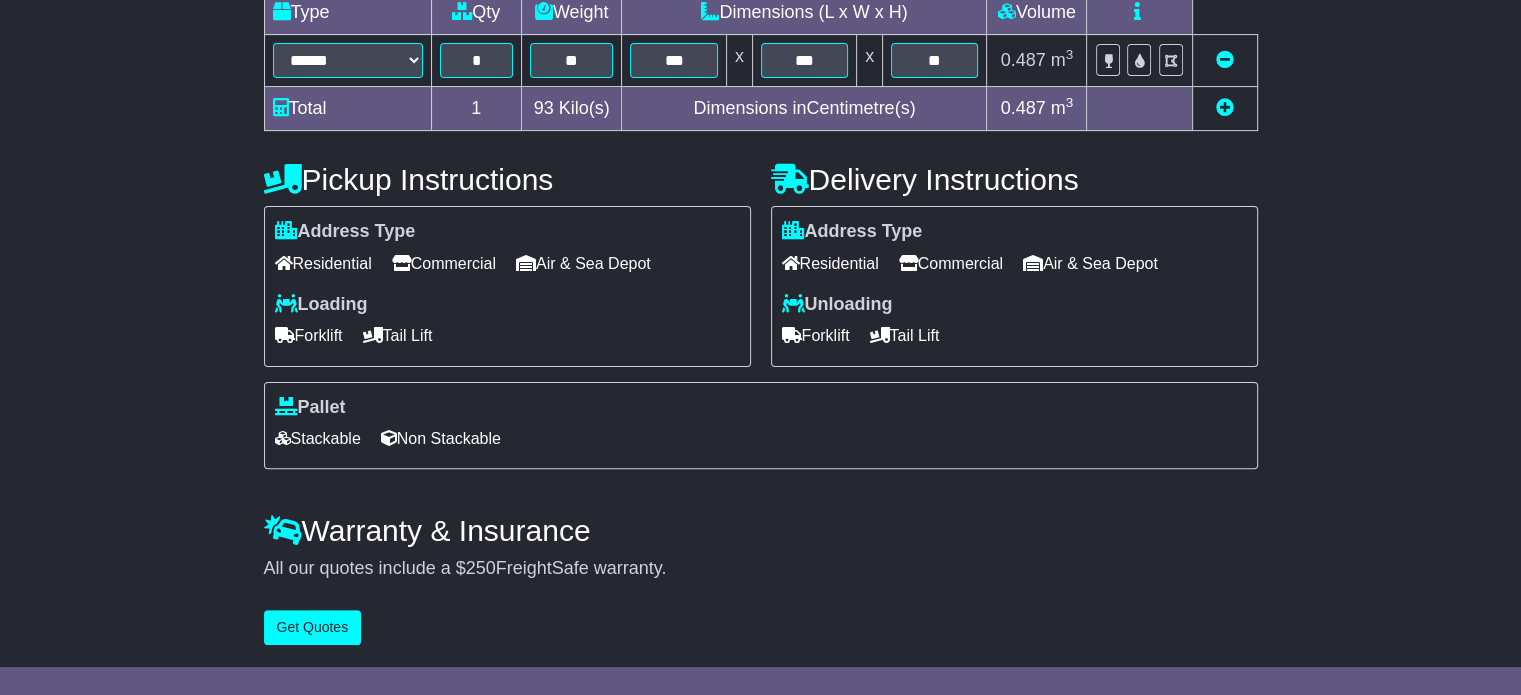 click on "Commercial" at bounding box center (951, 263) 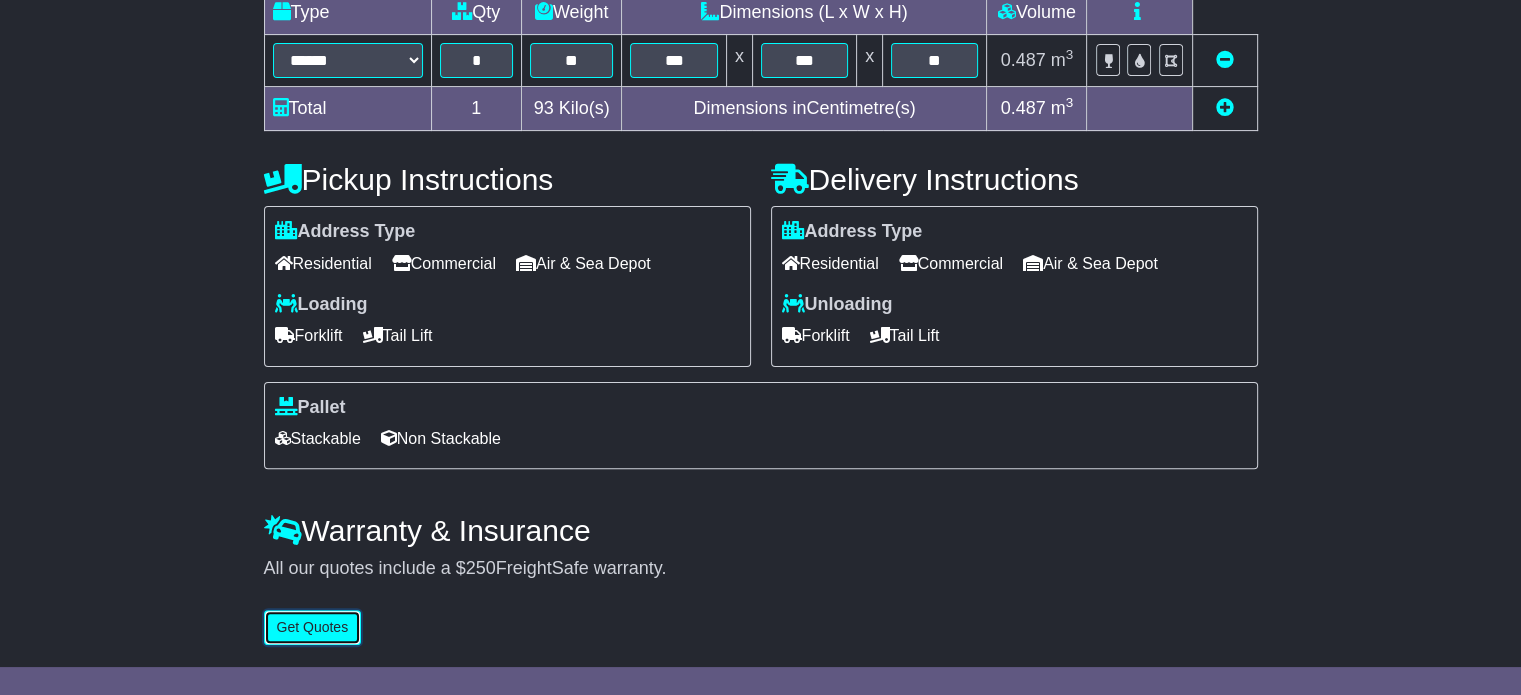 click on "Get Quotes" at bounding box center [313, 627] 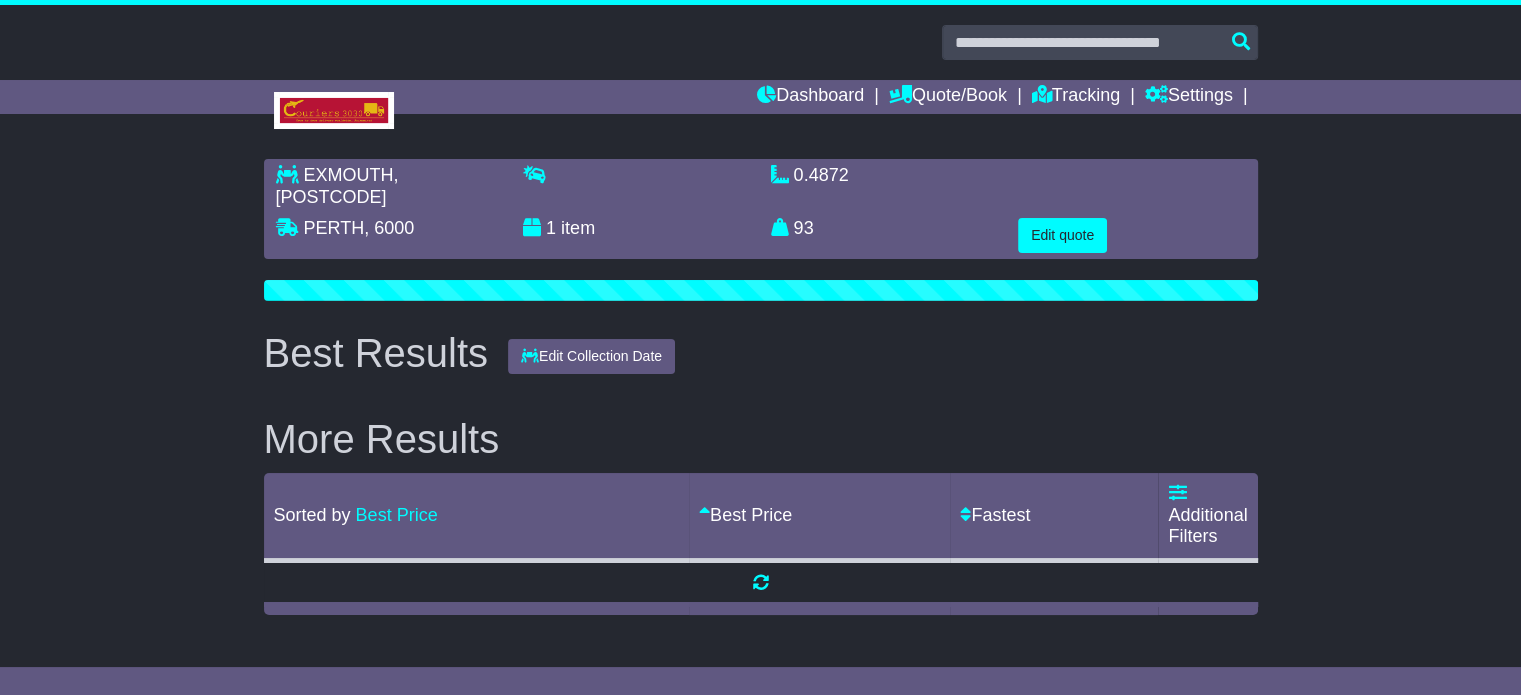scroll, scrollTop: 0, scrollLeft: 0, axis: both 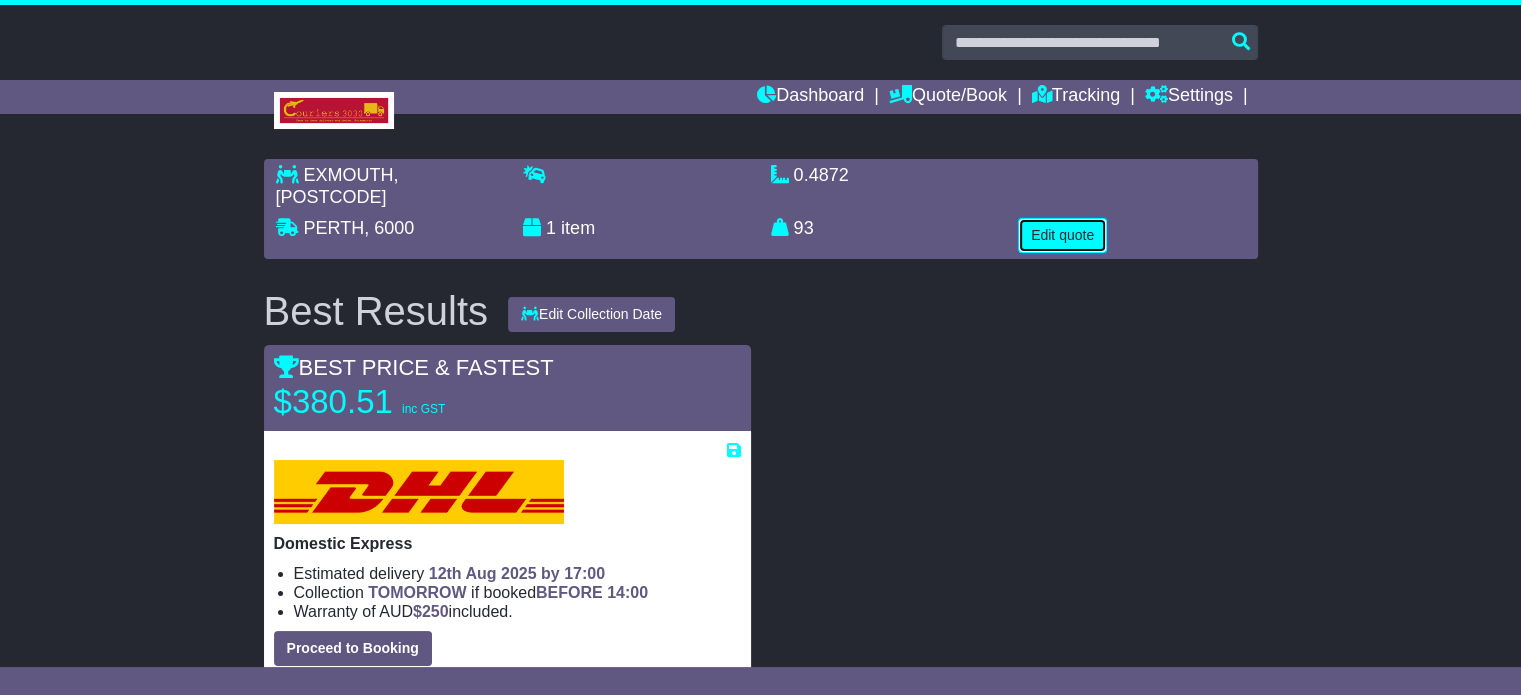 click on "Edit quote" at bounding box center (1062, 235) 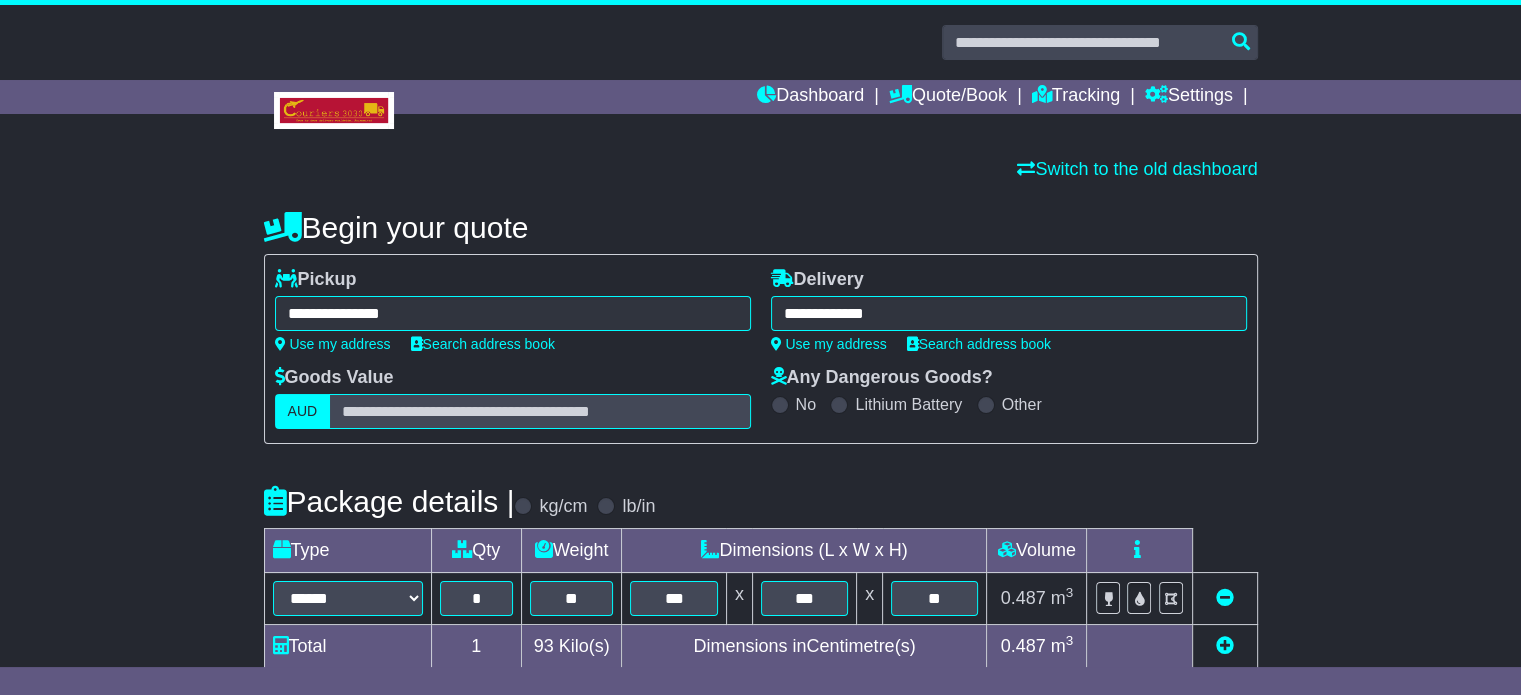 click on "**********" at bounding box center [513, 313] 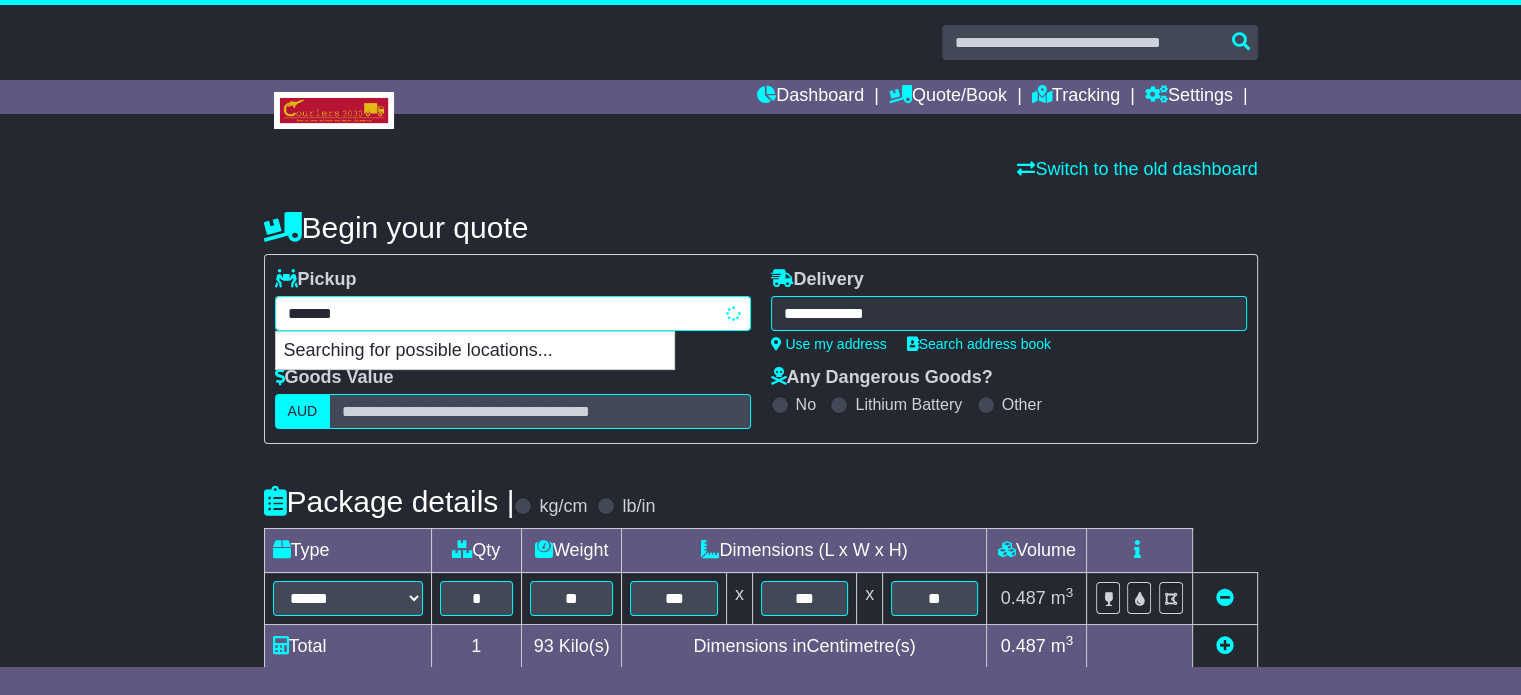 click on "*******" at bounding box center [513, 313] 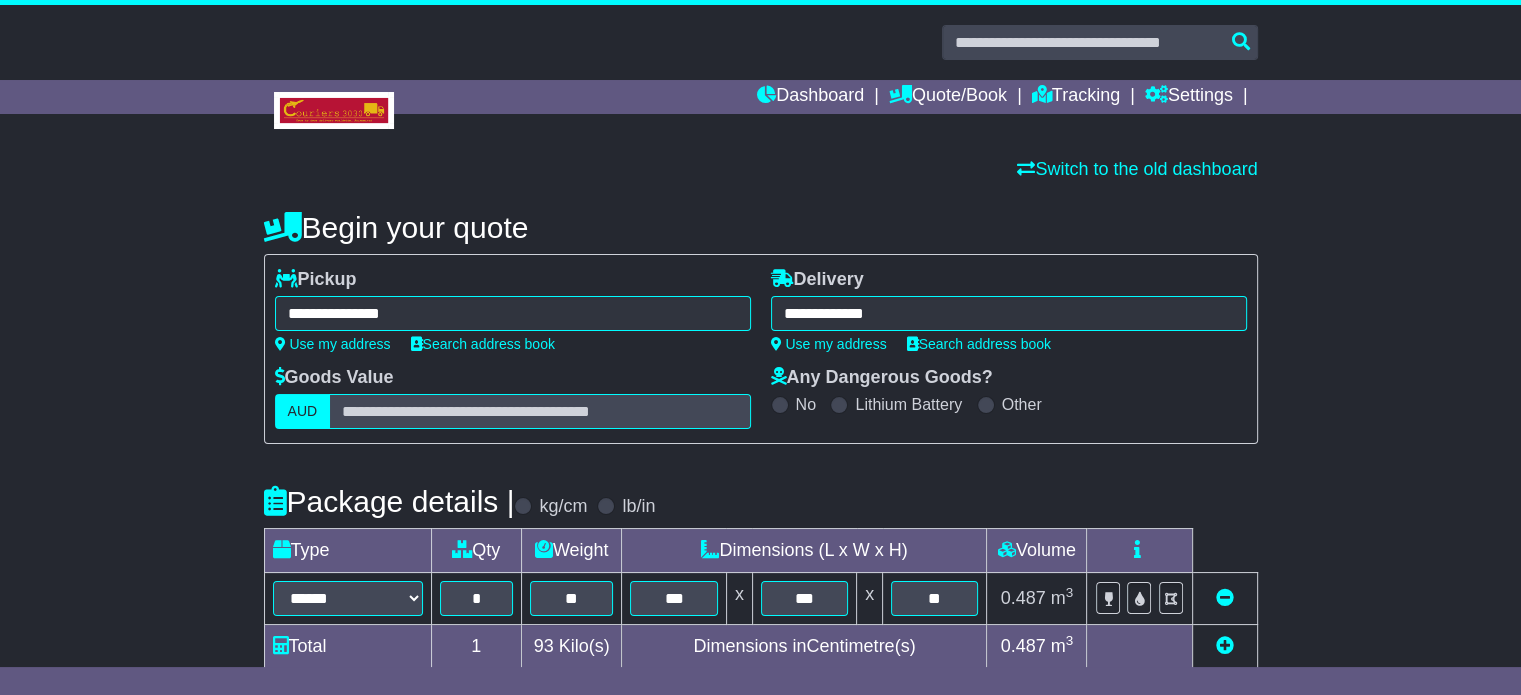 click on "**********" at bounding box center [513, 313] 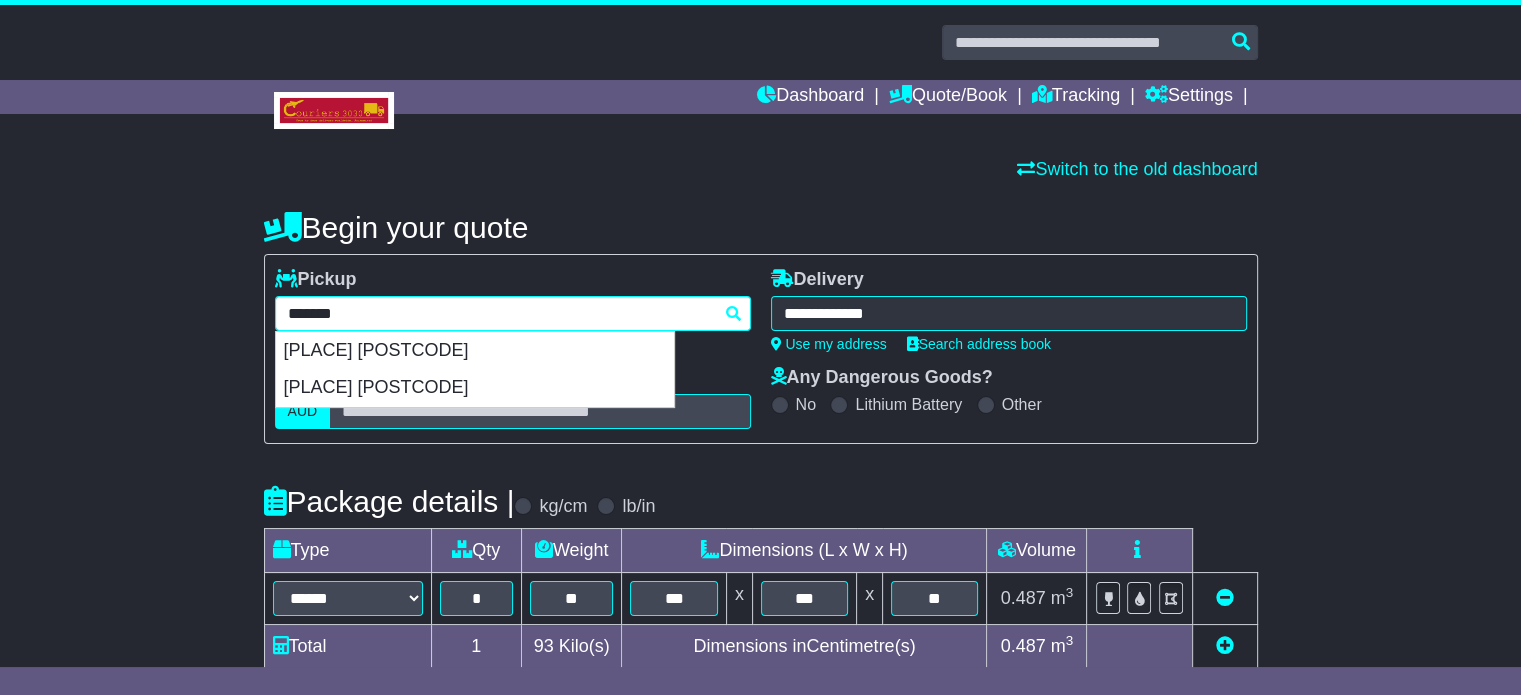 click on "*******" at bounding box center (513, 313) 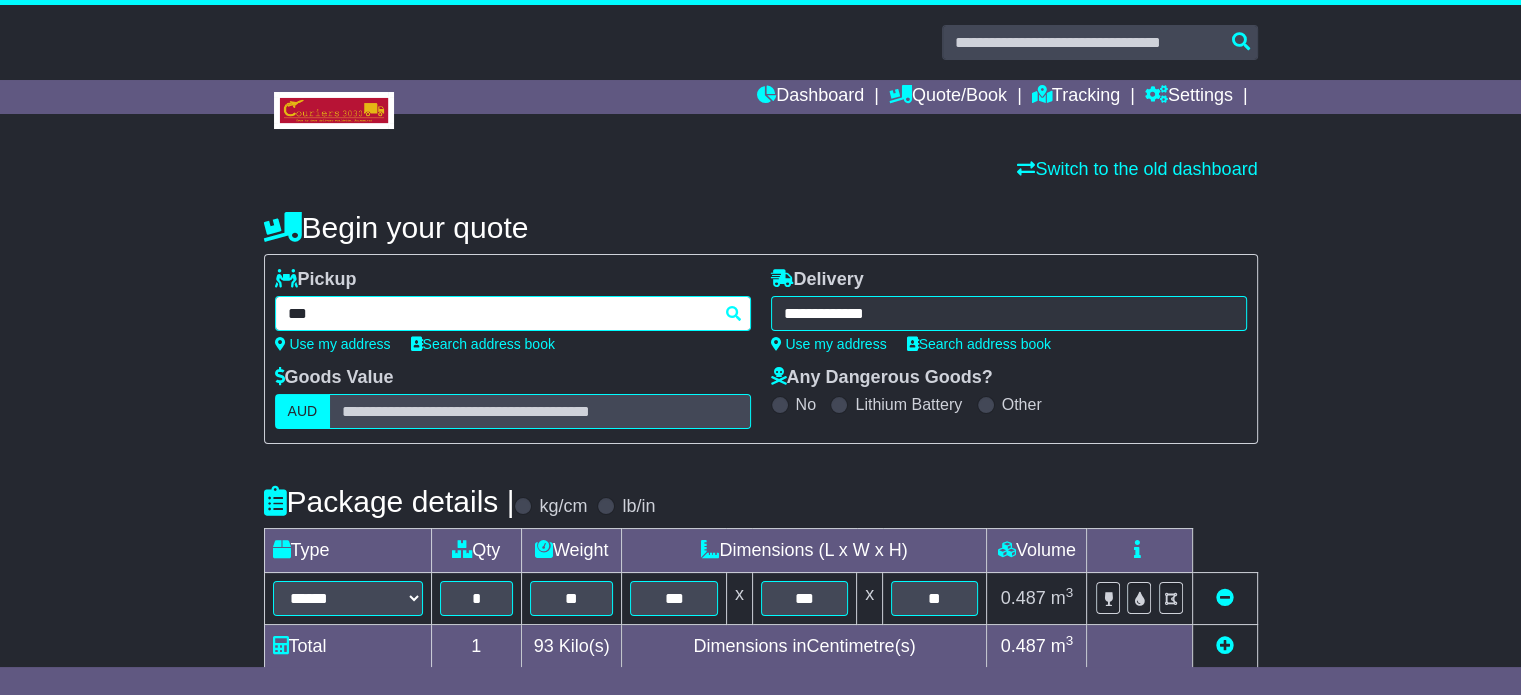 type on "****" 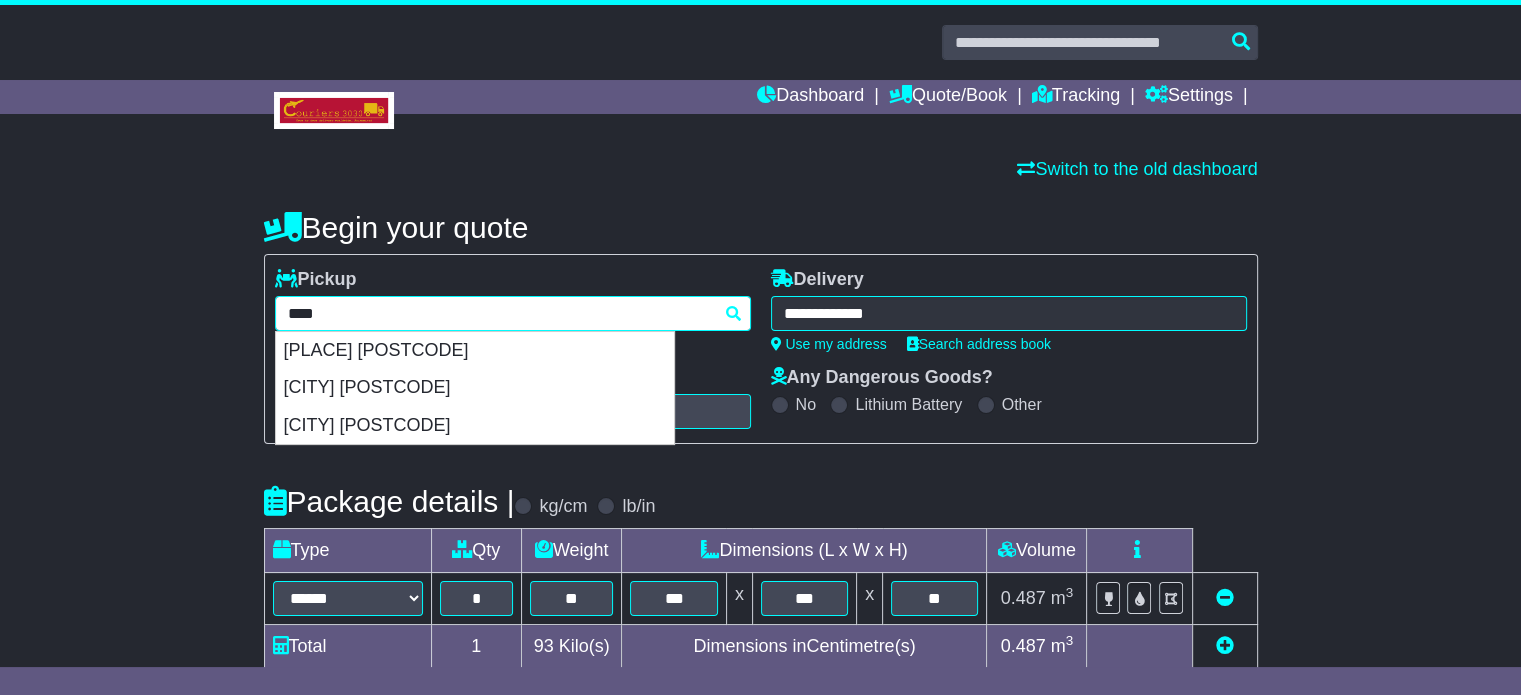 click on "PERTH 6000" at bounding box center (475, 388) 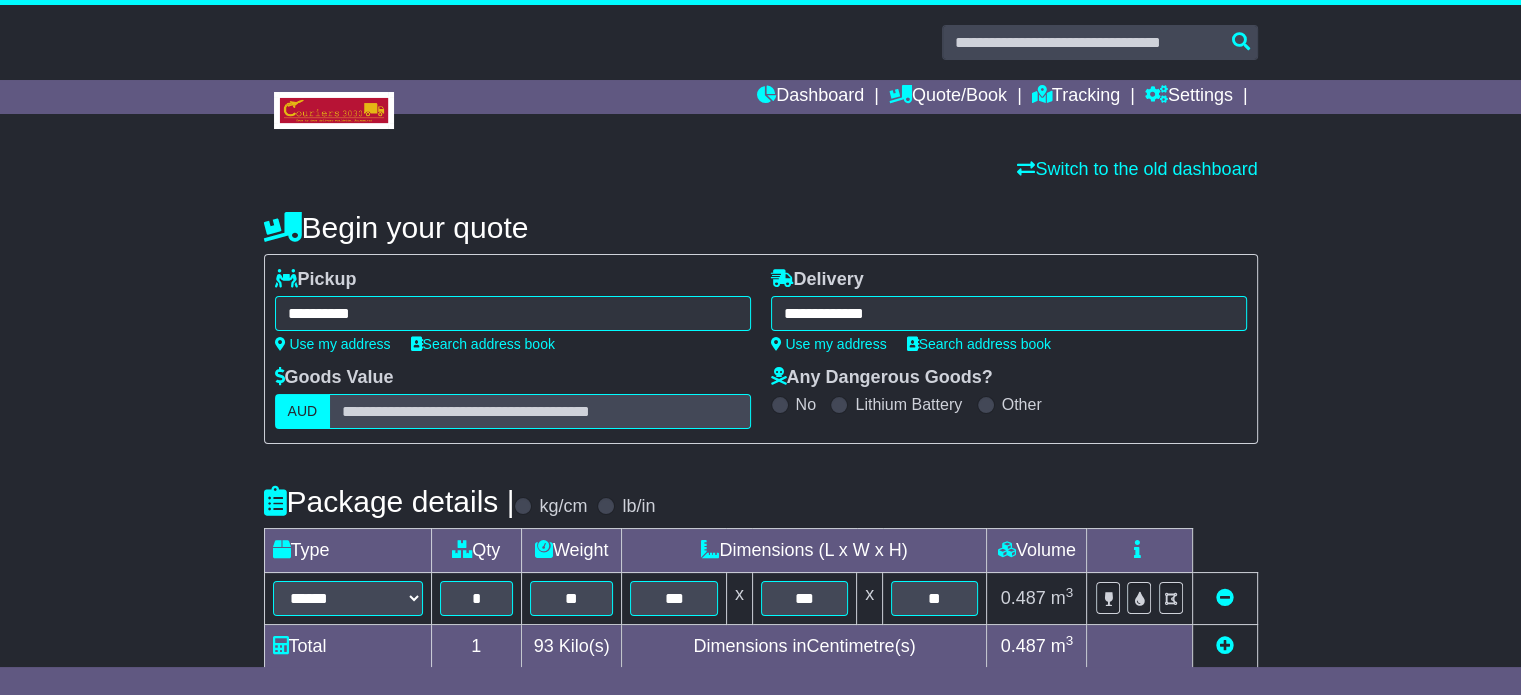 type on "**********" 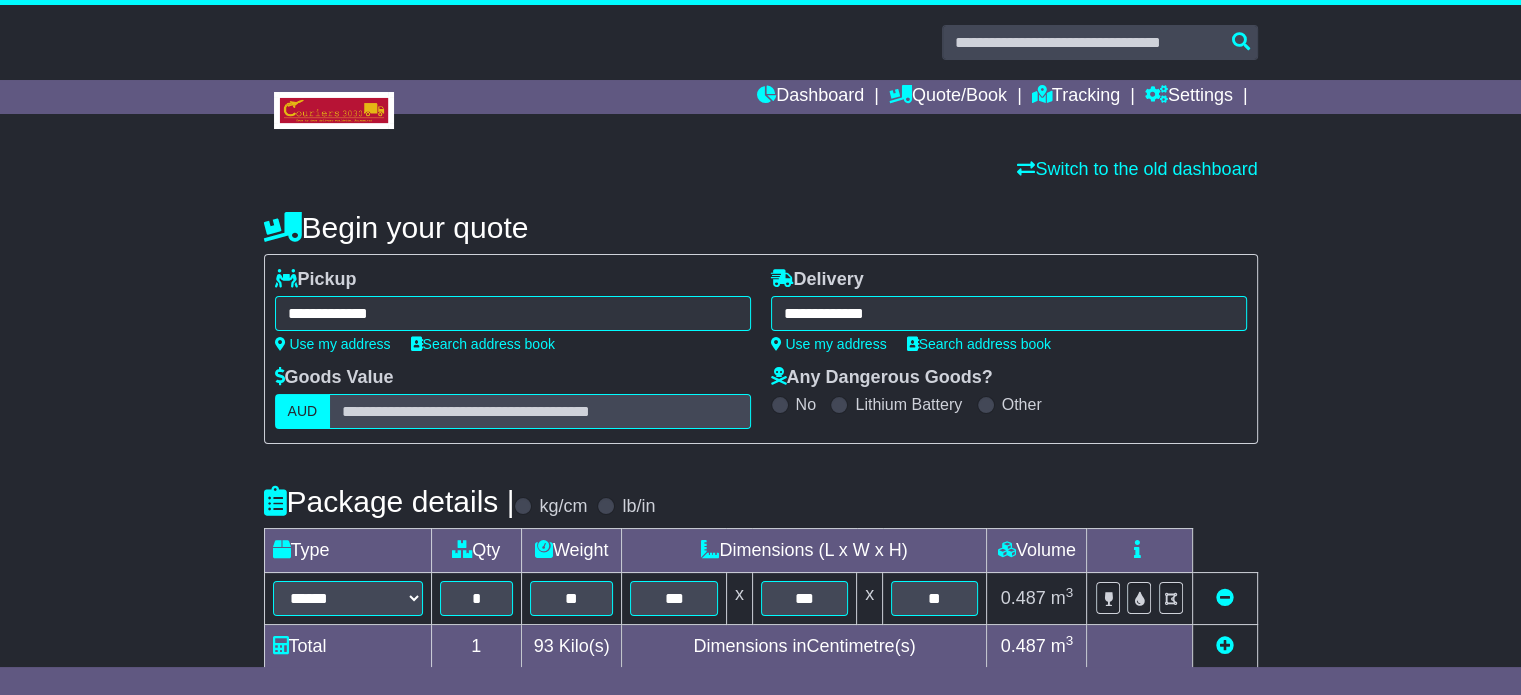 click on "**********" at bounding box center [1009, 313] 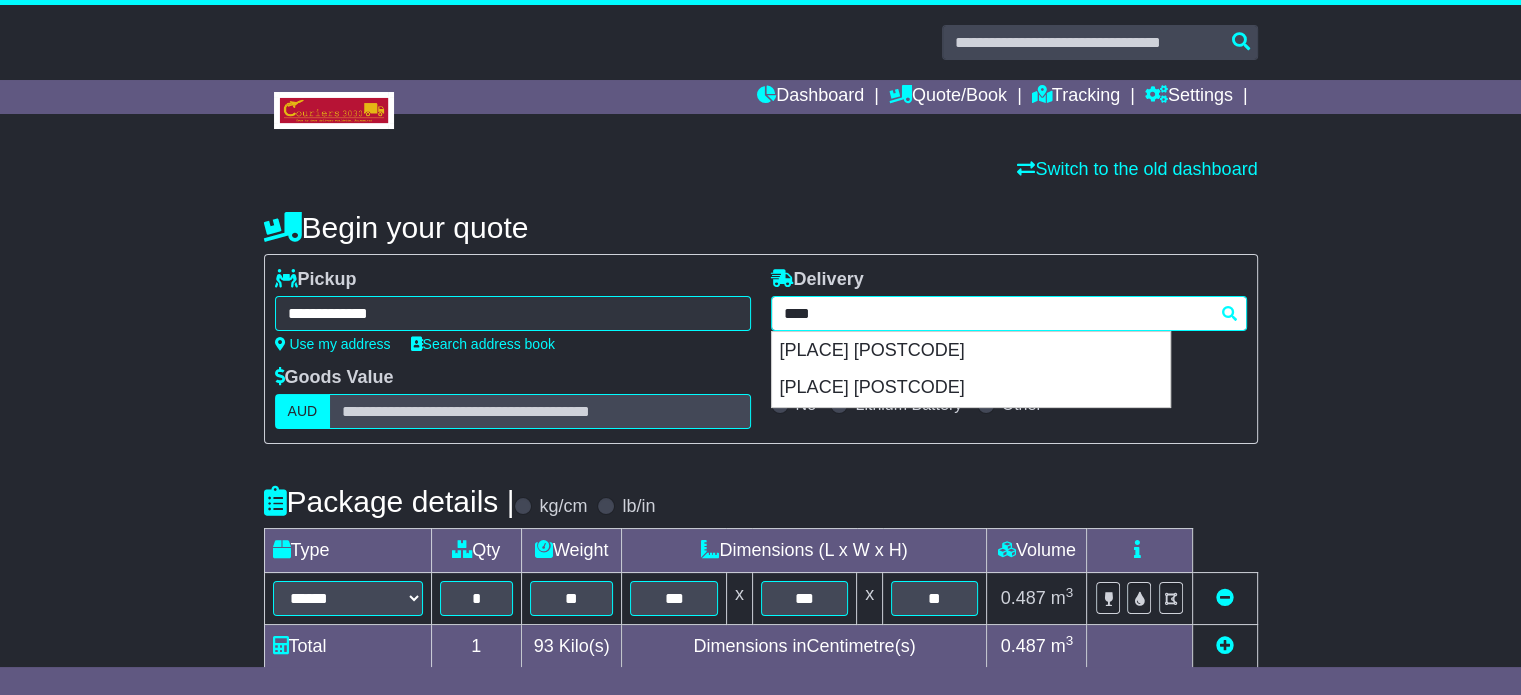 click on "****" at bounding box center (1009, 313) 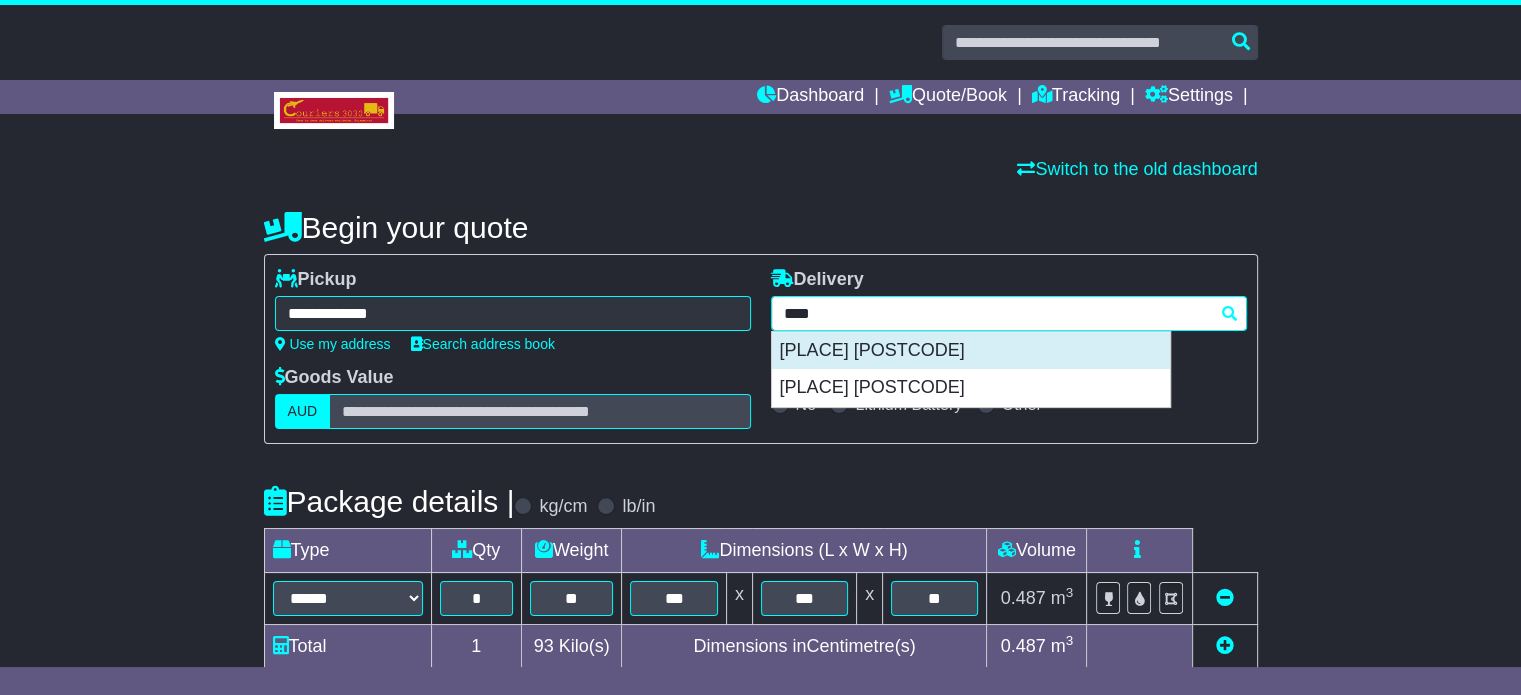 click on "SKYE 3977" at bounding box center (971, 351) 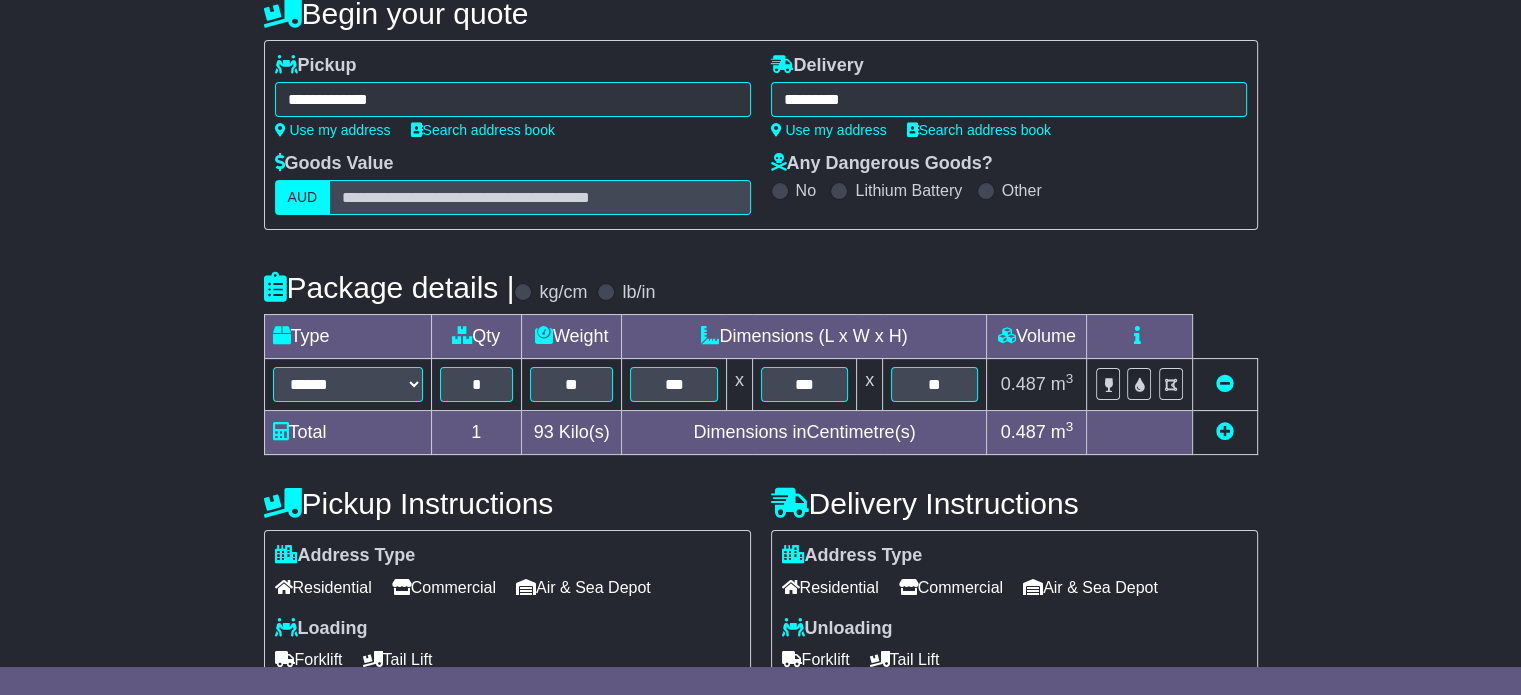 scroll, scrollTop: 0, scrollLeft: 0, axis: both 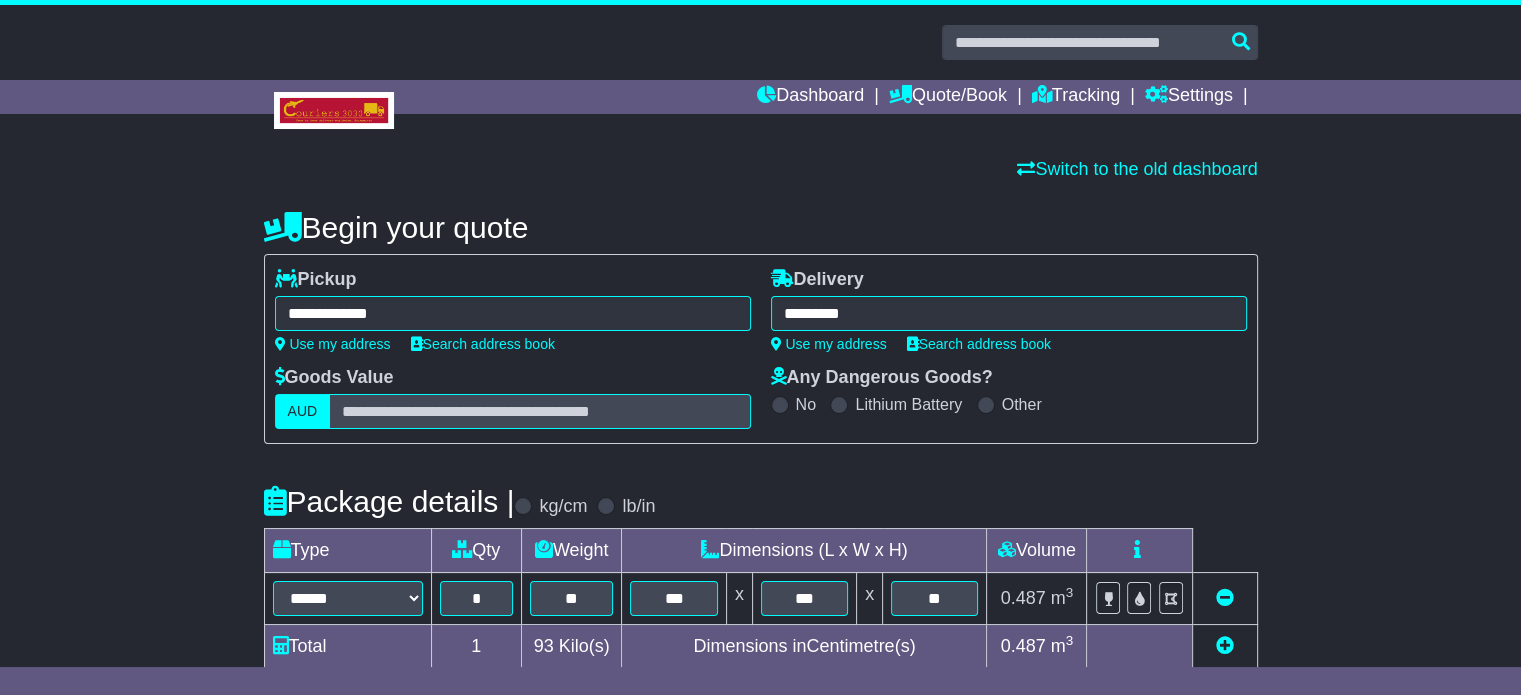 type on "**********" 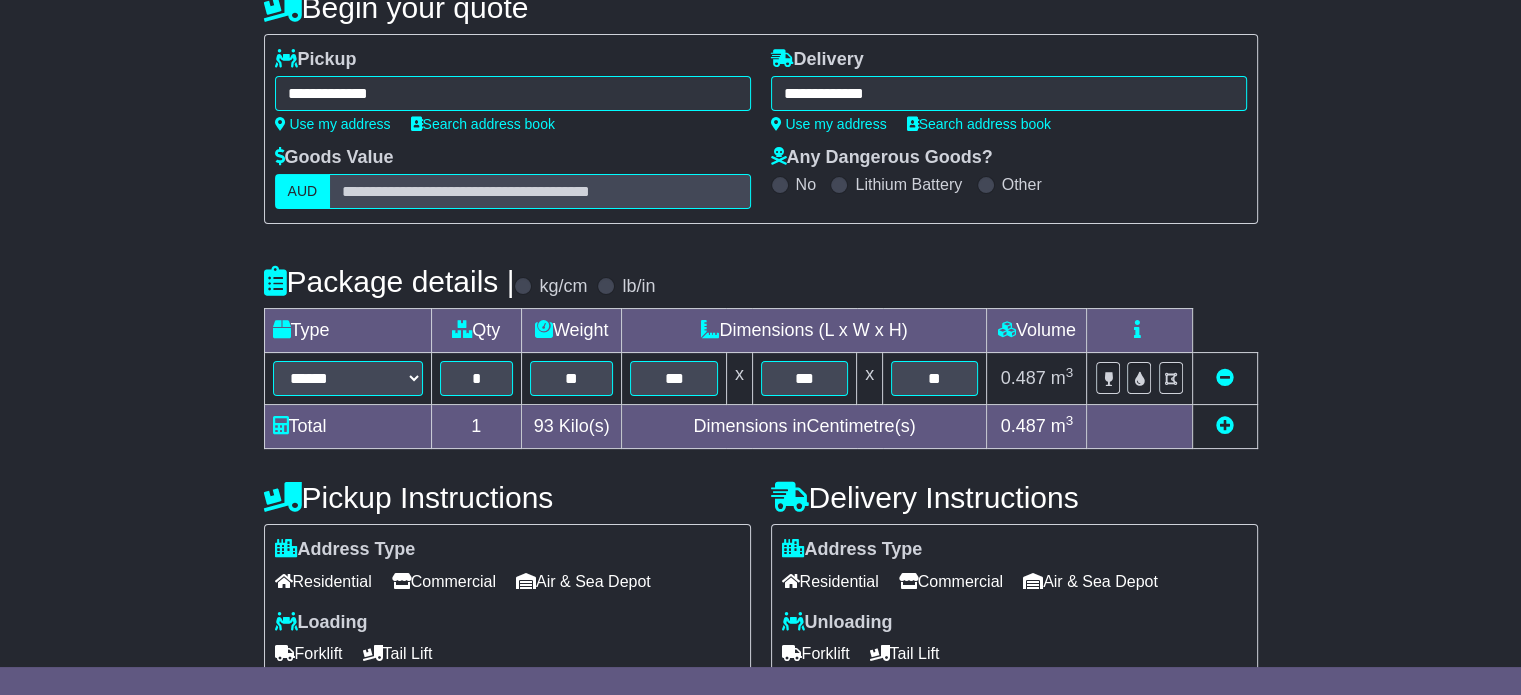 scroll, scrollTop: 540, scrollLeft: 0, axis: vertical 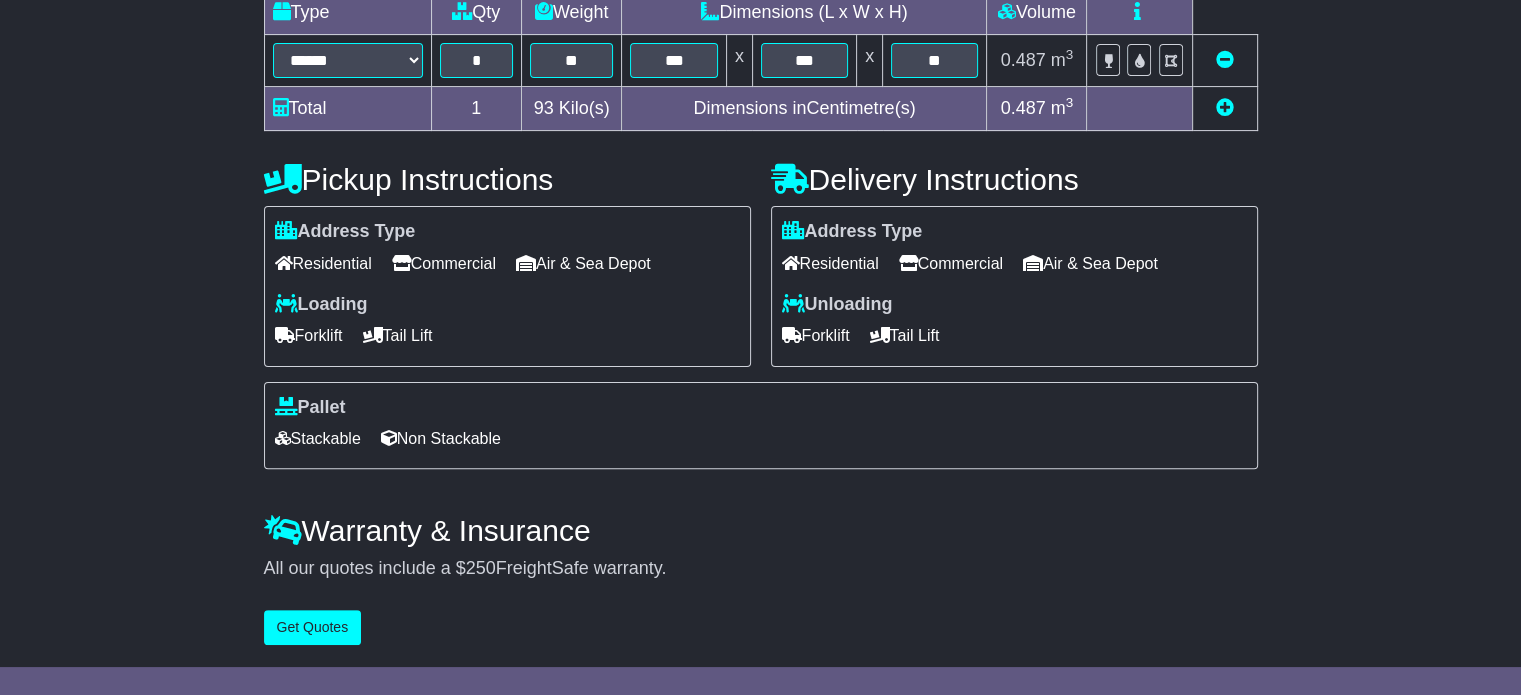 click on "Commercial" at bounding box center (444, 263) 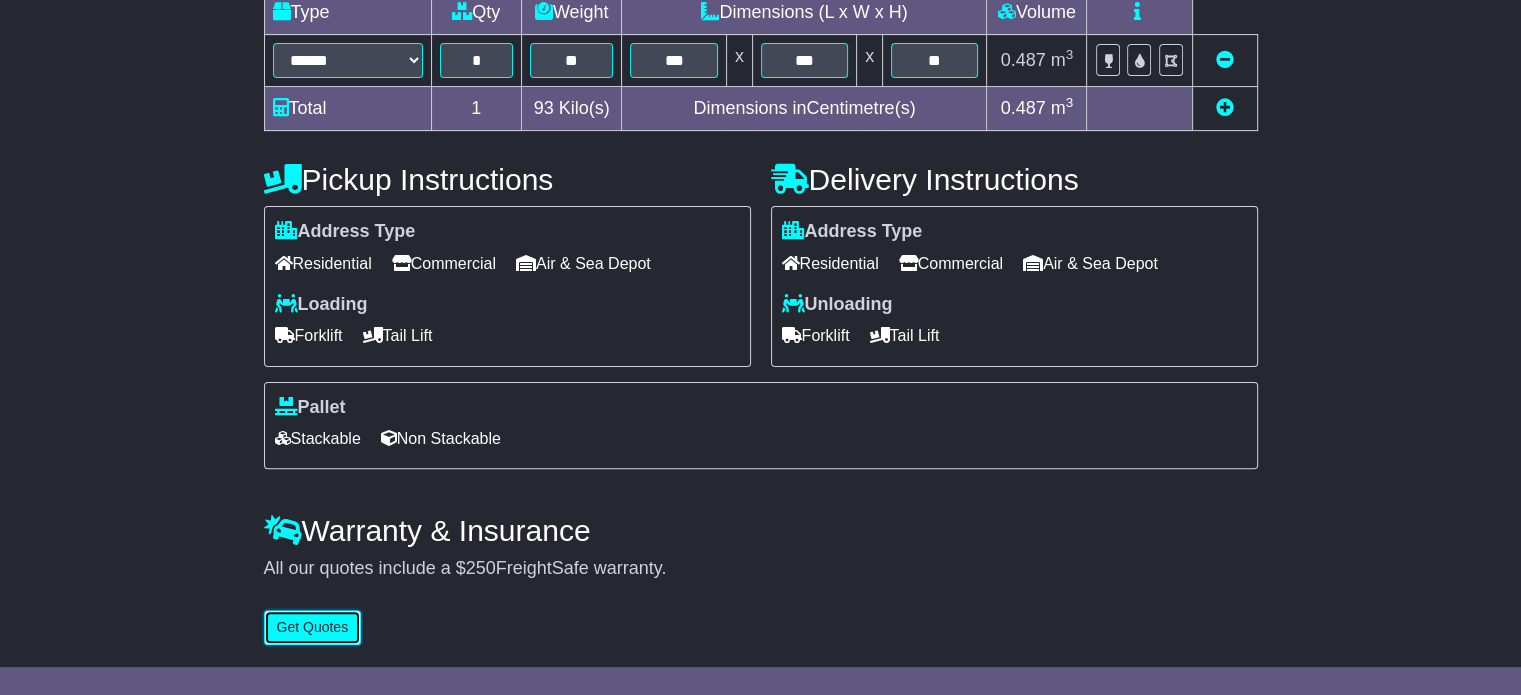 click on "Get Quotes" at bounding box center (313, 627) 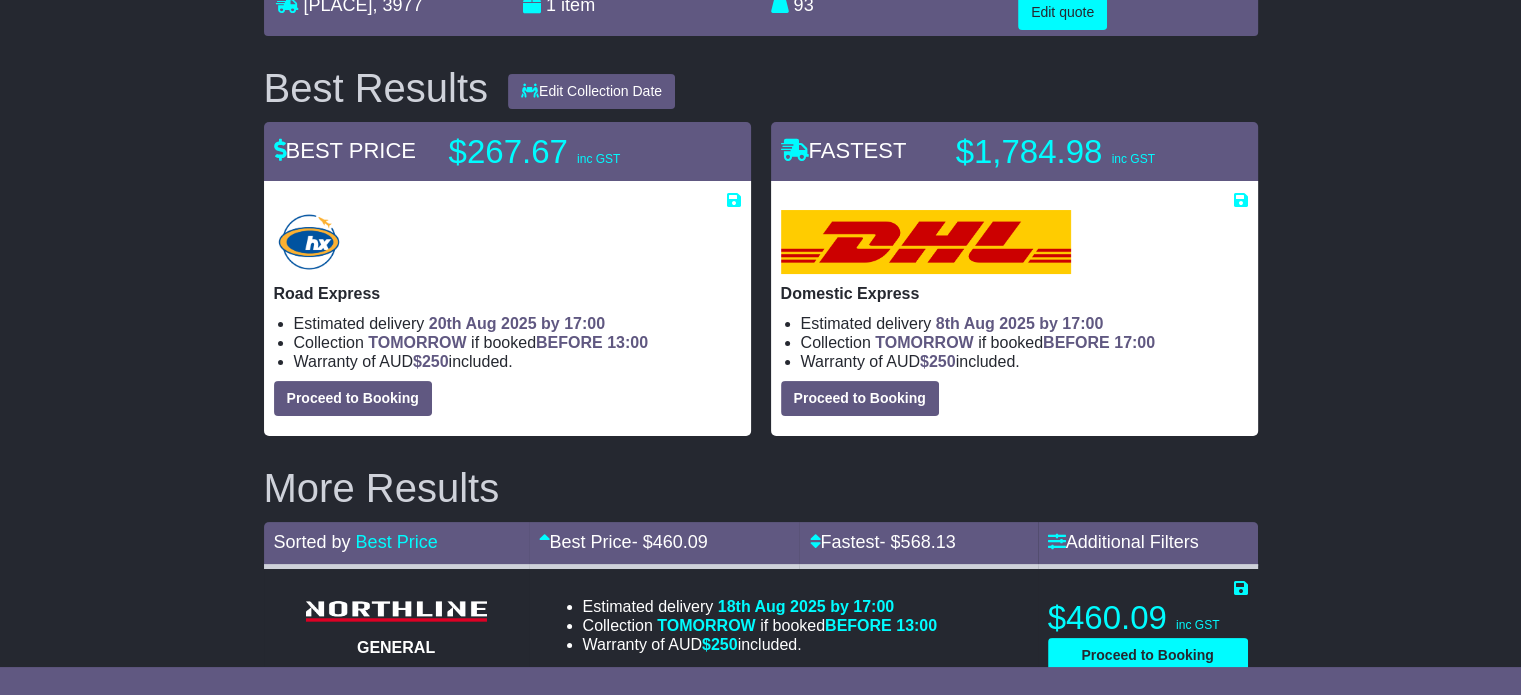 scroll, scrollTop: 128, scrollLeft: 0, axis: vertical 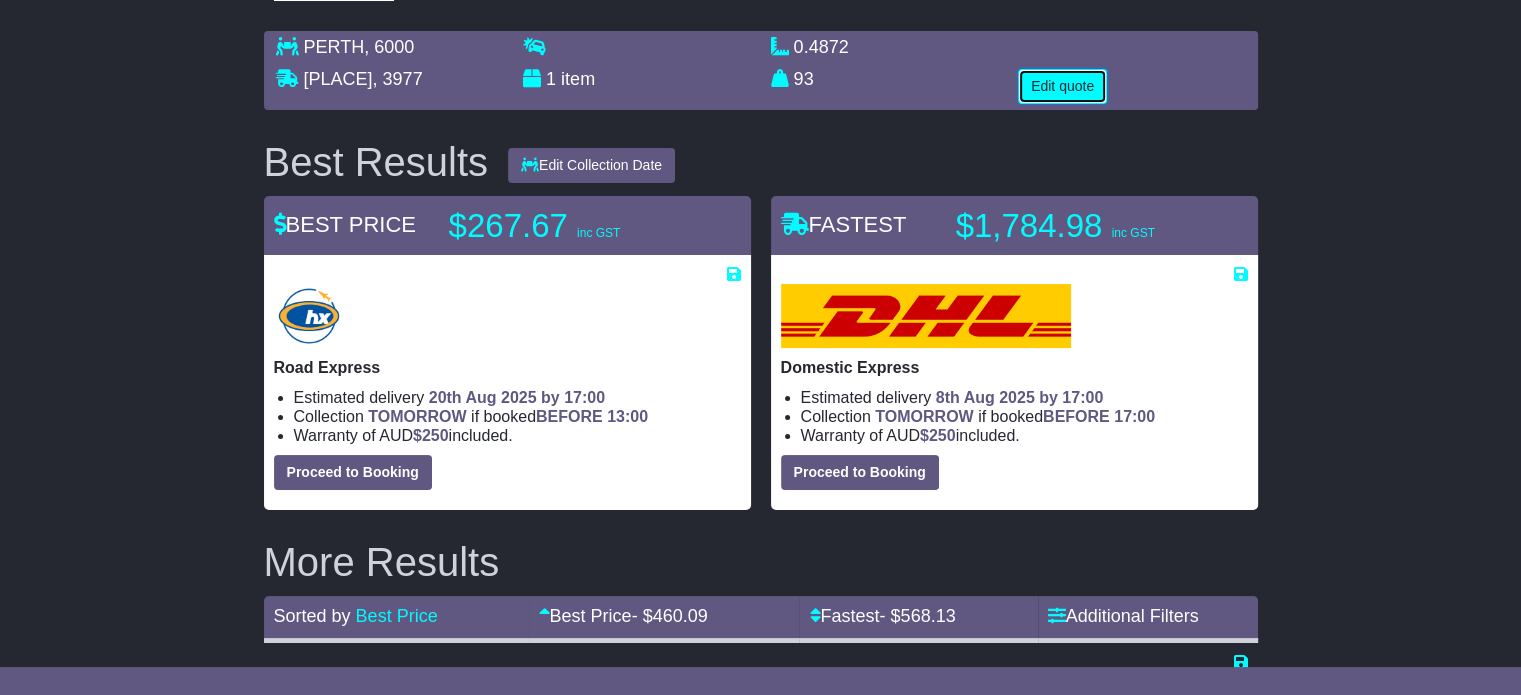 click on "Edit quote" at bounding box center [1062, 86] 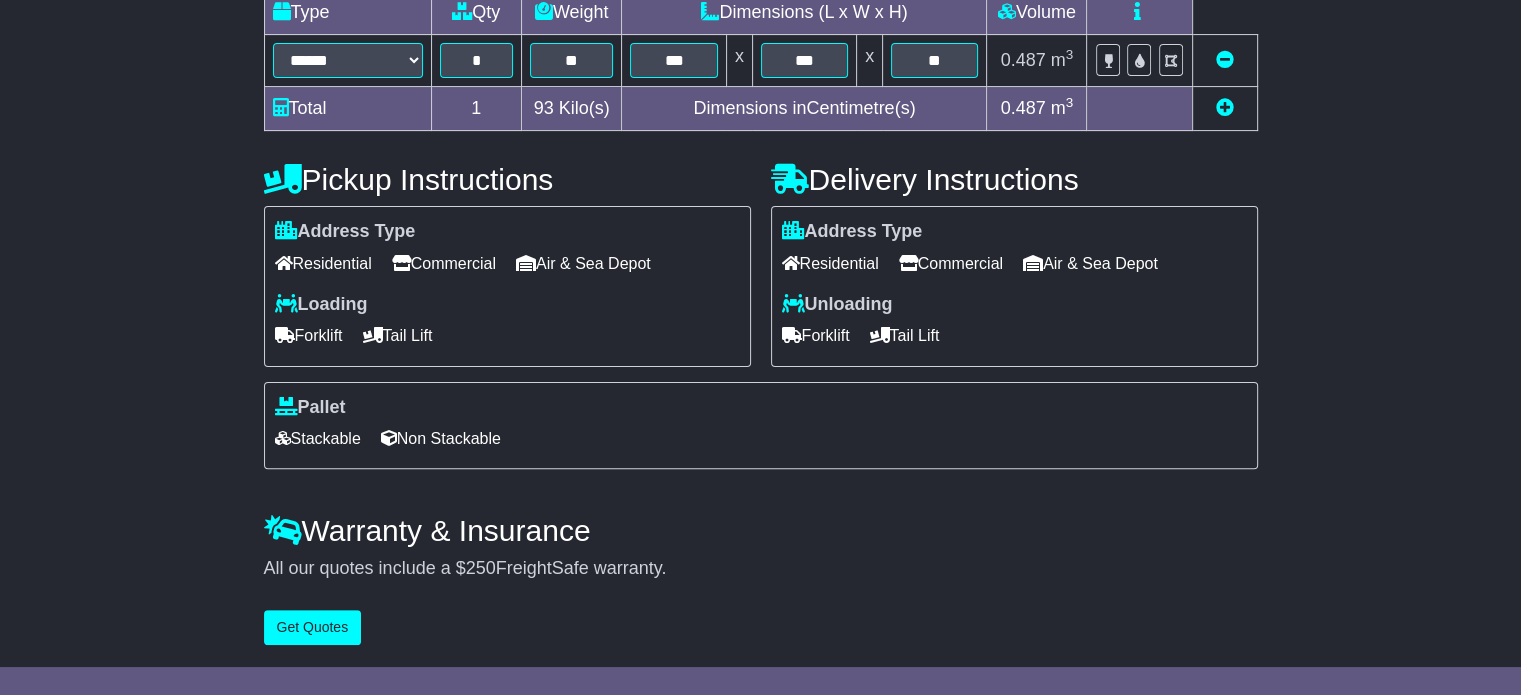 scroll, scrollTop: 0, scrollLeft: 0, axis: both 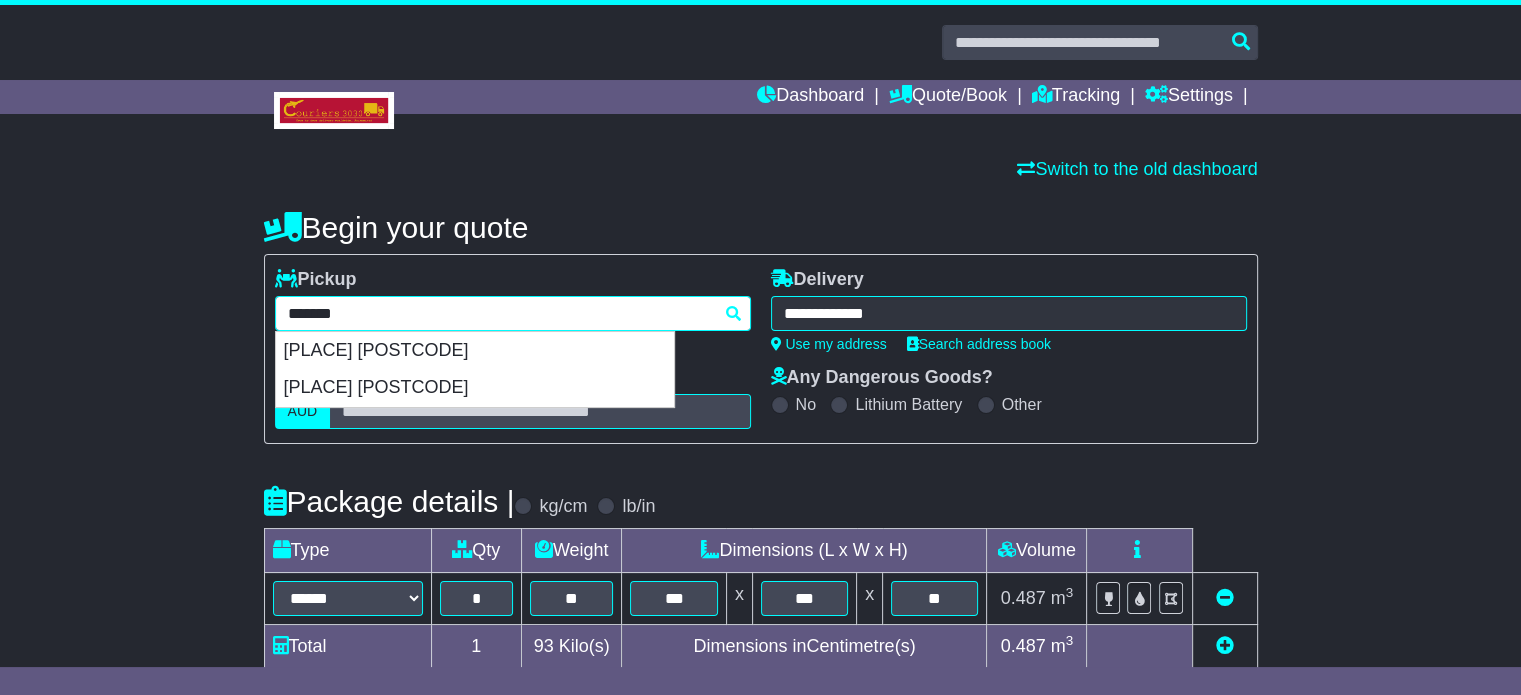 click on "**********" at bounding box center (513, 313) 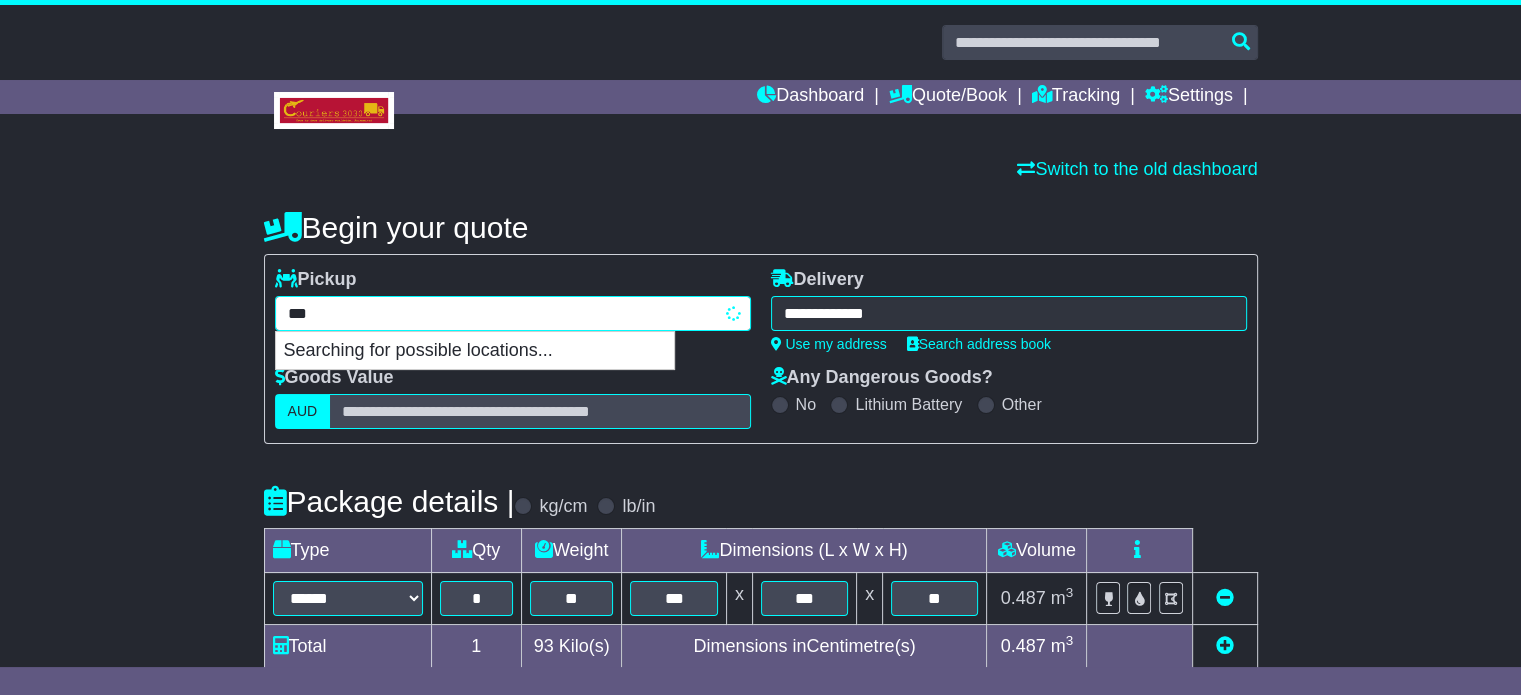 type on "****" 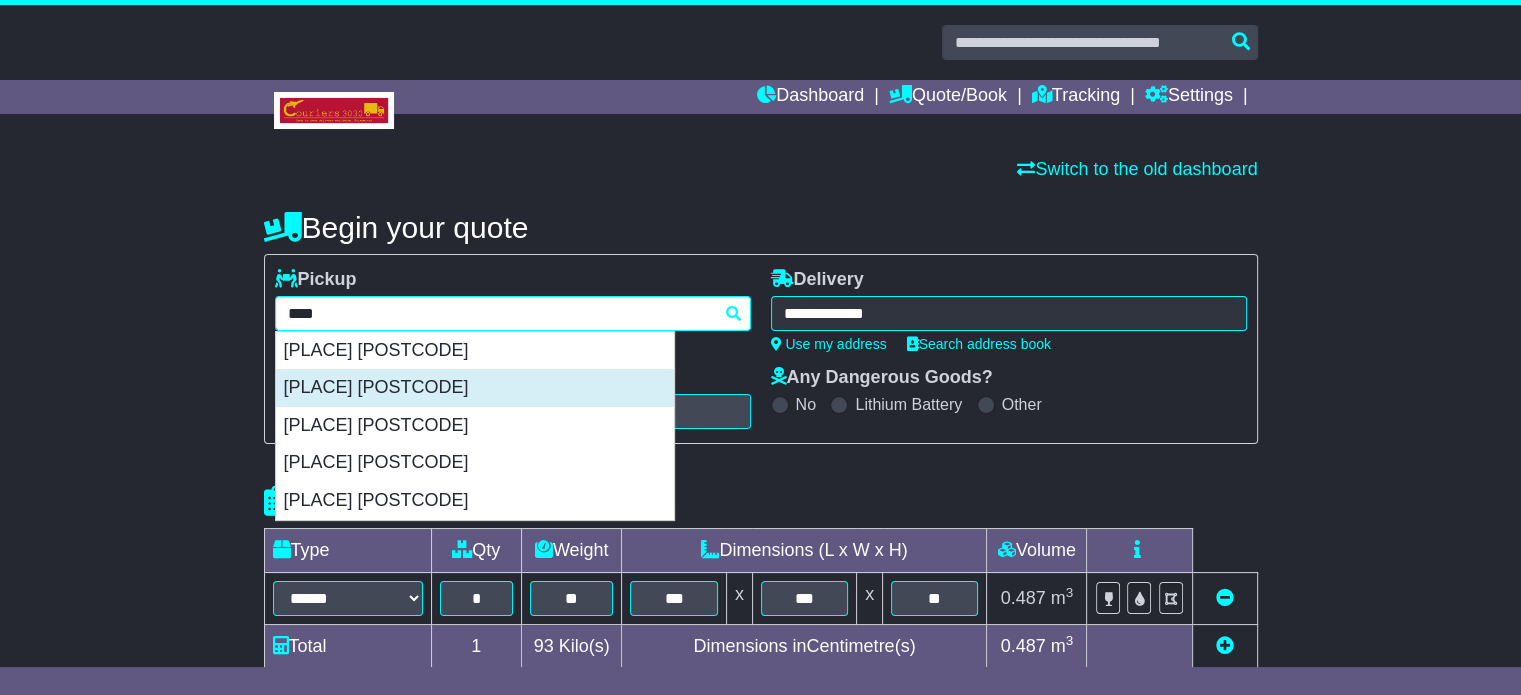 click on "EXMOUTH 6707" at bounding box center (475, 388) 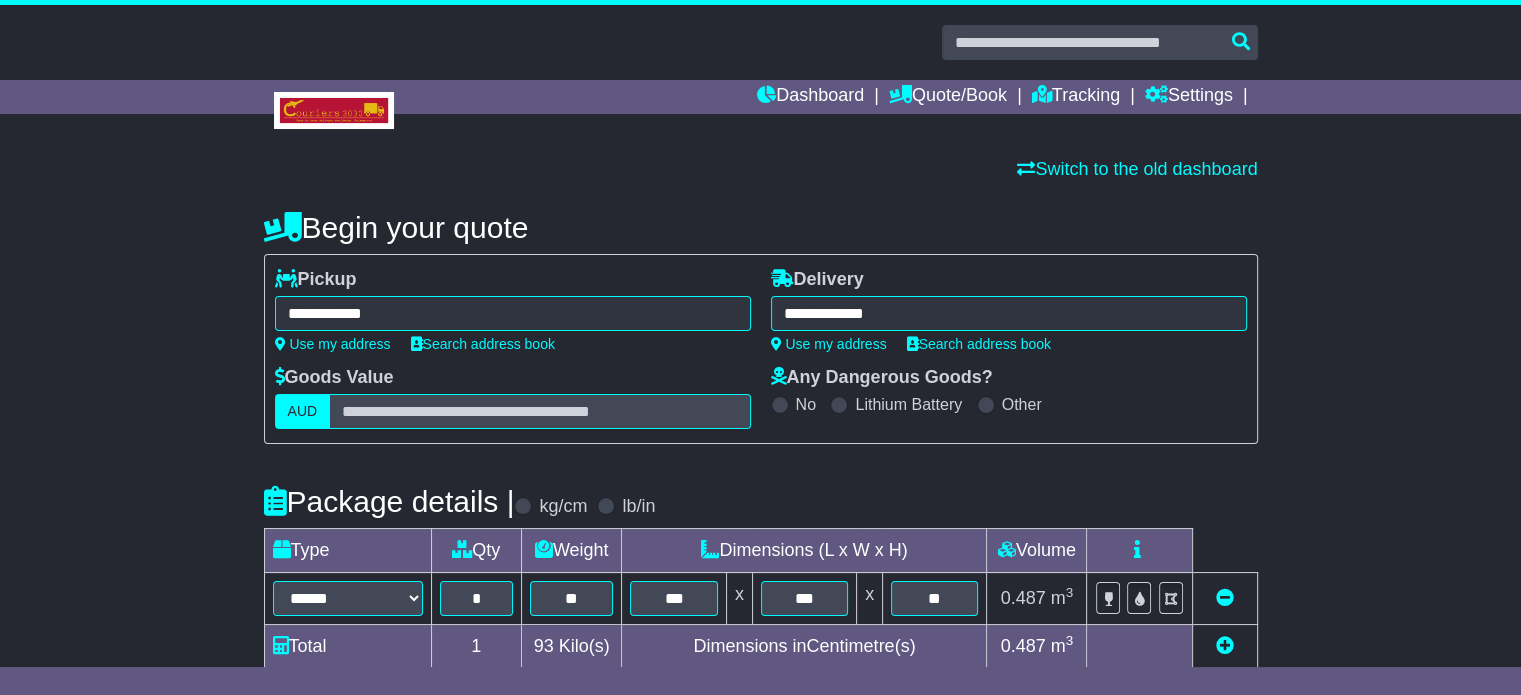 type on "**********" 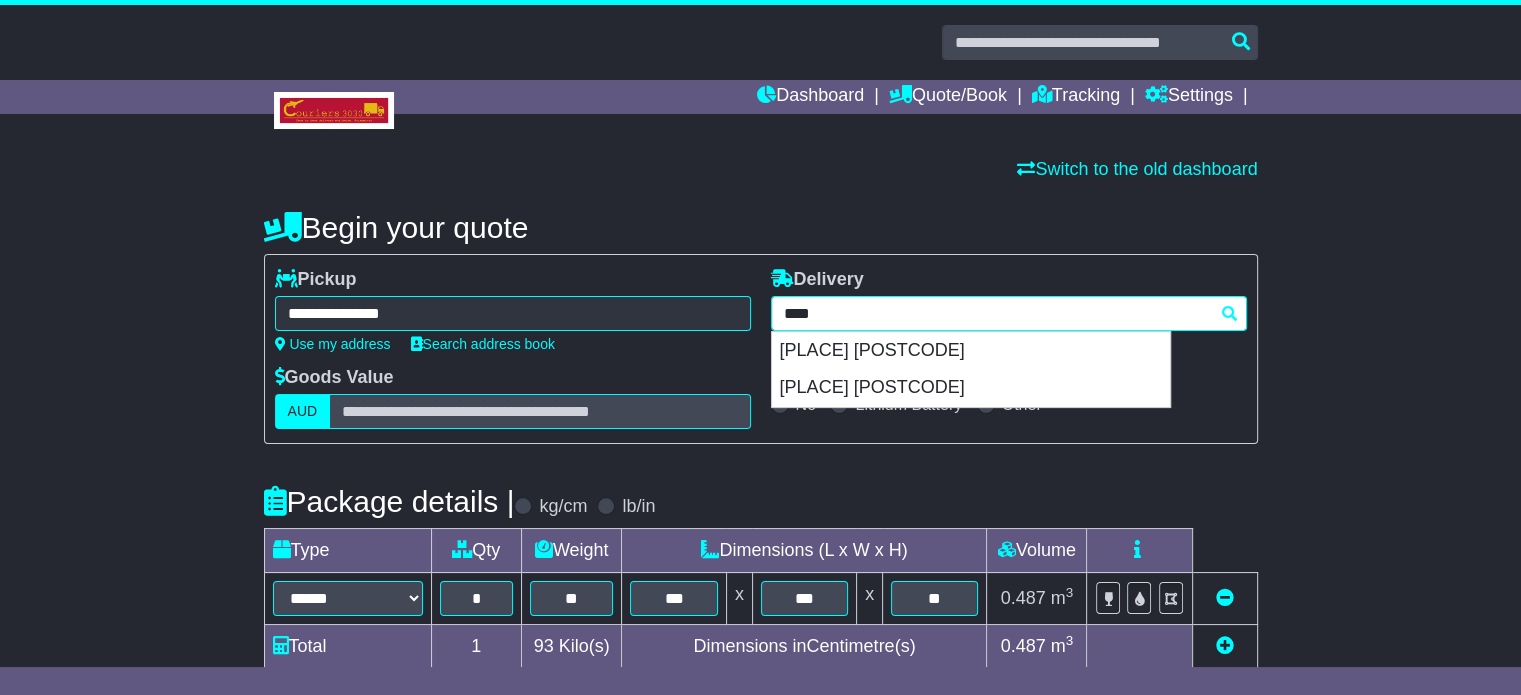 click on "**********" at bounding box center (1009, 313) 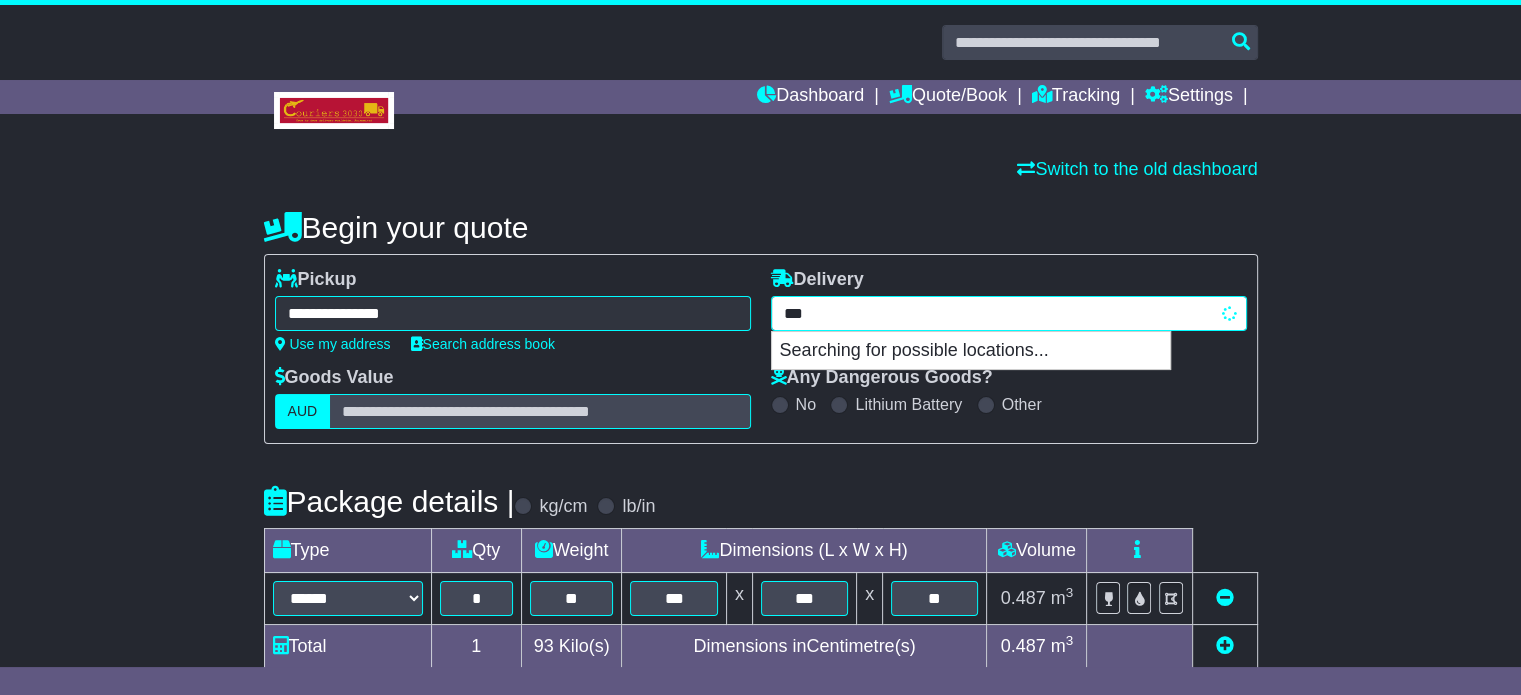 type on "****" 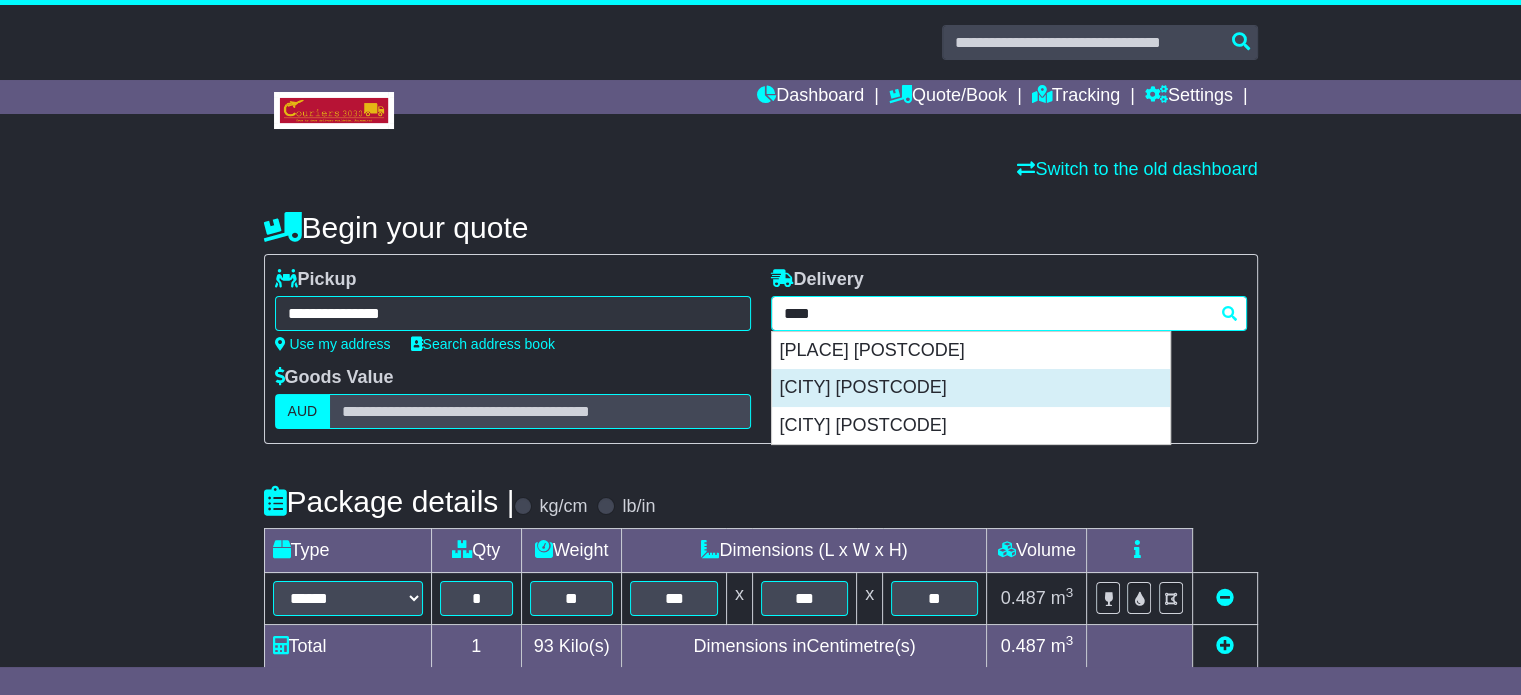 click on "PERTH 6000" at bounding box center (971, 388) 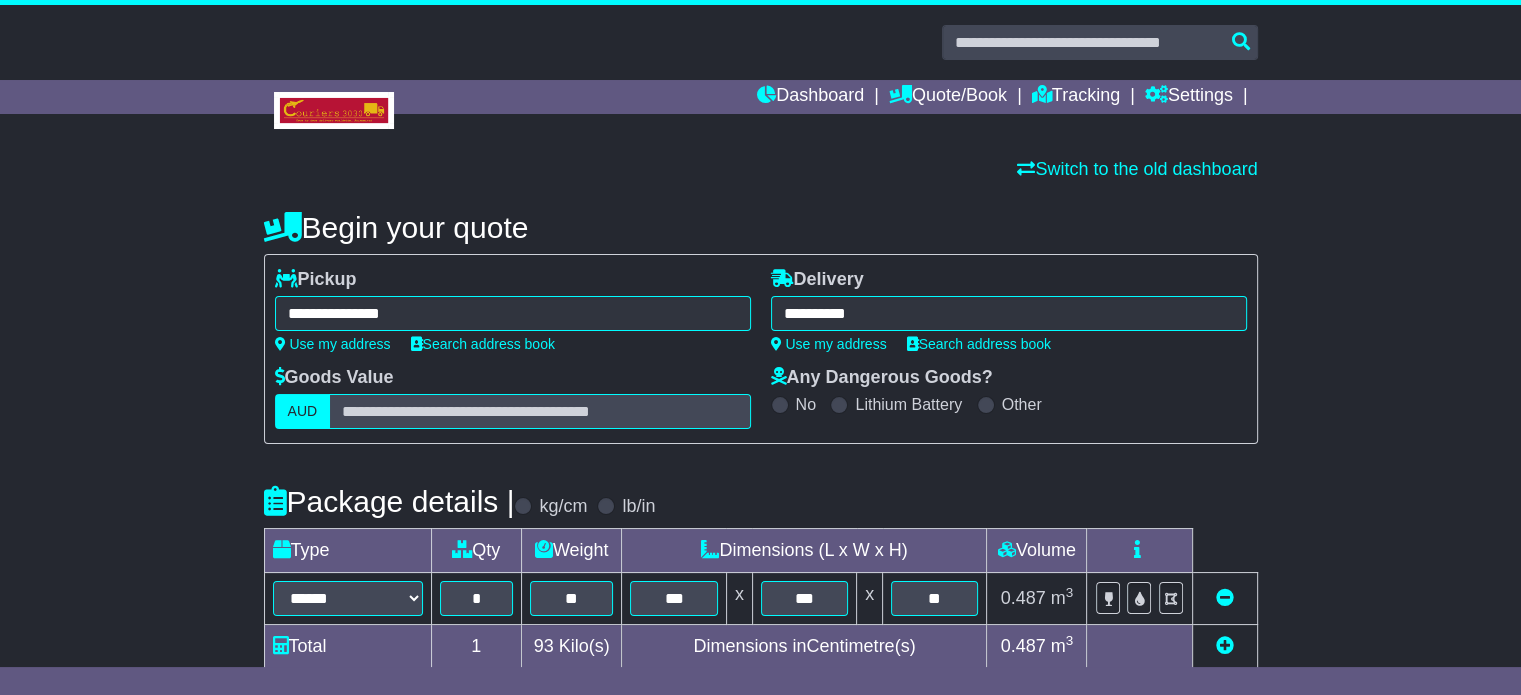 type on "**********" 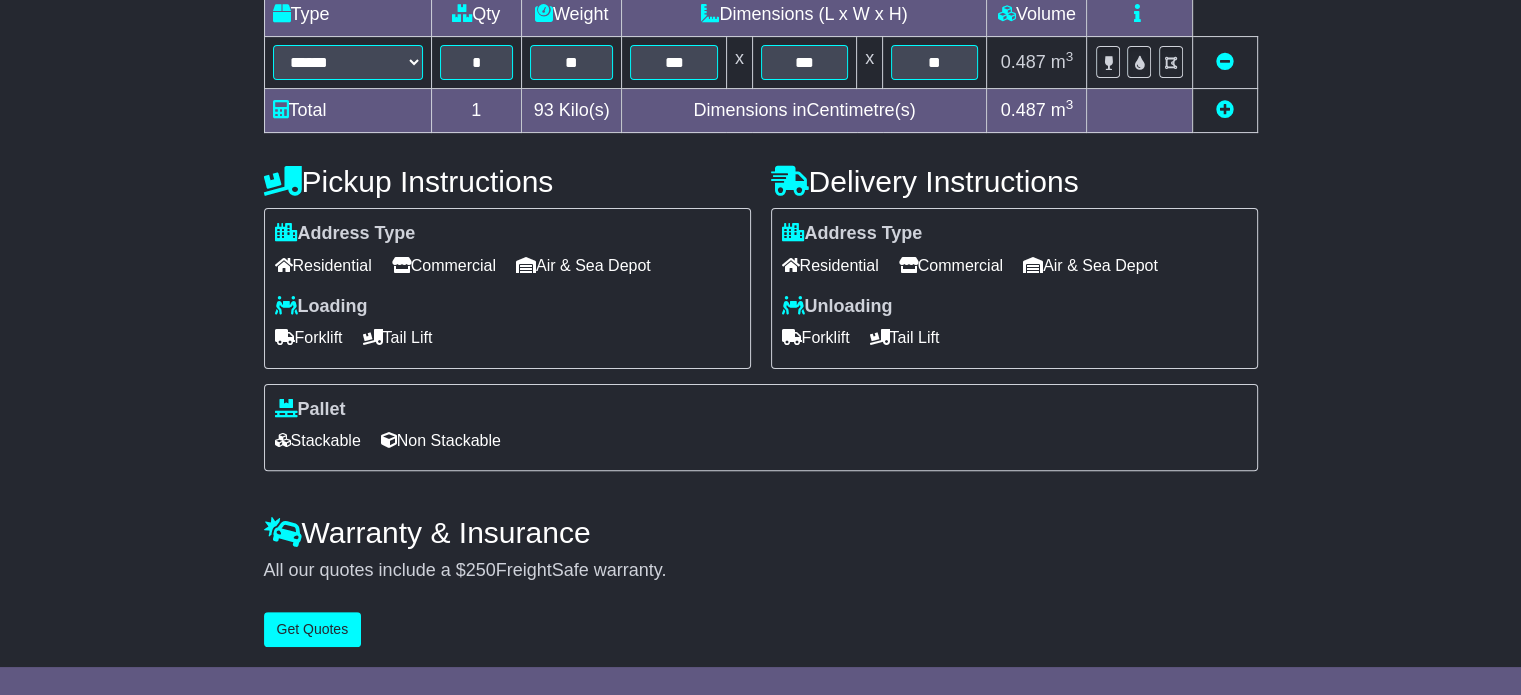 scroll, scrollTop: 540, scrollLeft: 0, axis: vertical 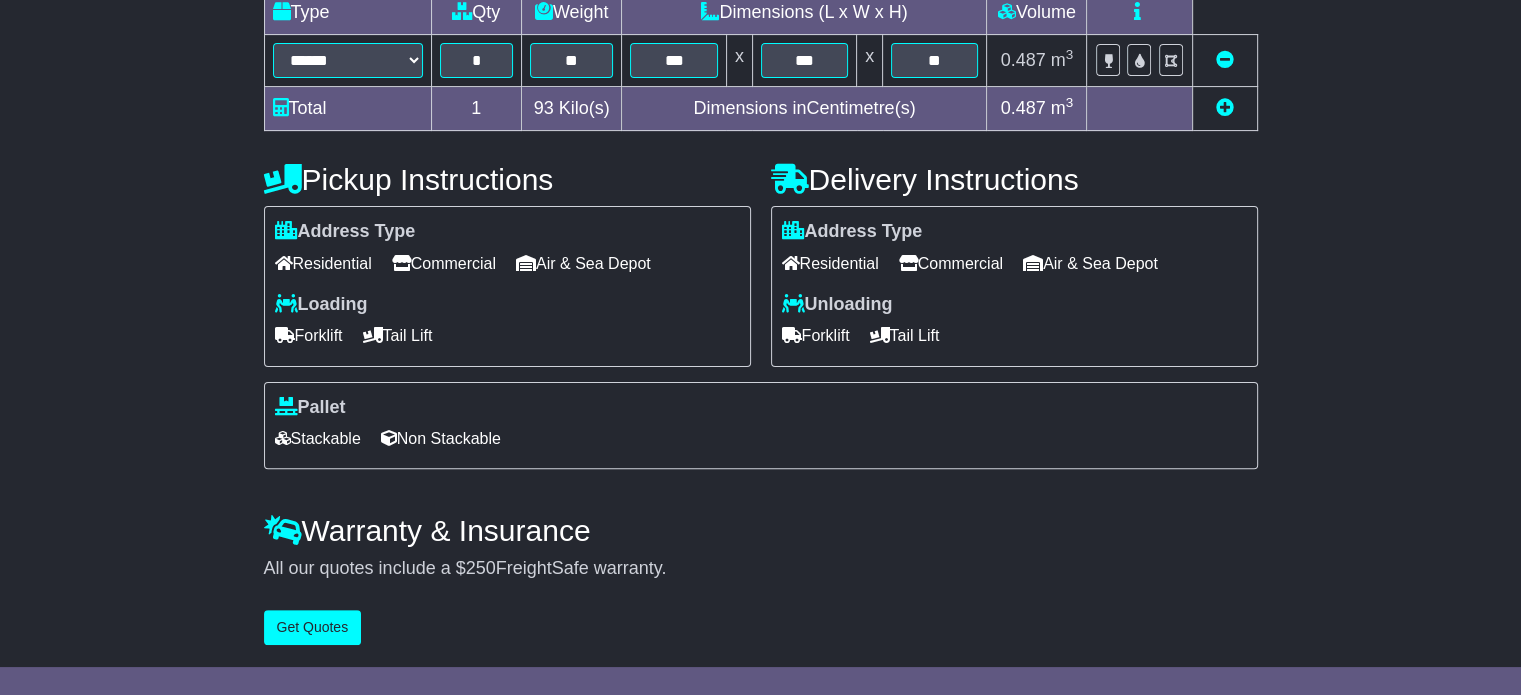 click on "Residential" at bounding box center [323, 263] 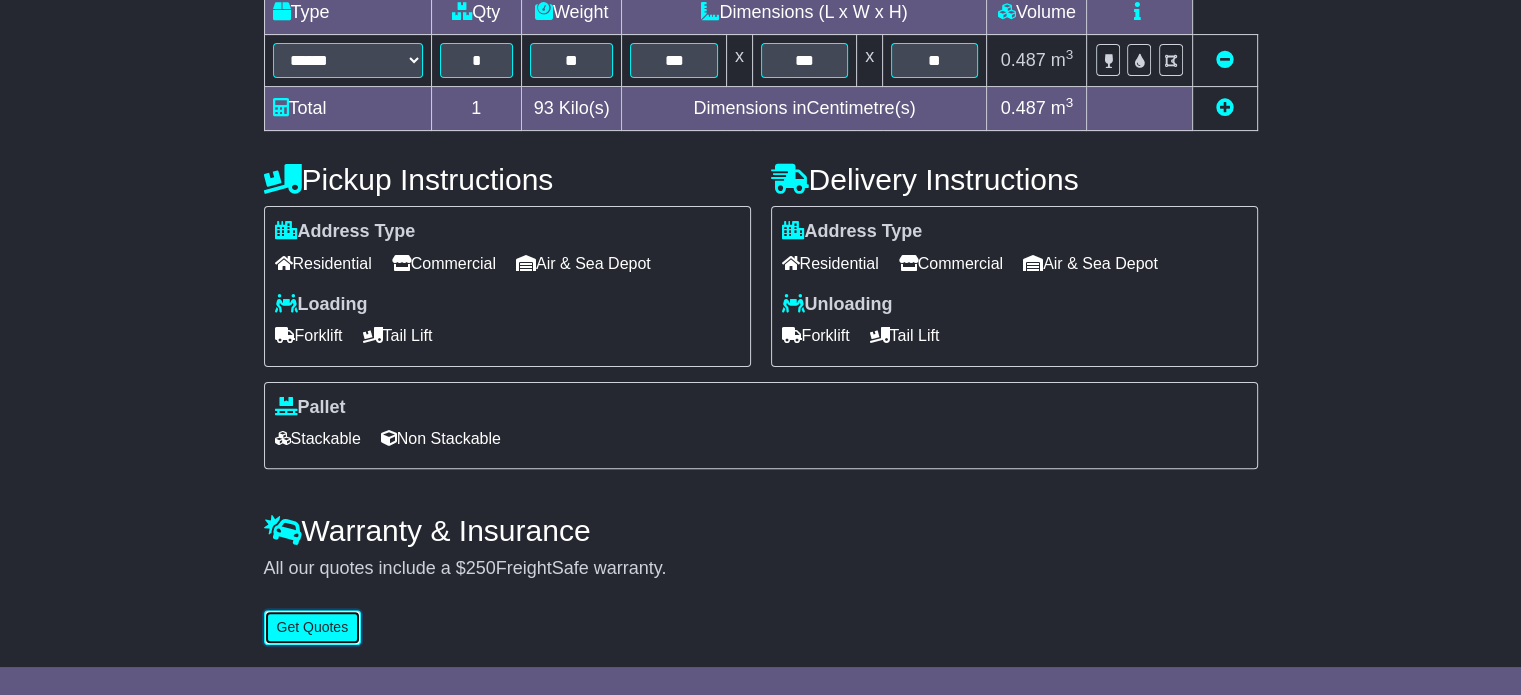 click on "Get Quotes" at bounding box center [313, 627] 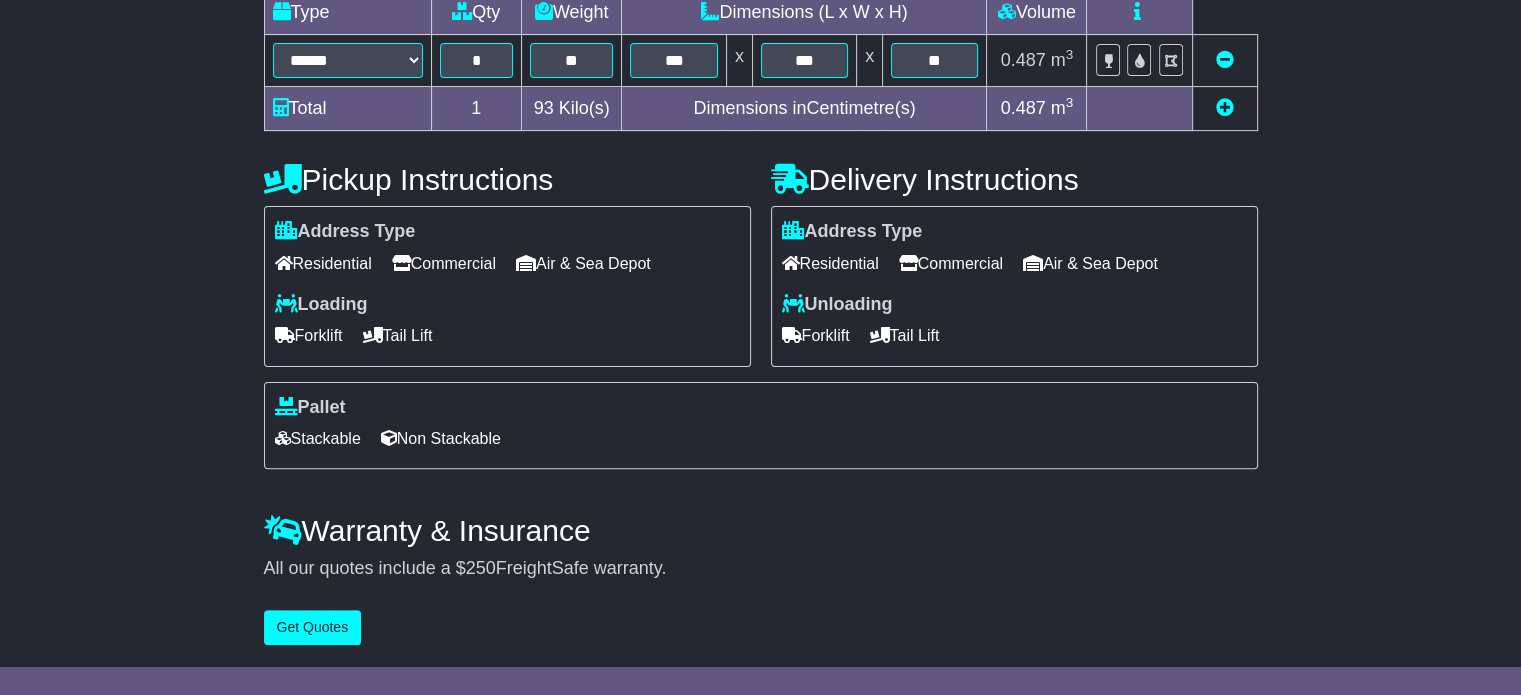 scroll, scrollTop: 0, scrollLeft: 0, axis: both 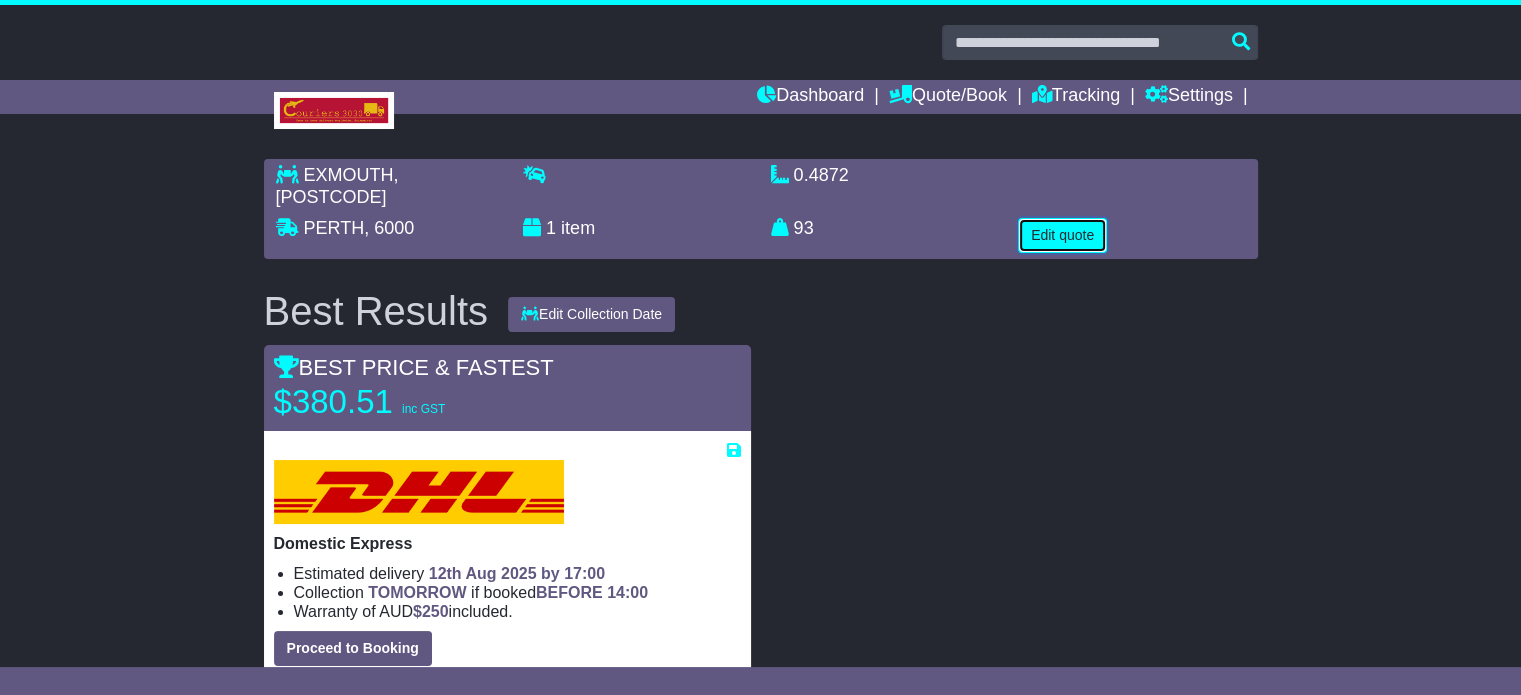 click on "Edit quote" at bounding box center (1062, 235) 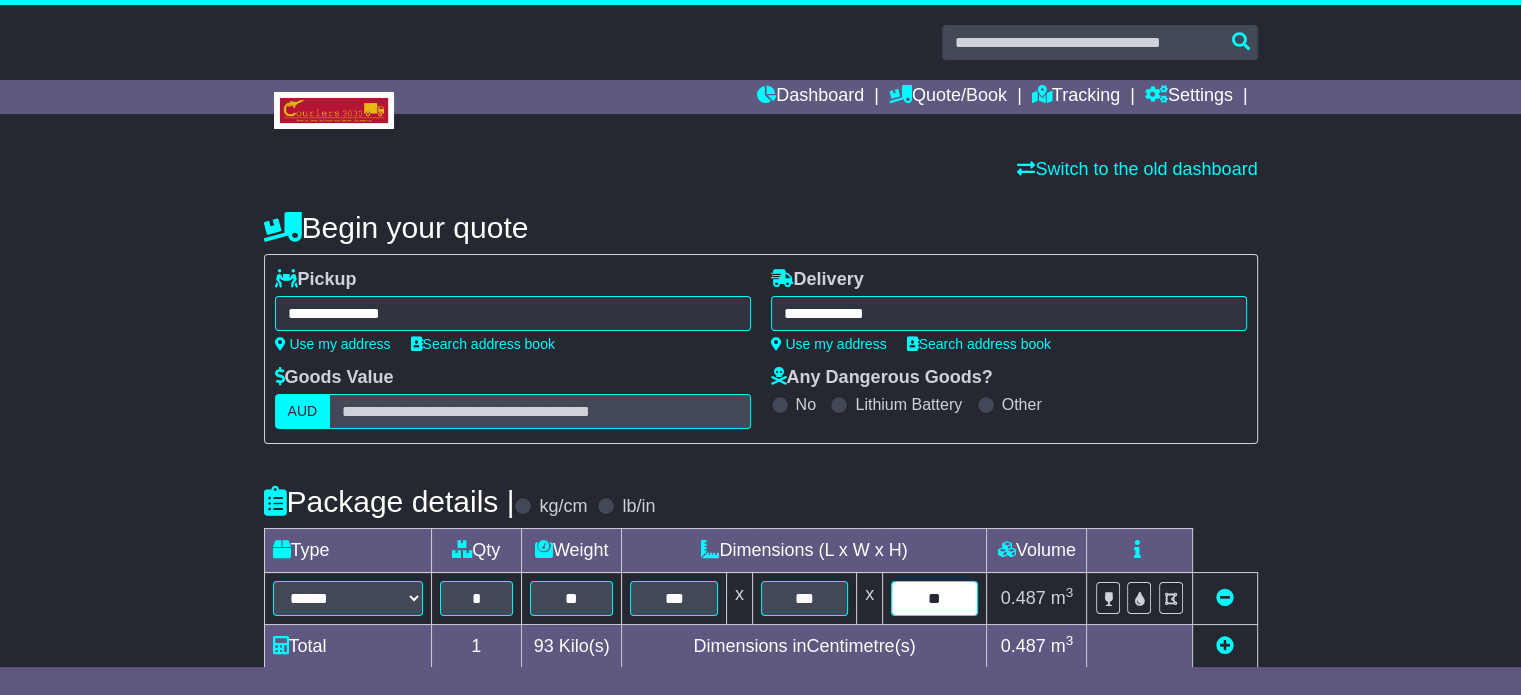 click on "**" at bounding box center [934, 598] 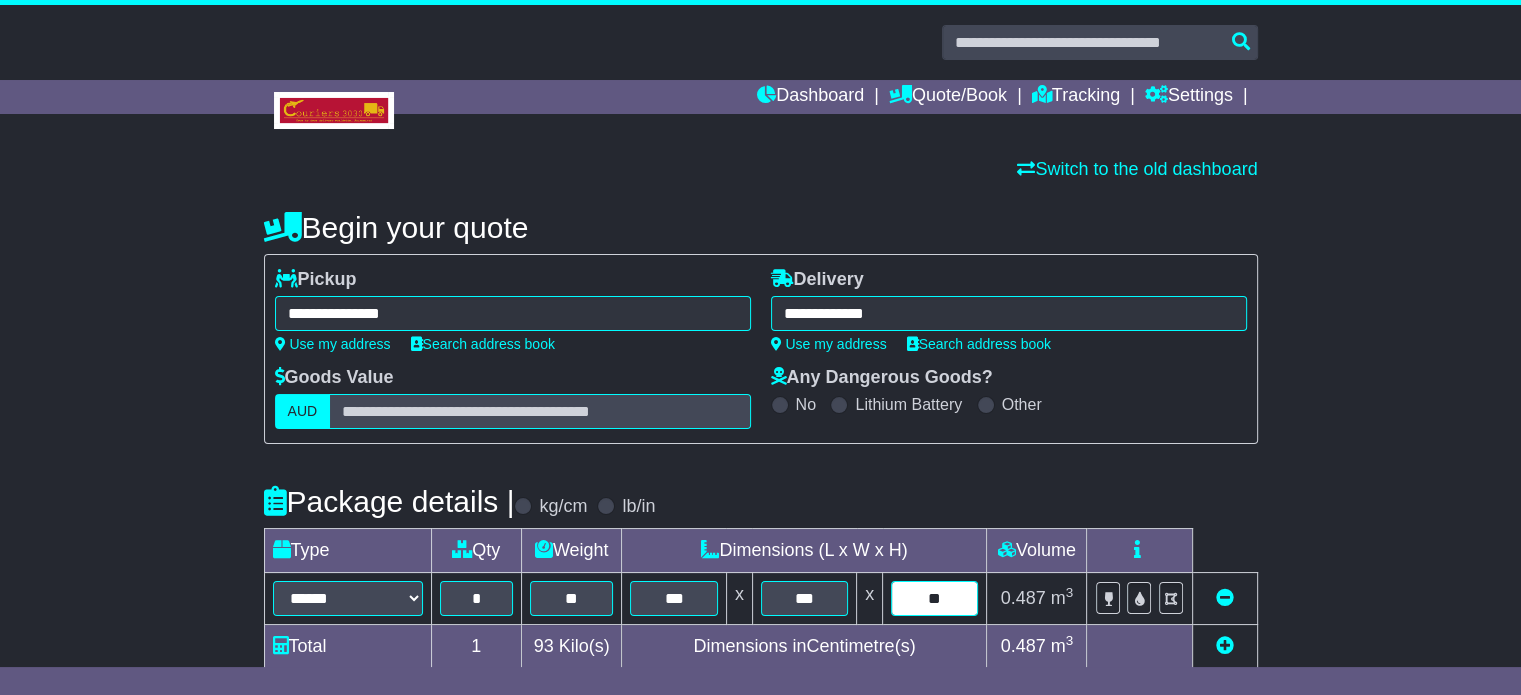 type on "**" 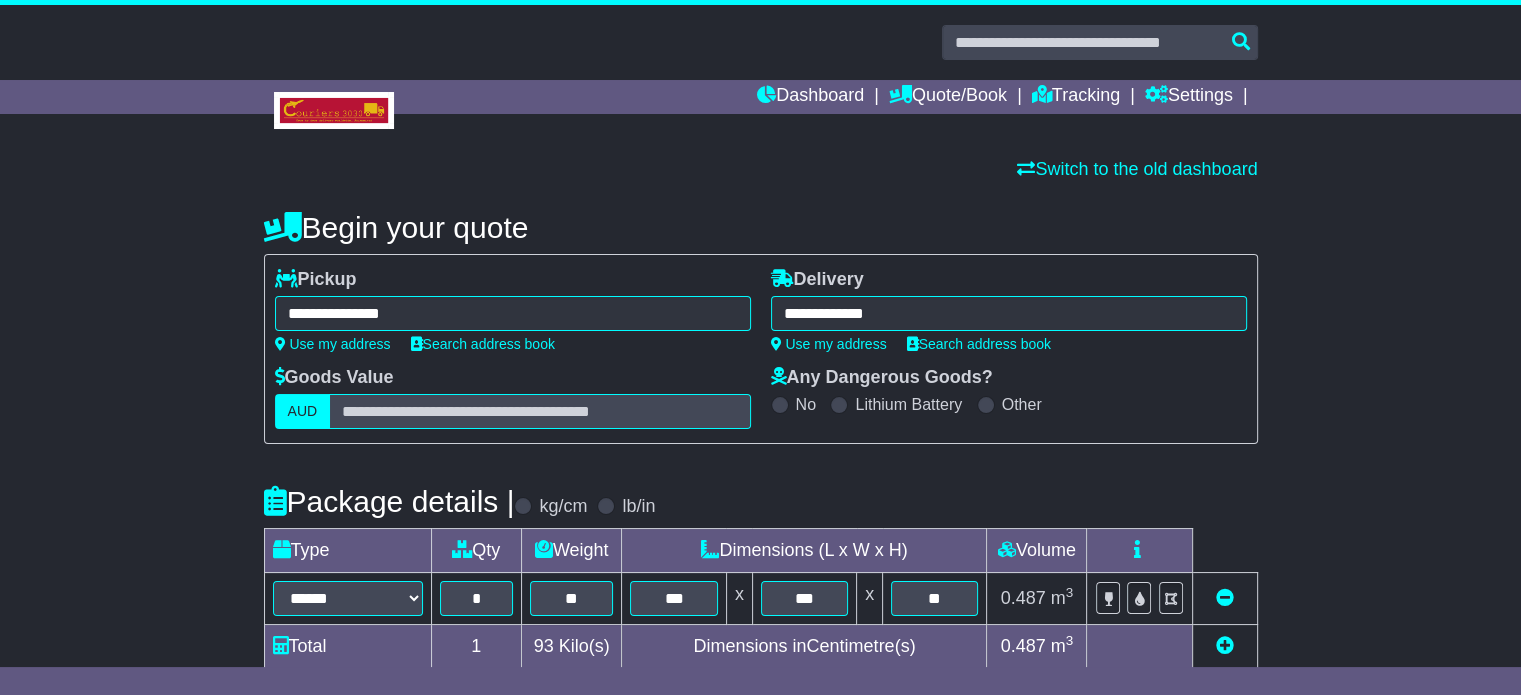 click on "**********" at bounding box center [760, 692] 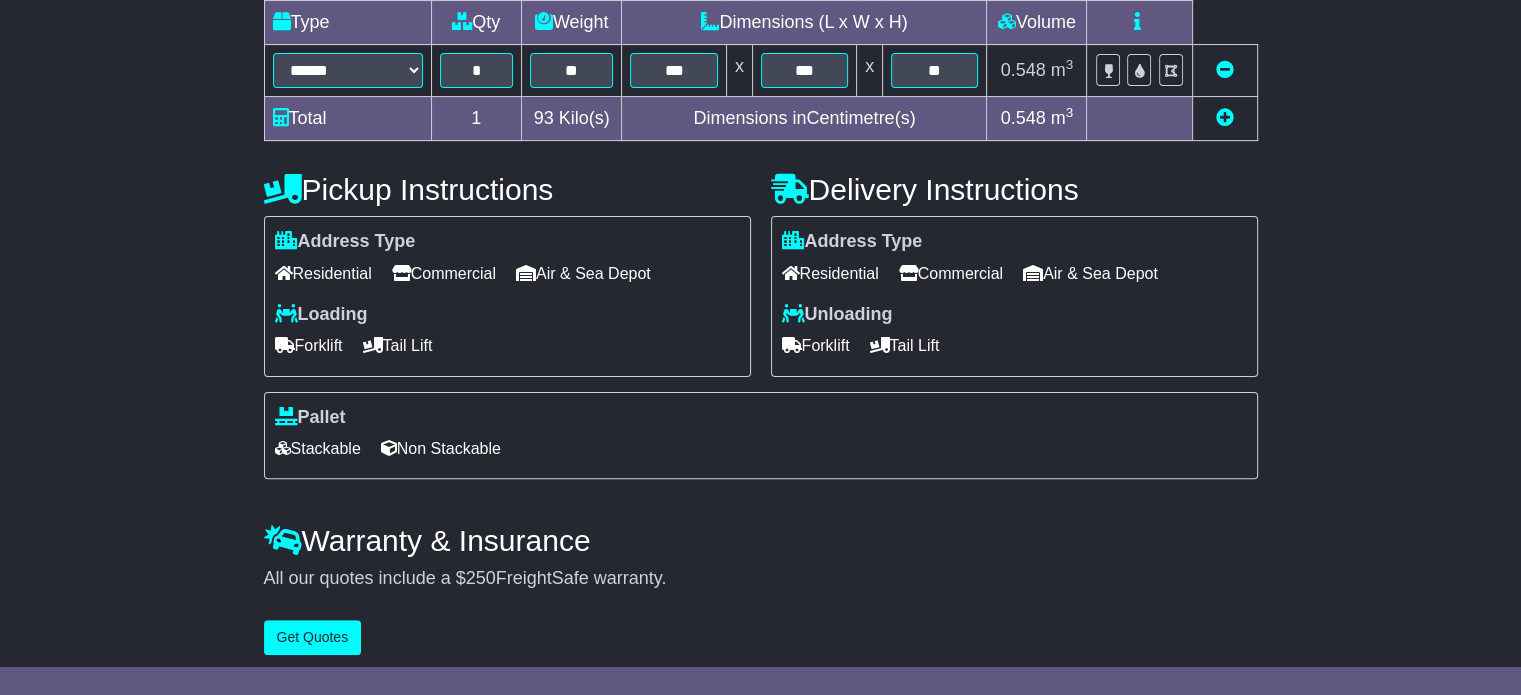 scroll, scrollTop: 540, scrollLeft: 0, axis: vertical 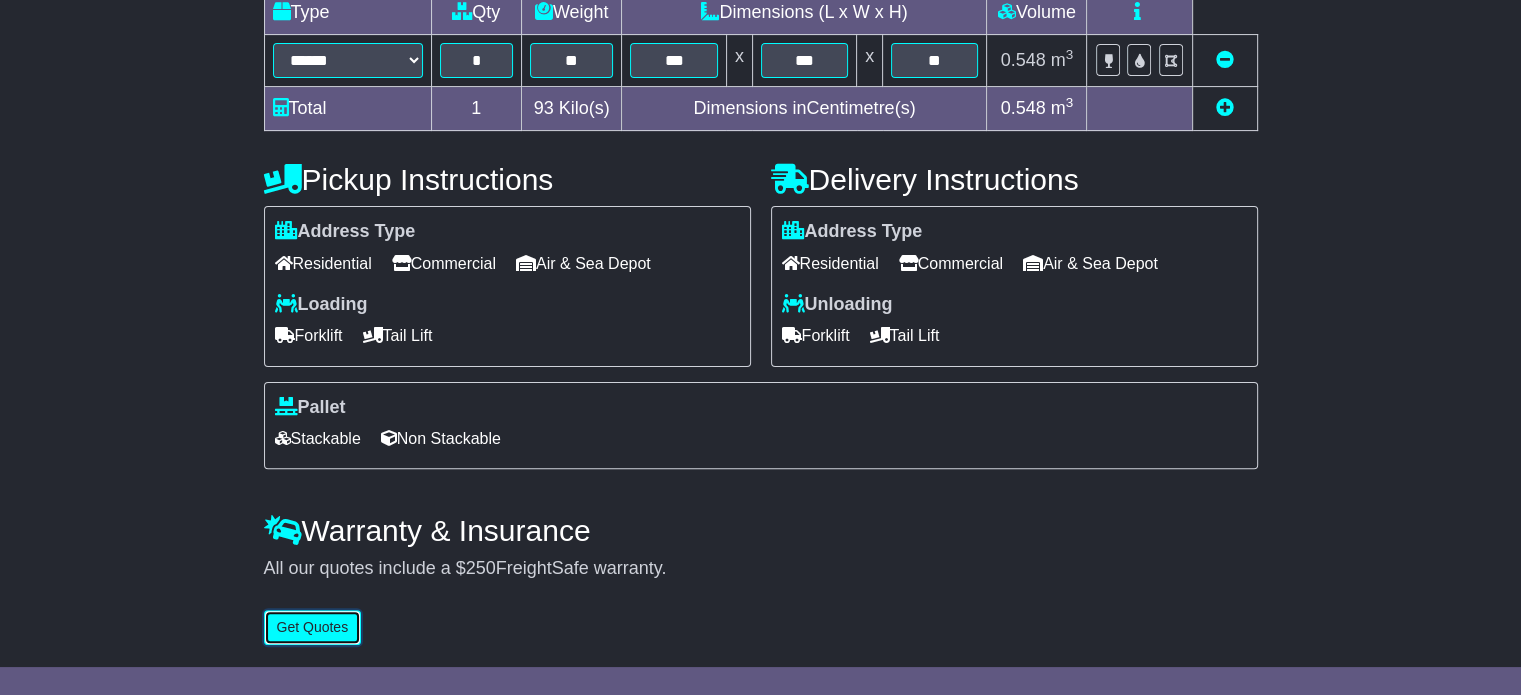 click on "Get Quotes" at bounding box center [313, 627] 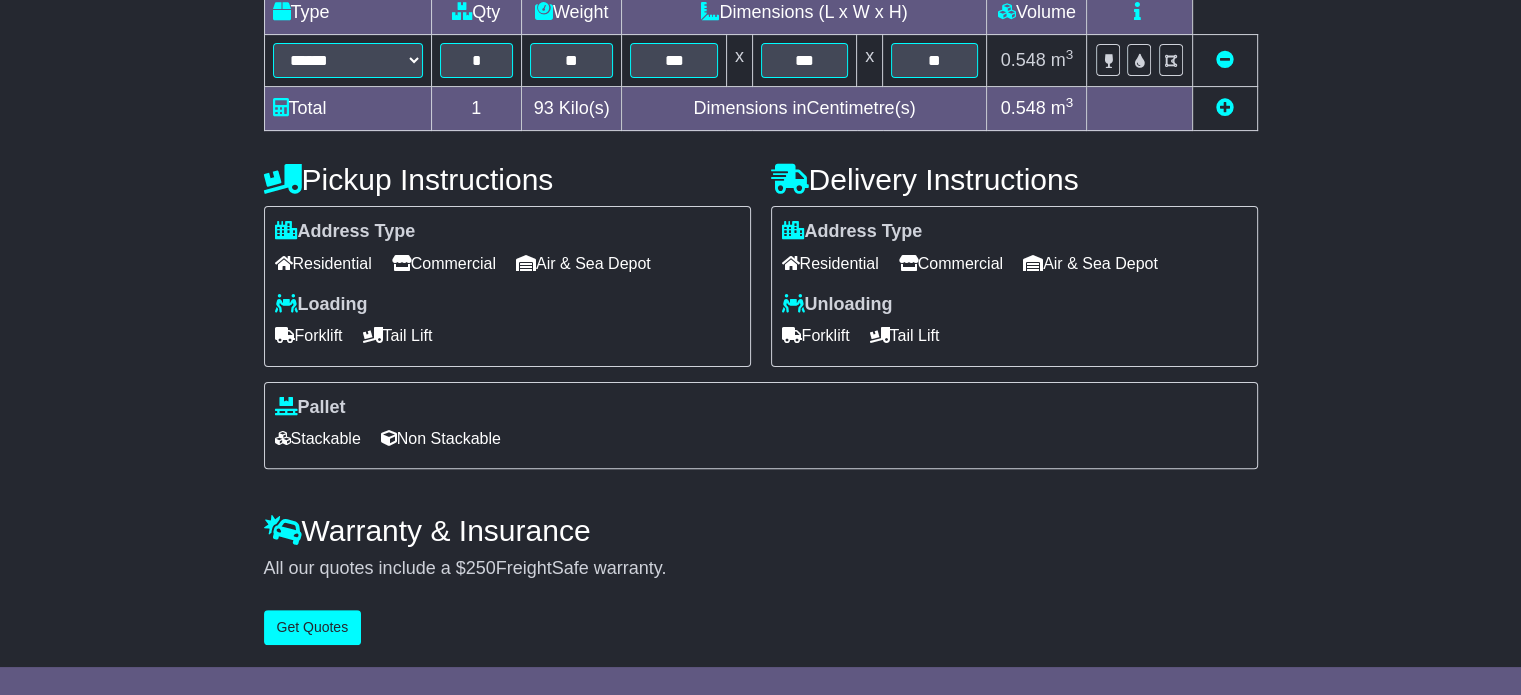scroll, scrollTop: 0, scrollLeft: 0, axis: both 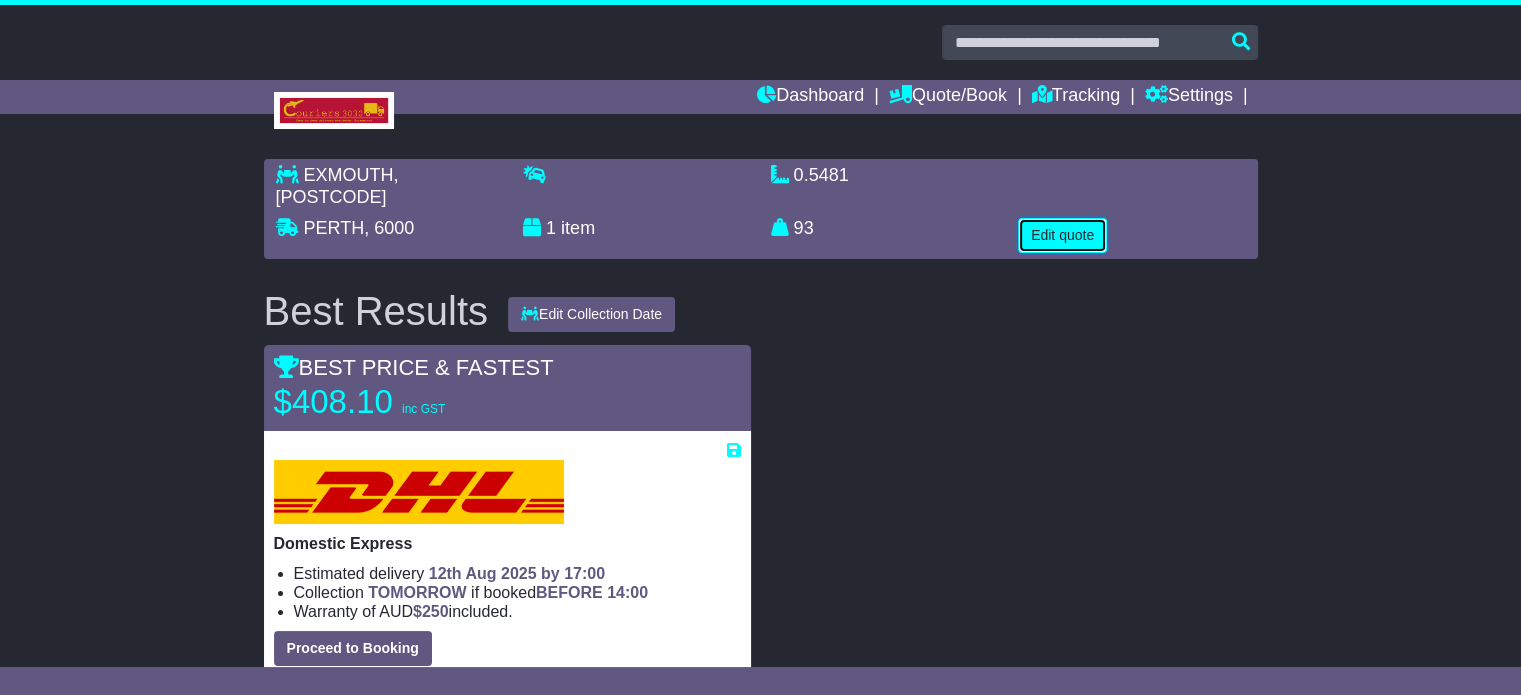 click on "Edit quote" at bounding box center (1062, 235) 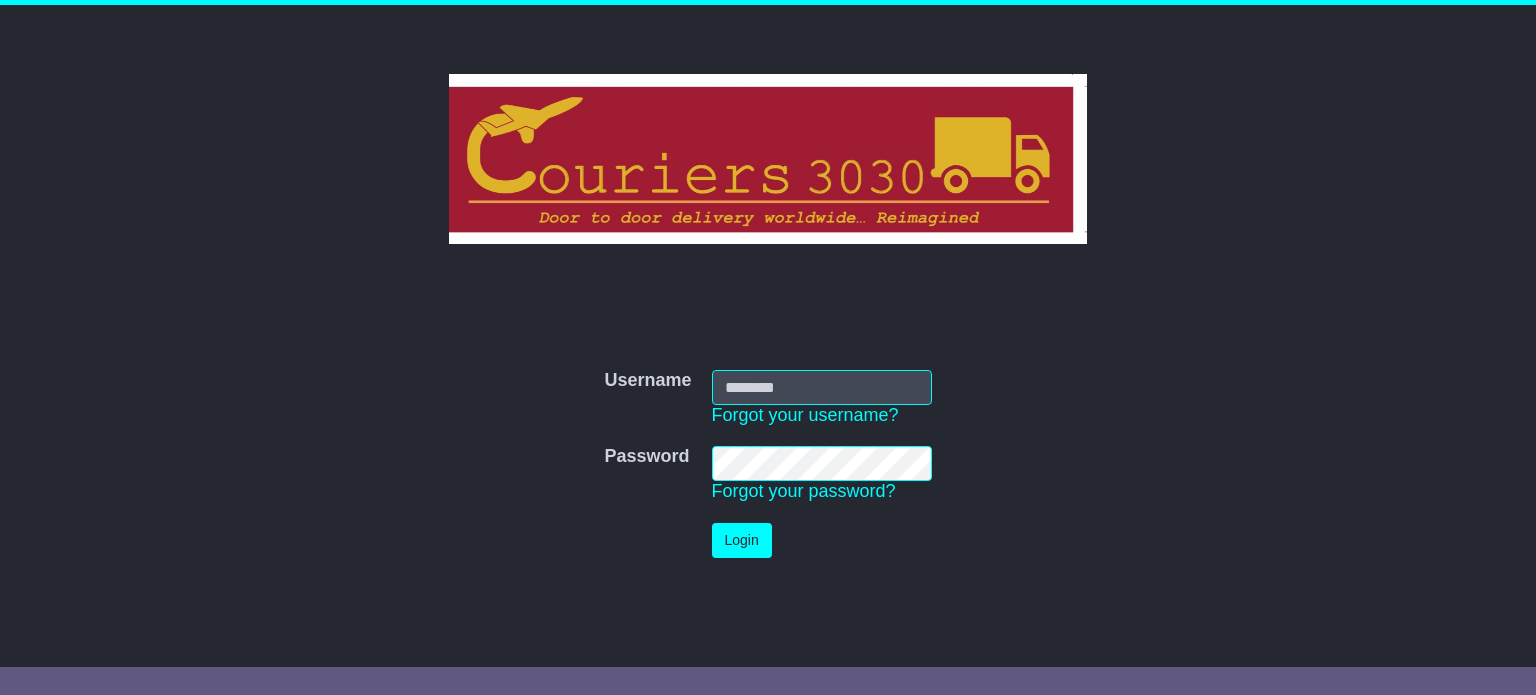 scroll, scrollTop: 0, scrollLeft: 0, axis: both 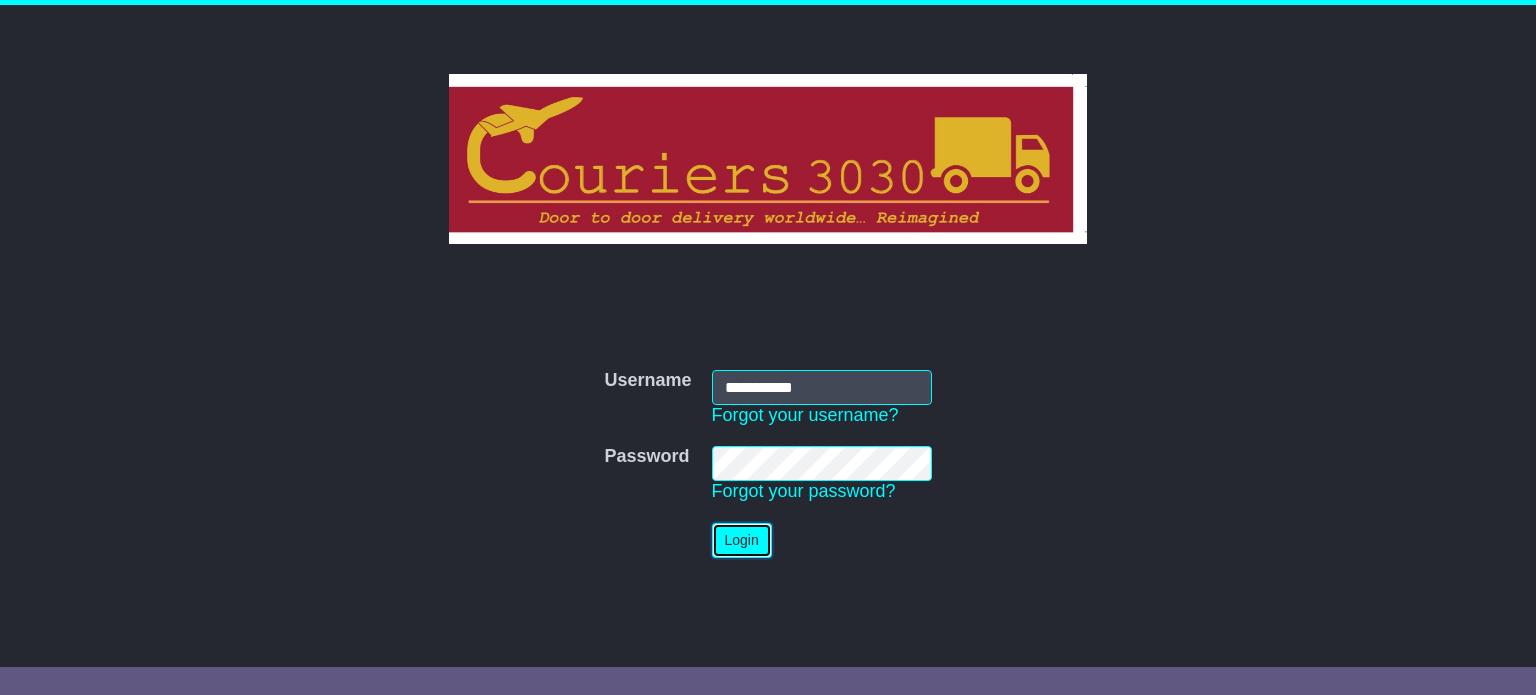 click on "Login" at bounding box center (742, 540) 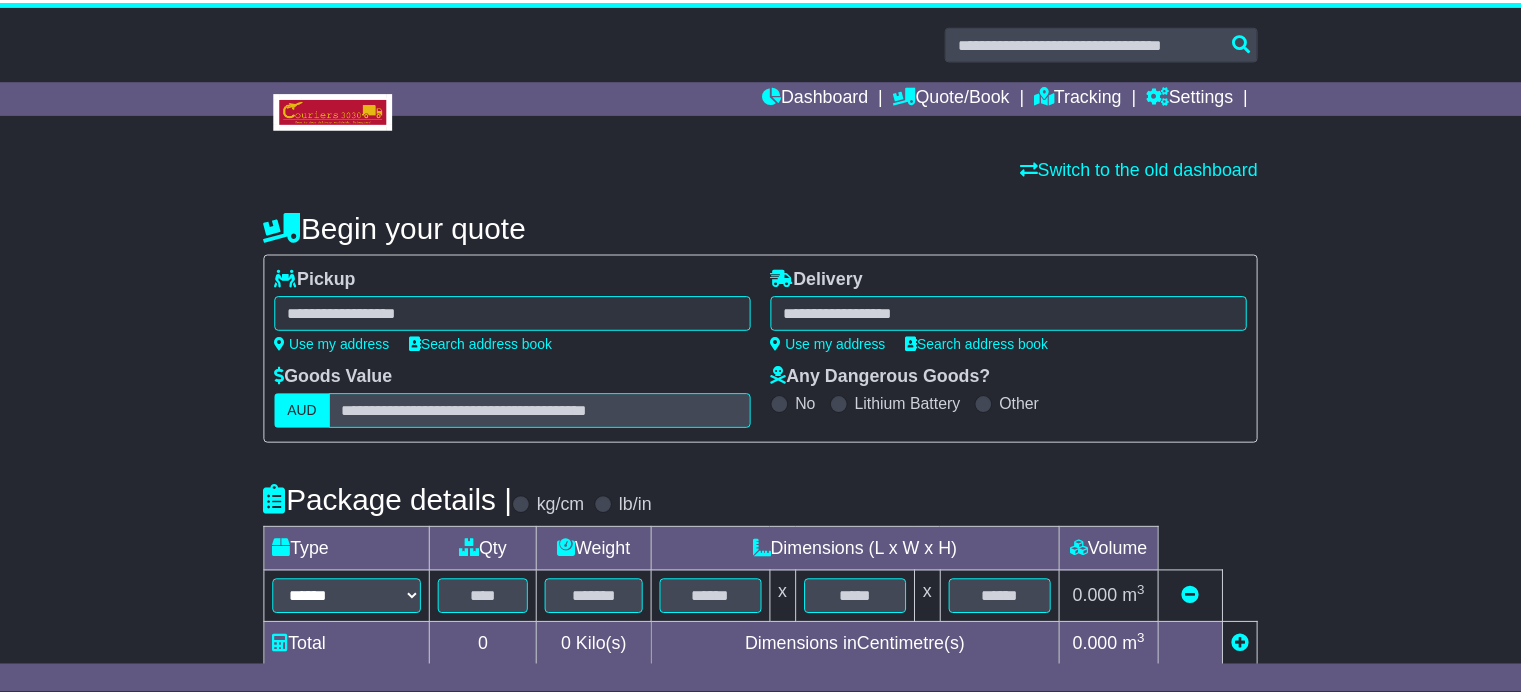 scroll, scrollTop: 0, scrollLeft: 0, axis: both 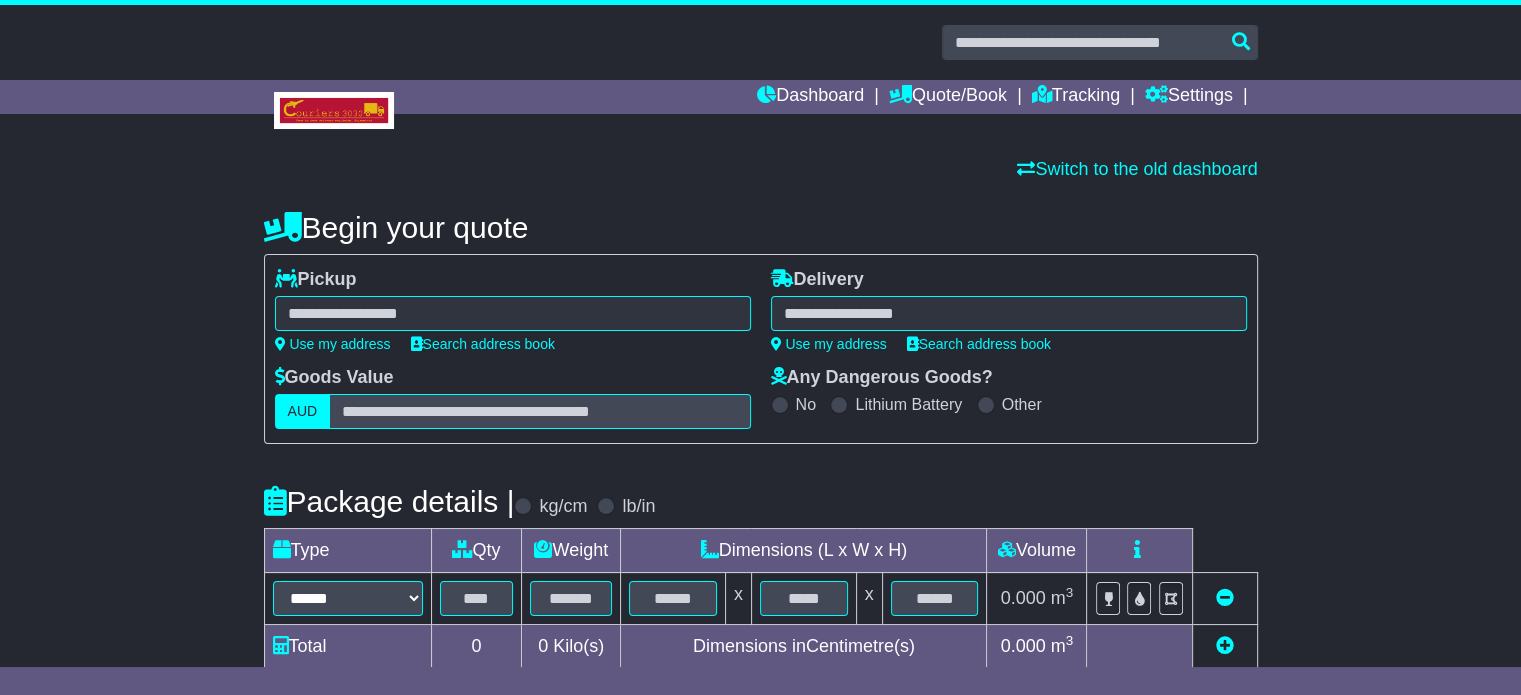 click at bounding box center (513, 313) 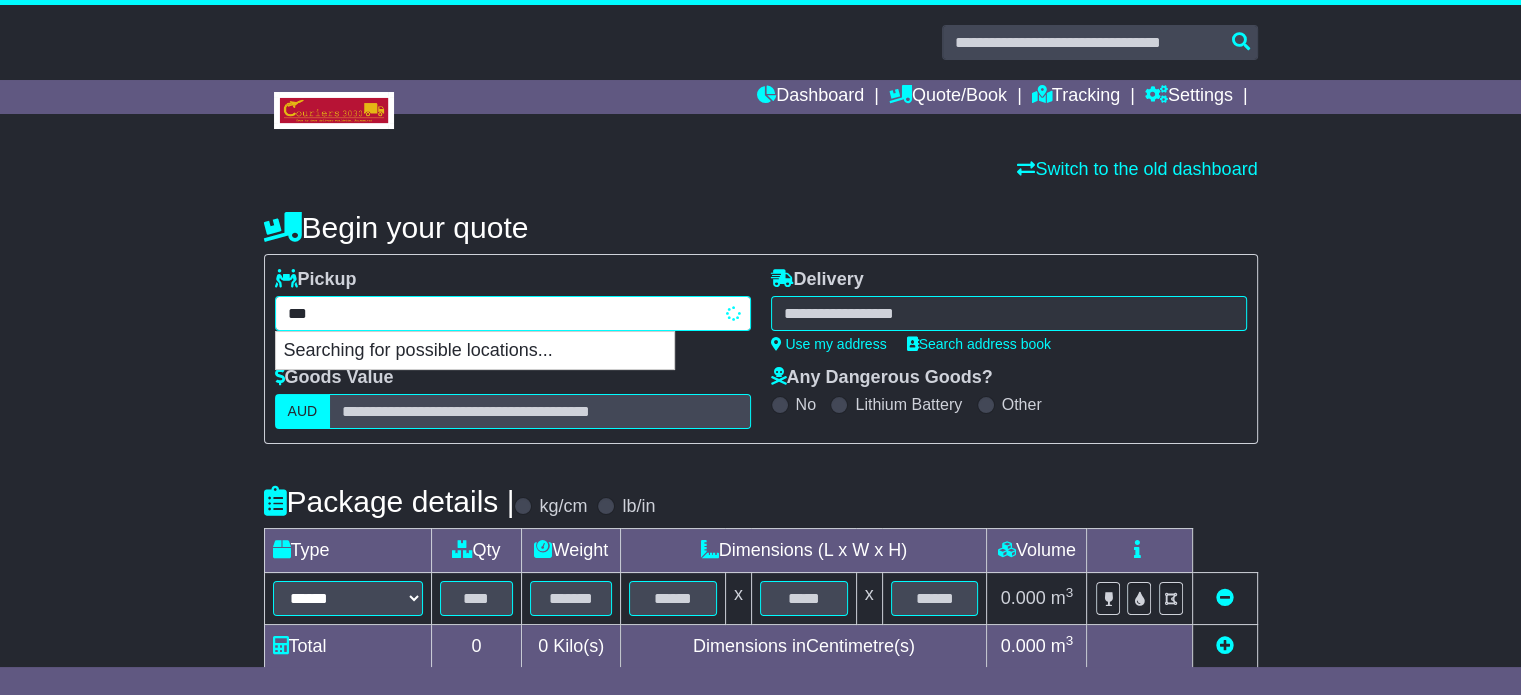 type on "****" 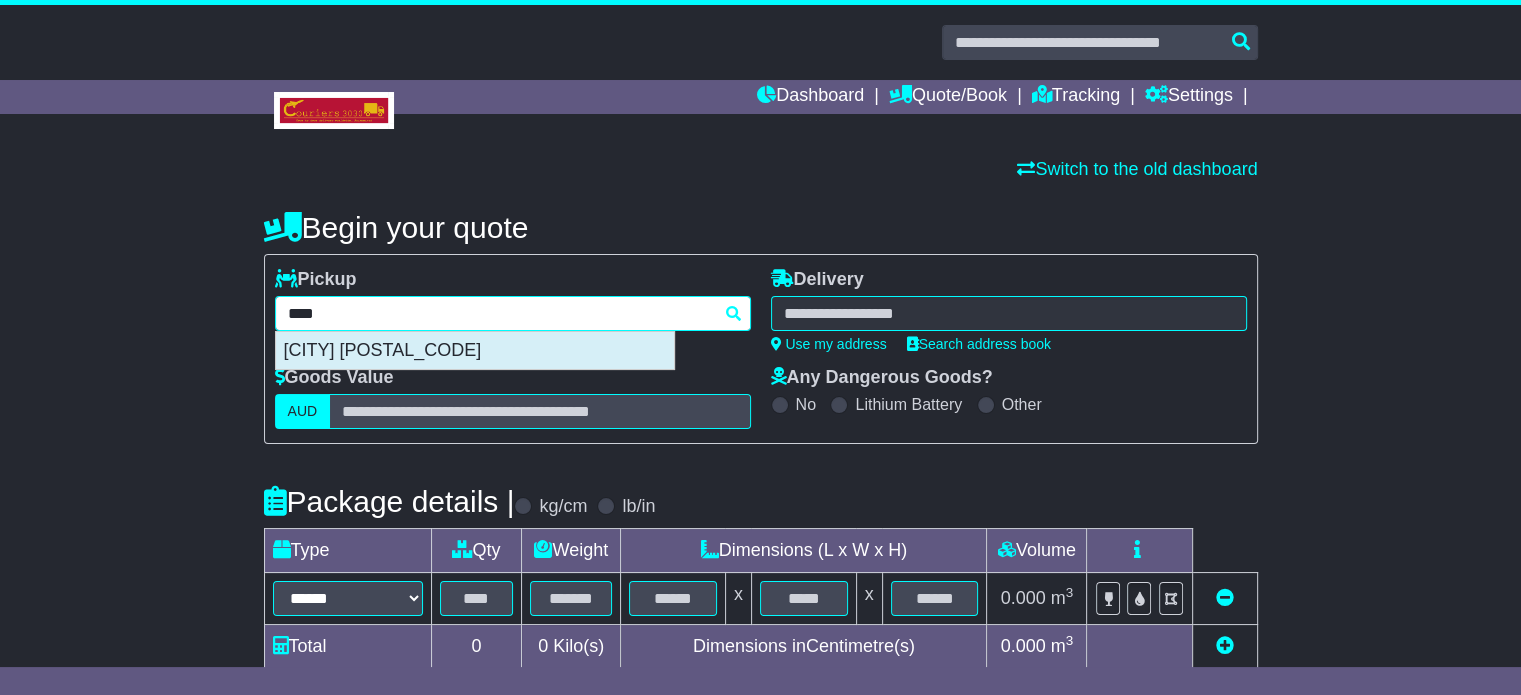 click on "[CITY] [POSTAL_CODE]" at bounding box center (475, 351) 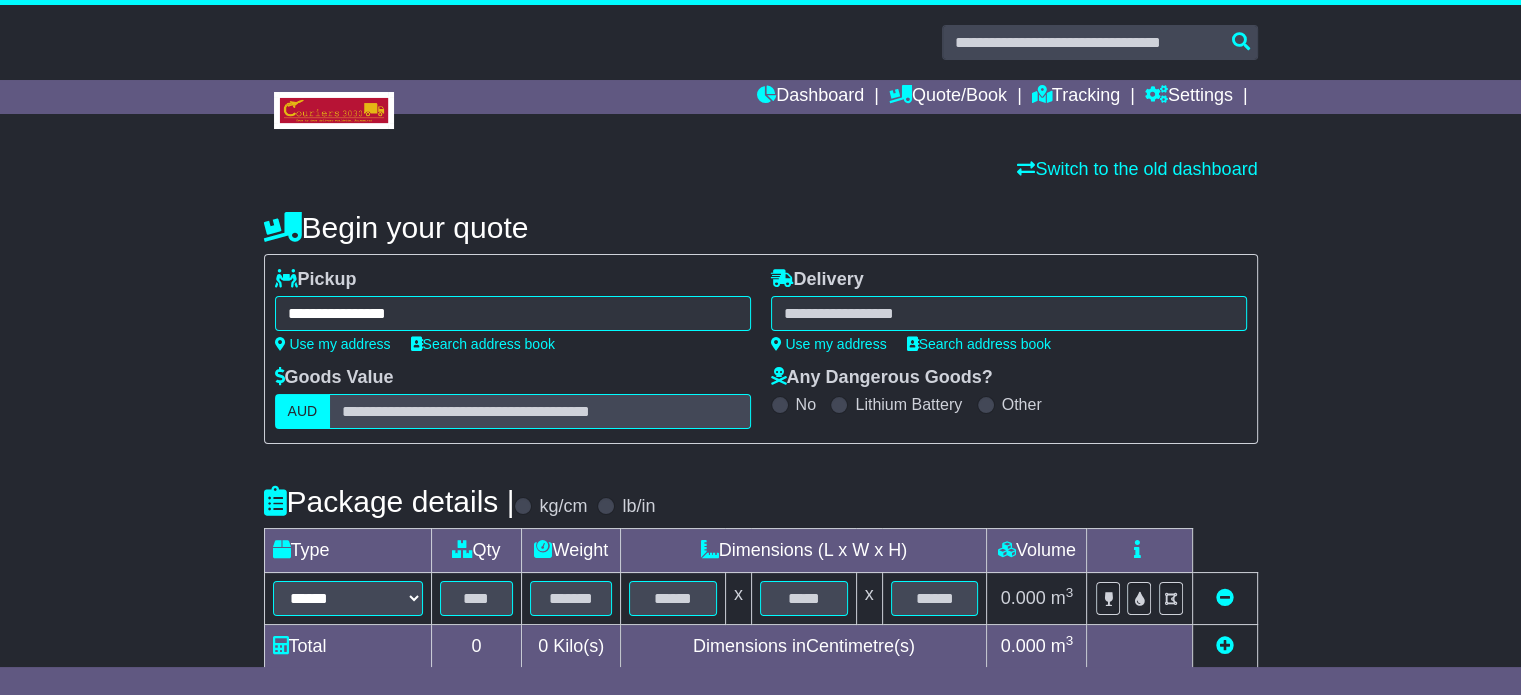type on "**********" 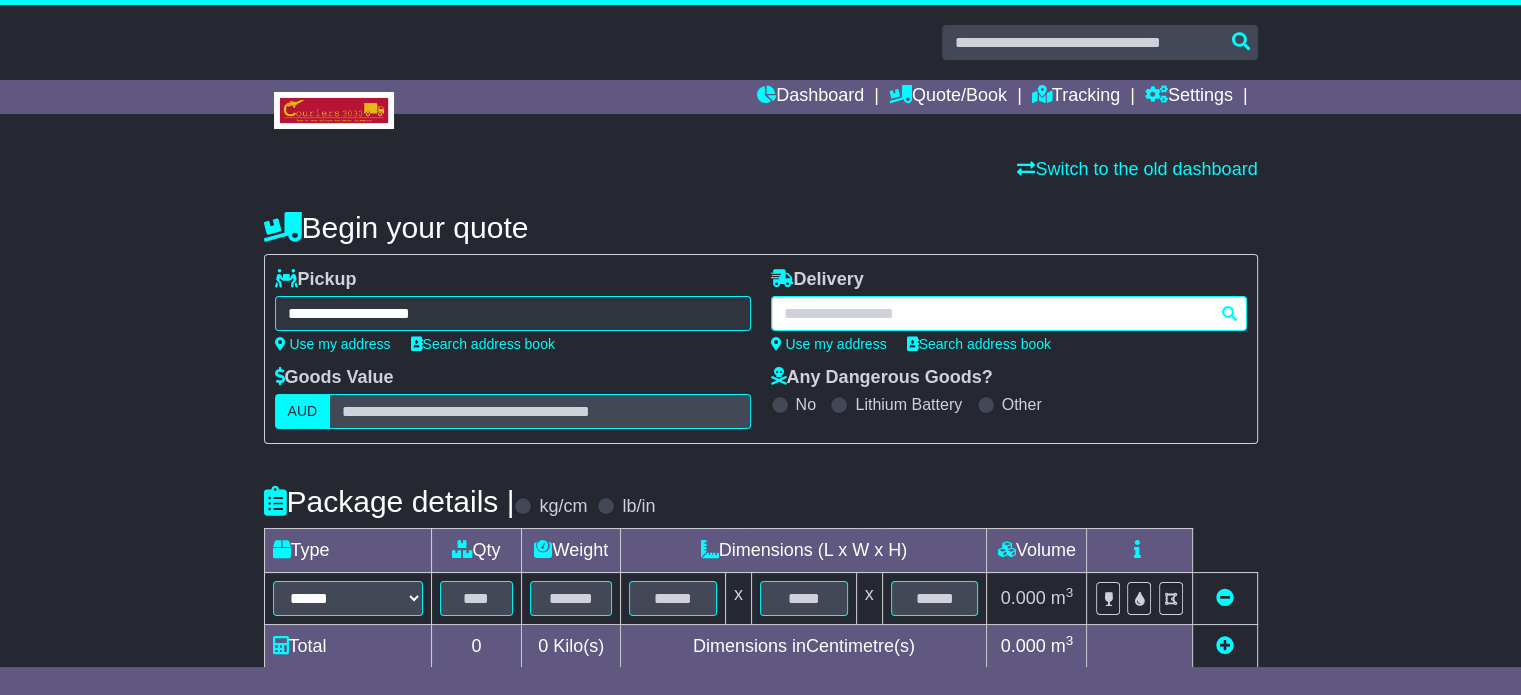 click at bounding box center [1009, 313] 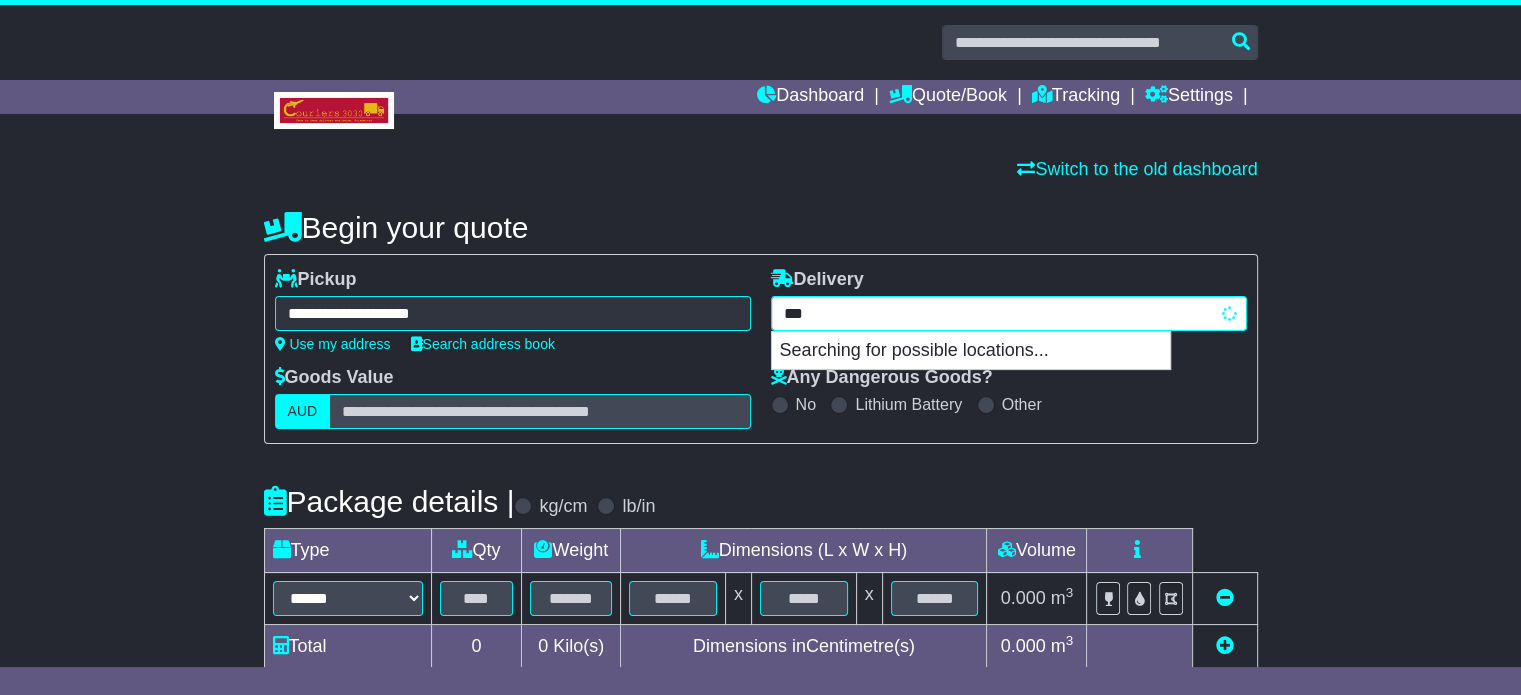type on "****" 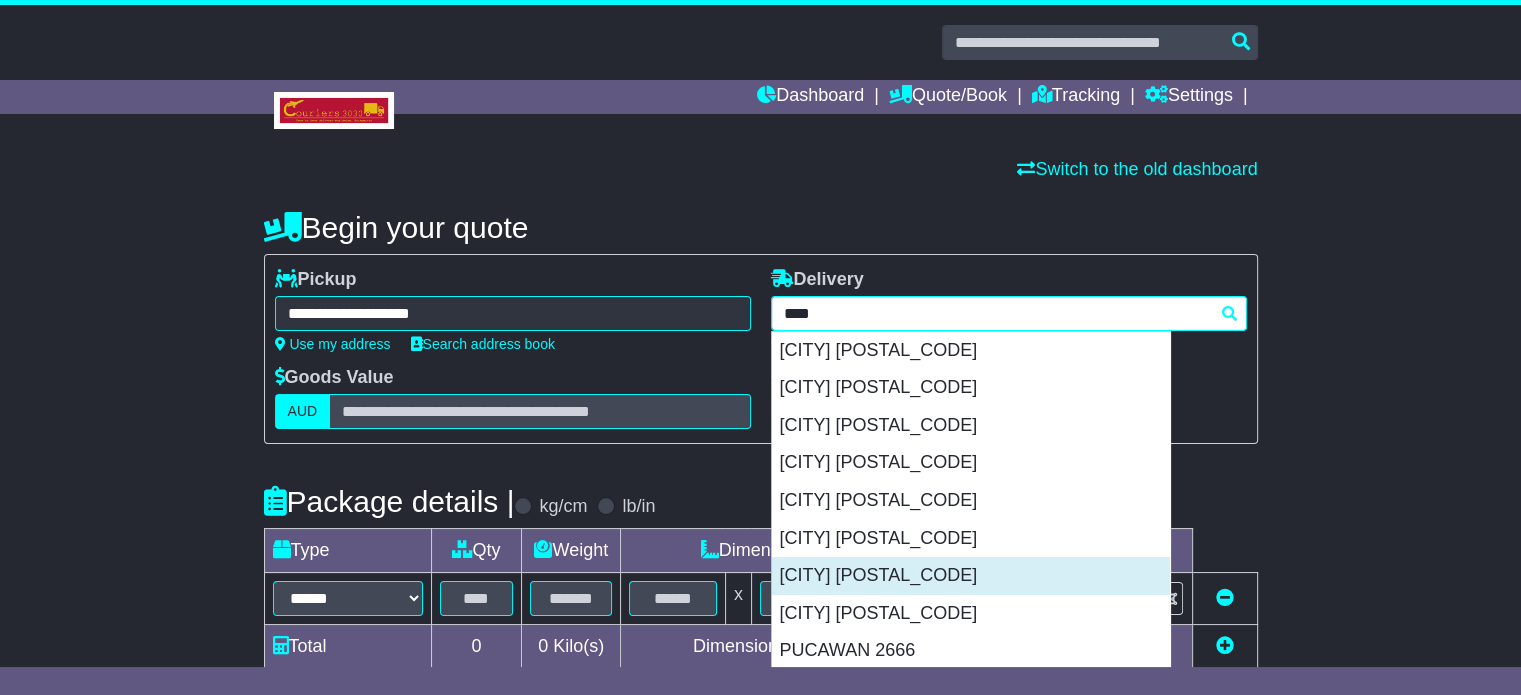 scroll, scrollTop: 28, scrollLeft: 0, axis: vertical 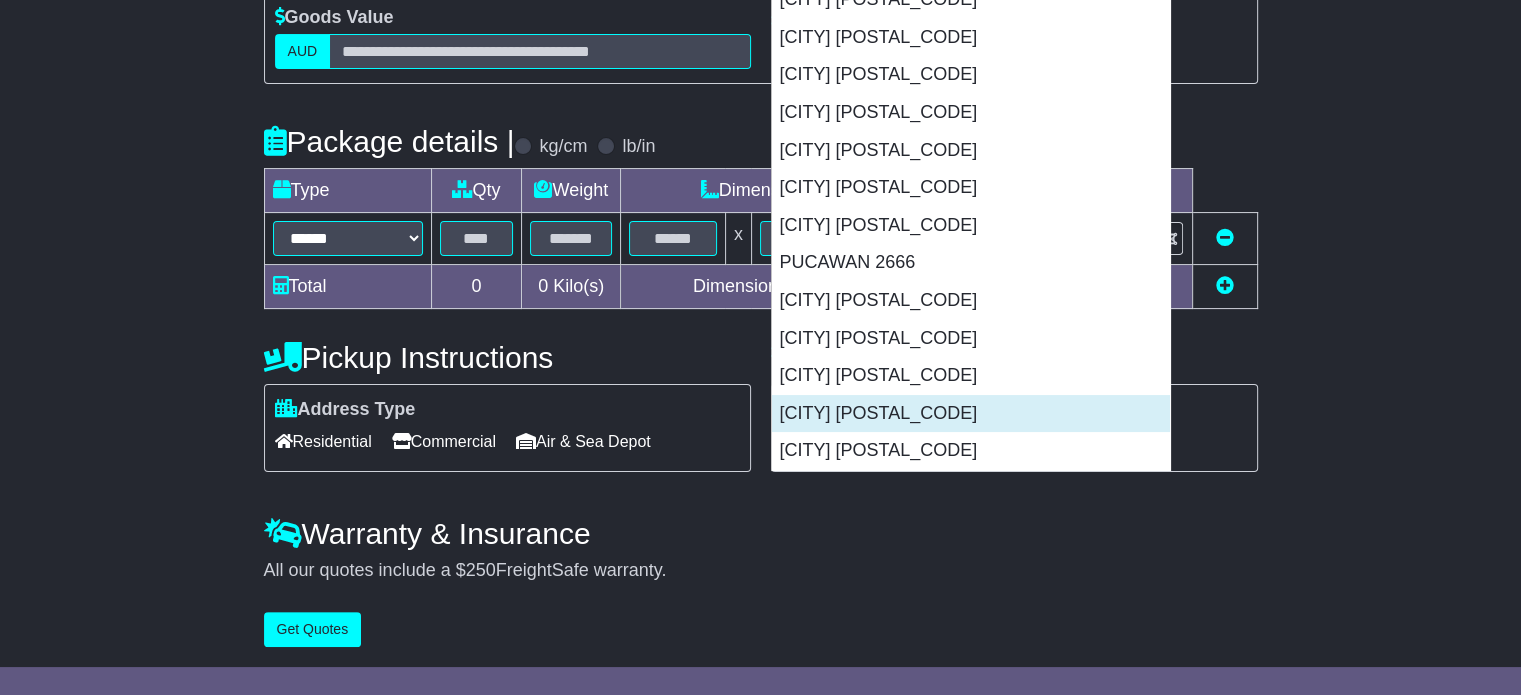 click on "TEMORA 2666" at bounding box center [971, 414] 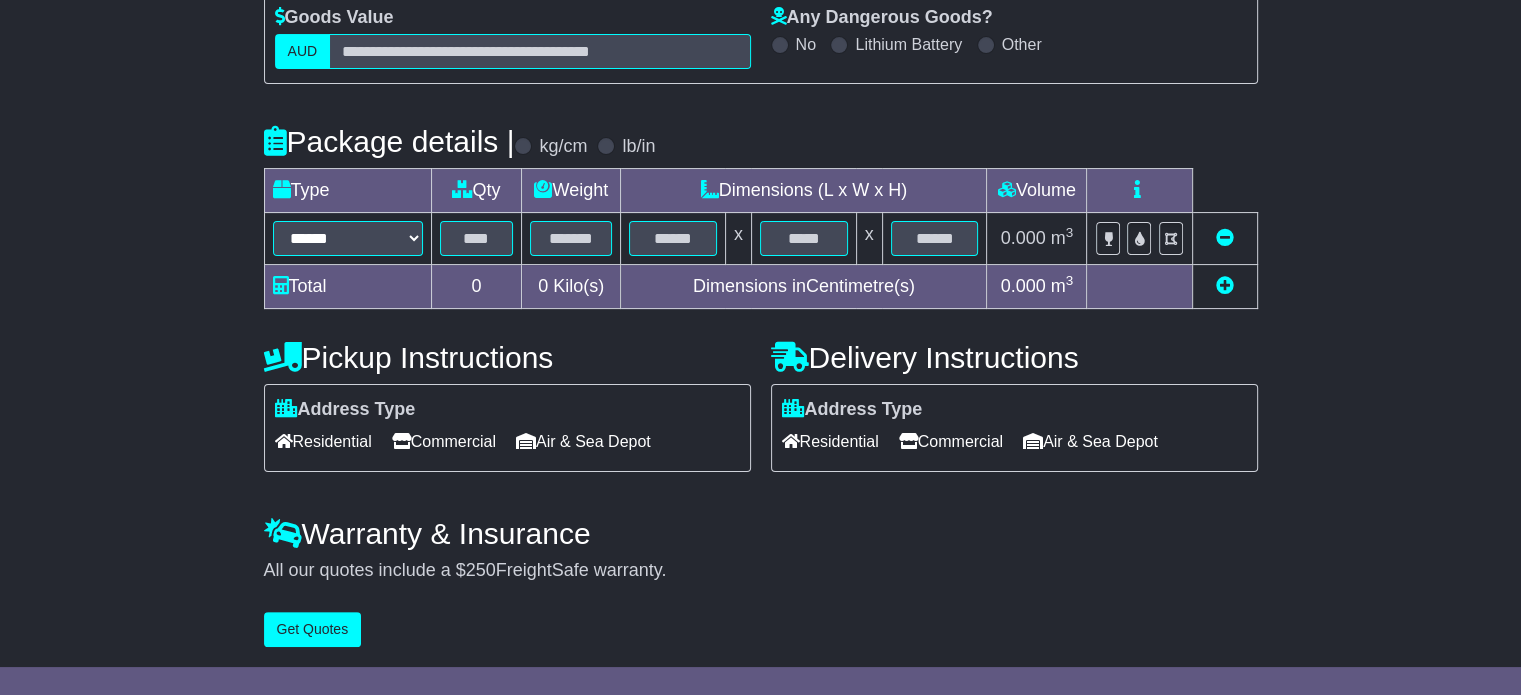 type on "**********" 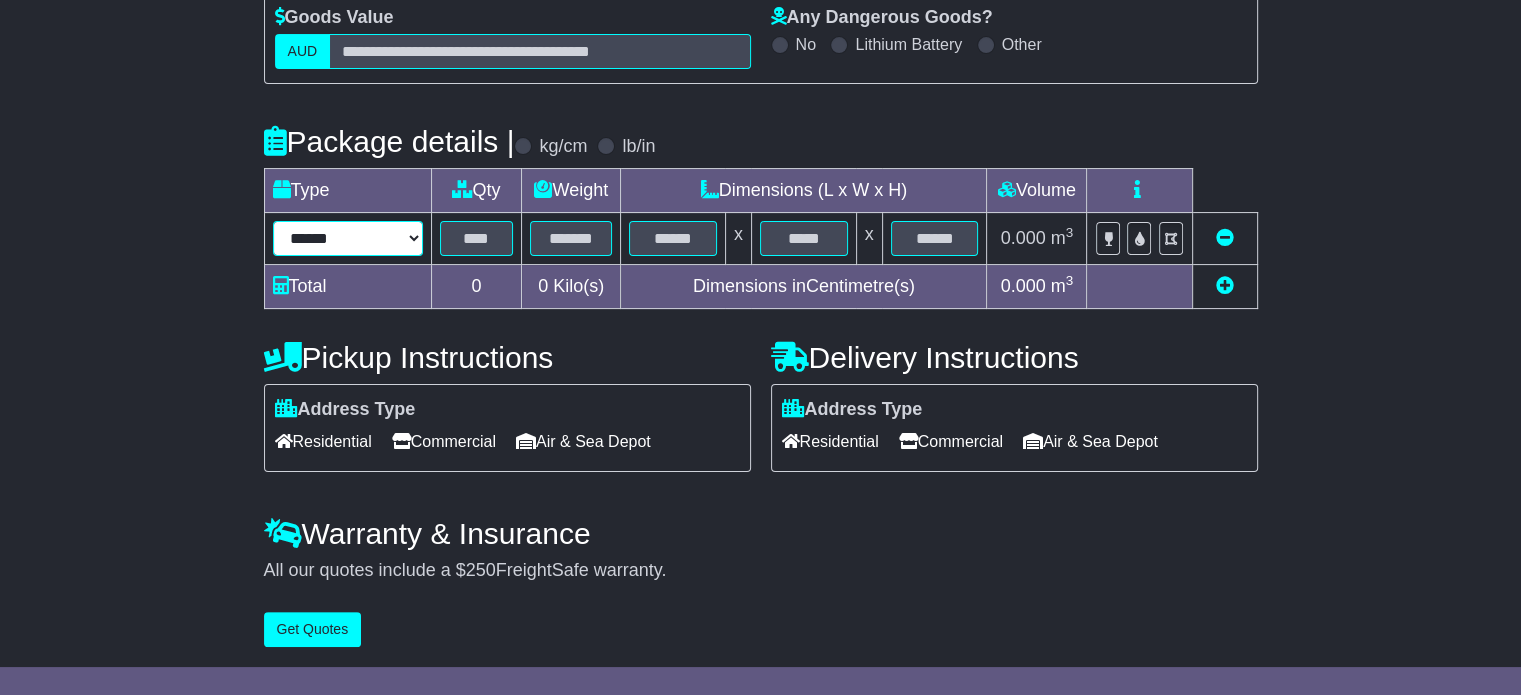 click on "****** ****** *** ******** ***** **** **** ****** *** *******" at bounding box center [348, 238] 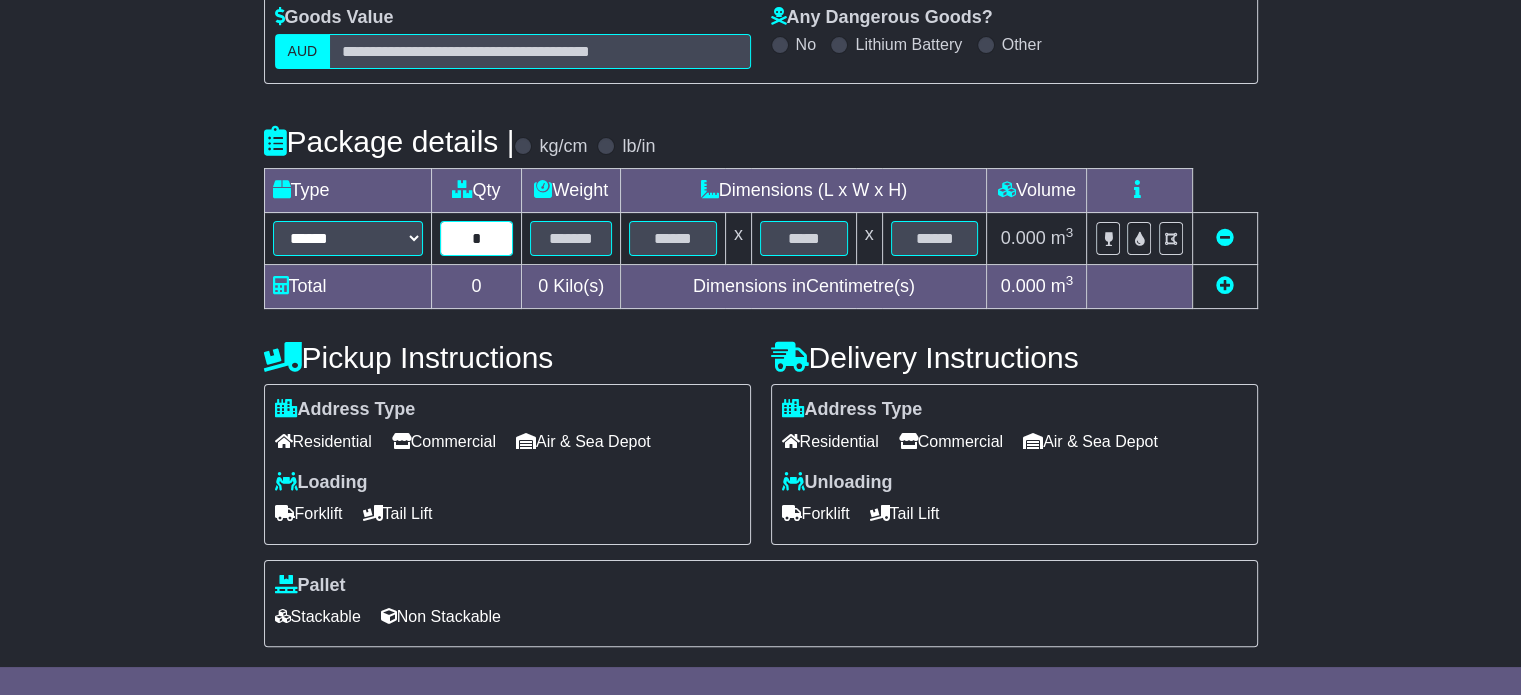 type on "*" 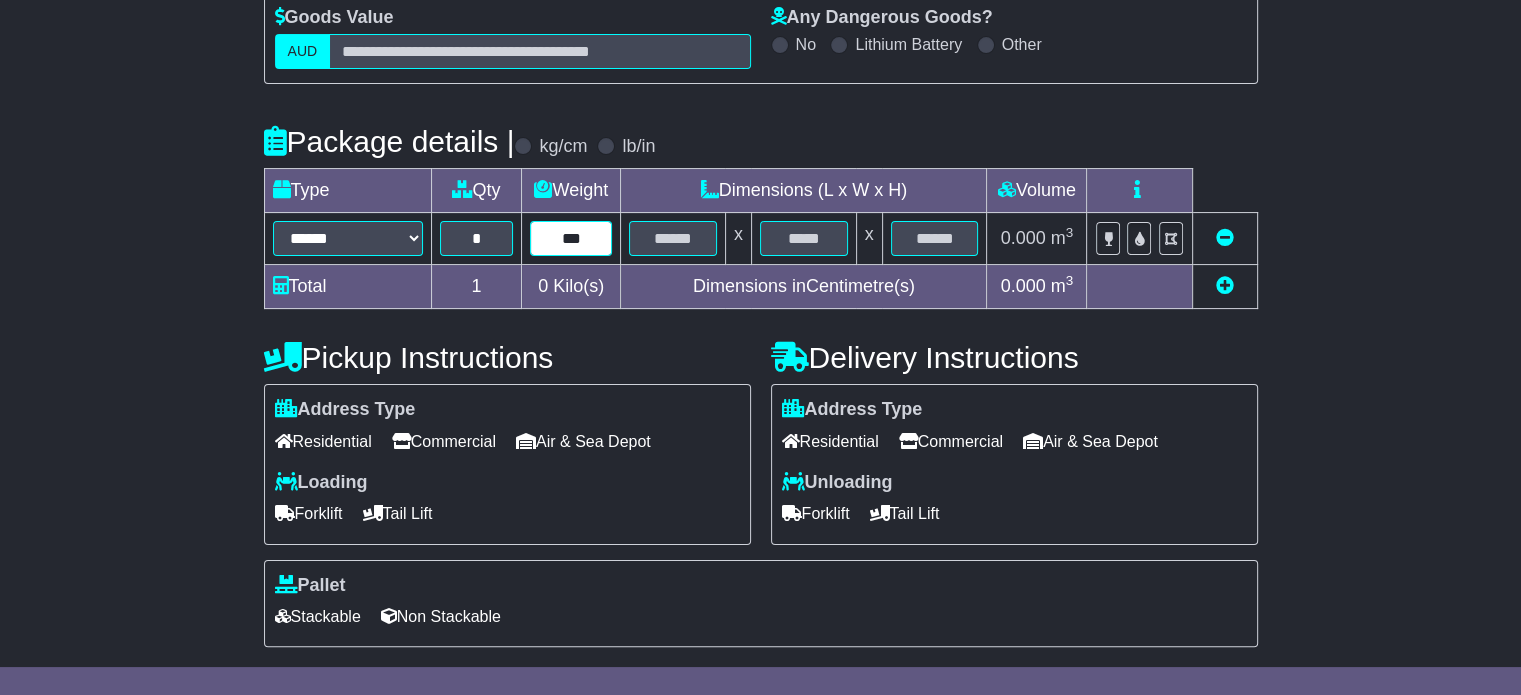 type on "***" 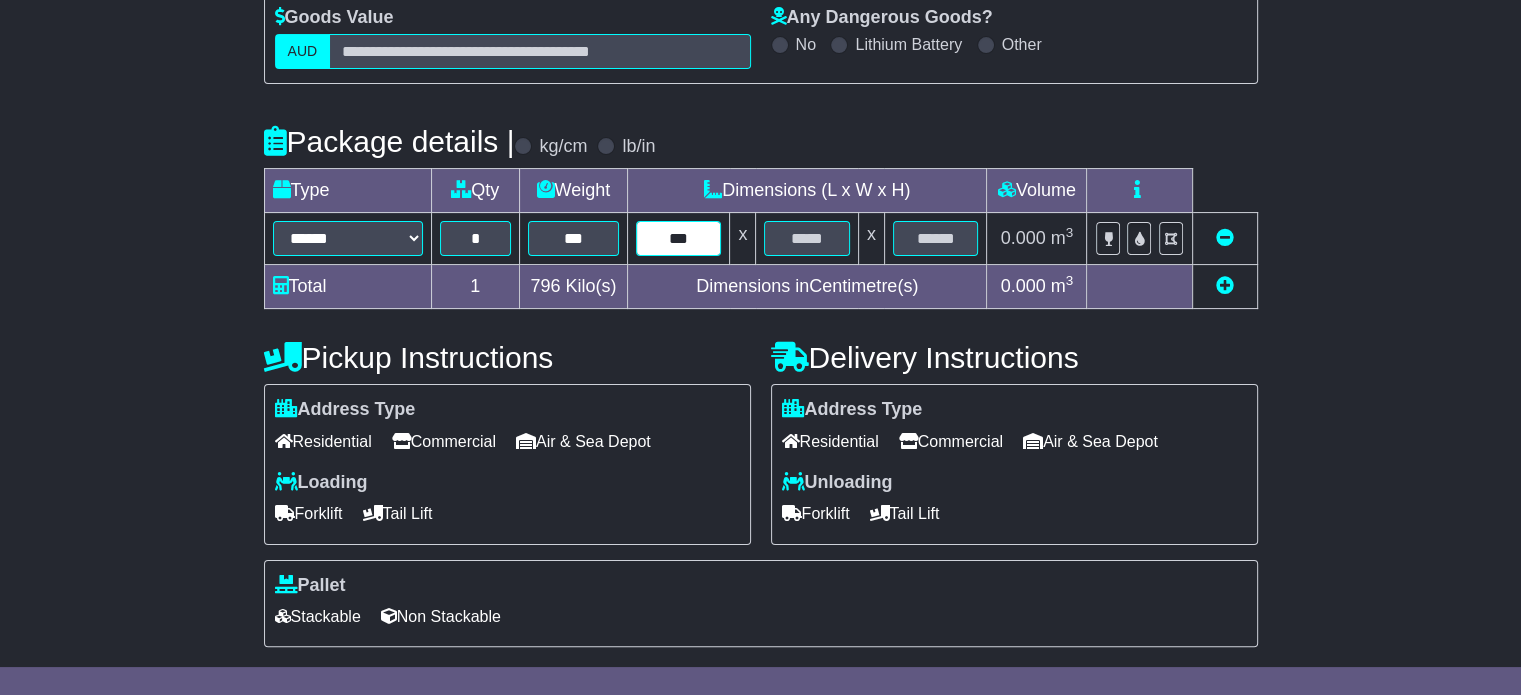 type on "***" 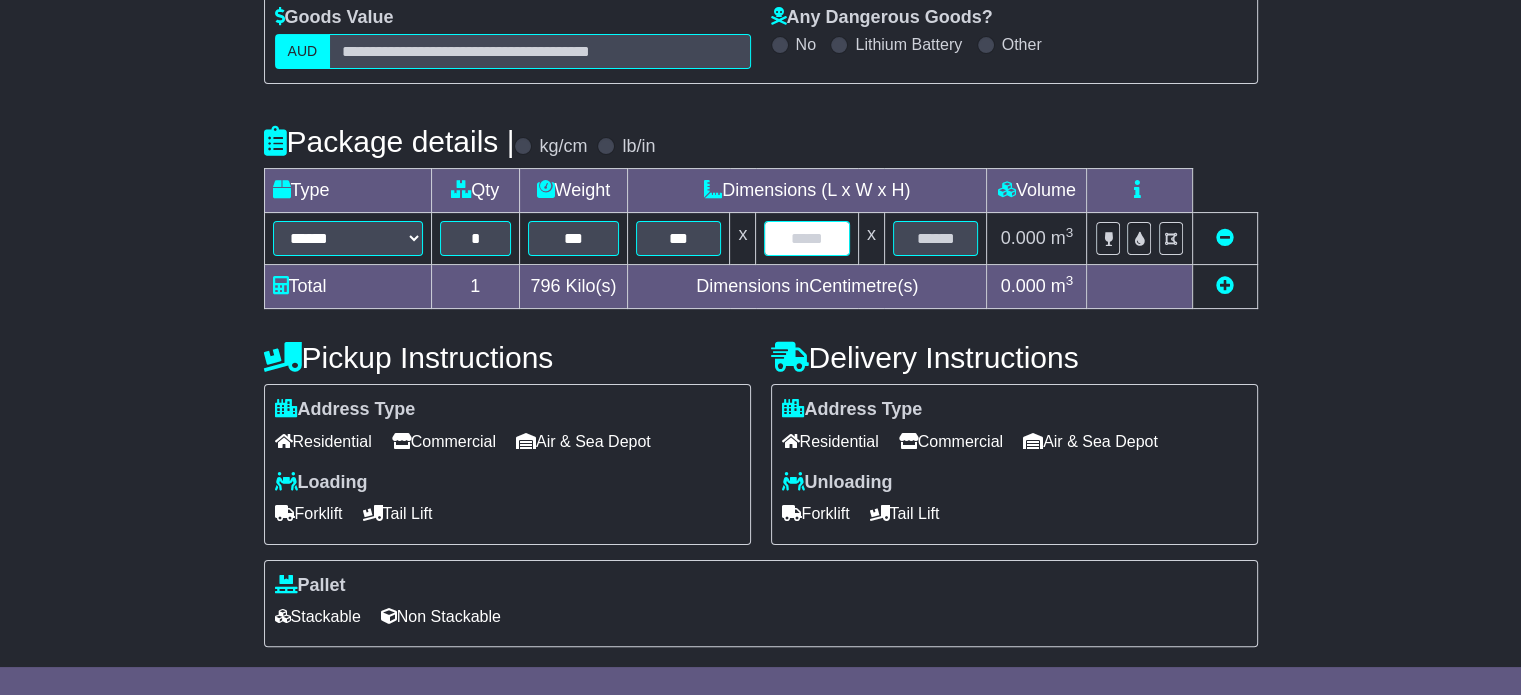 type on "*" 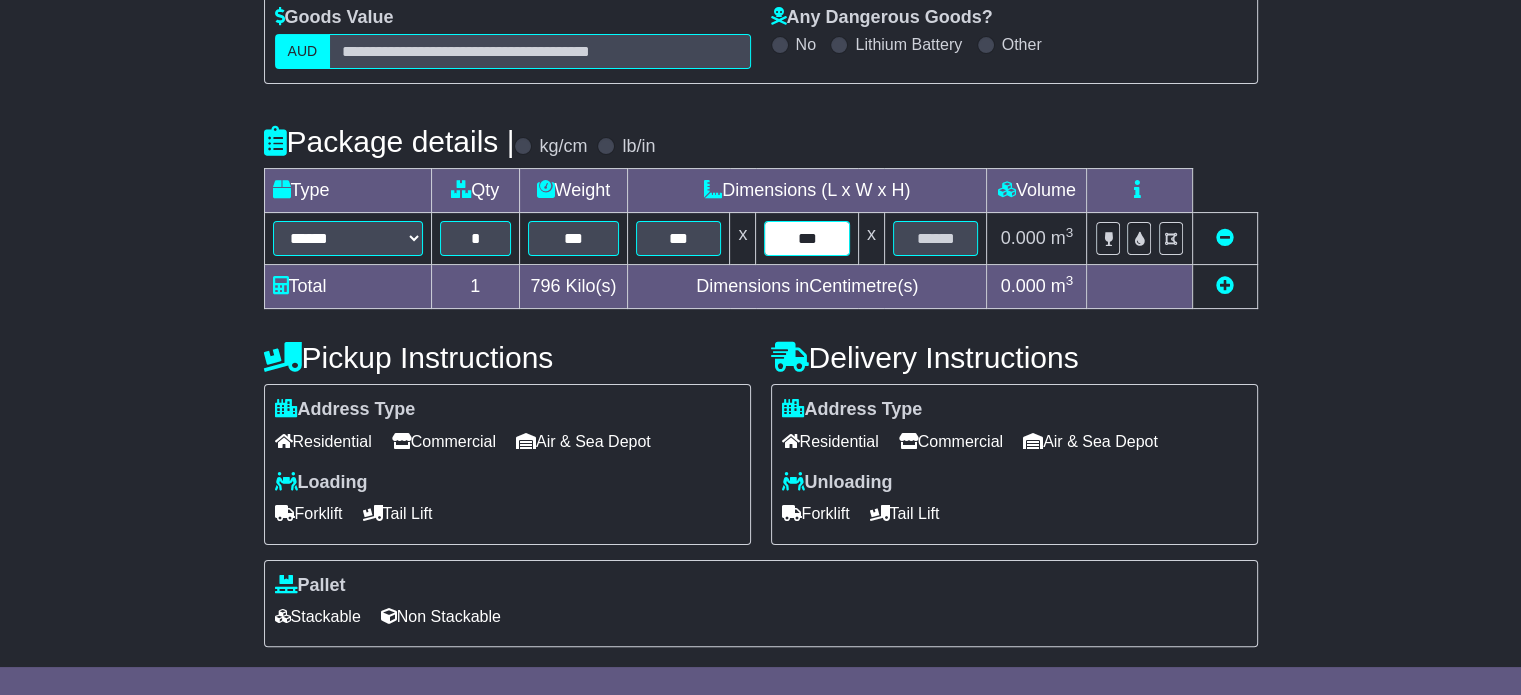 type on "***" 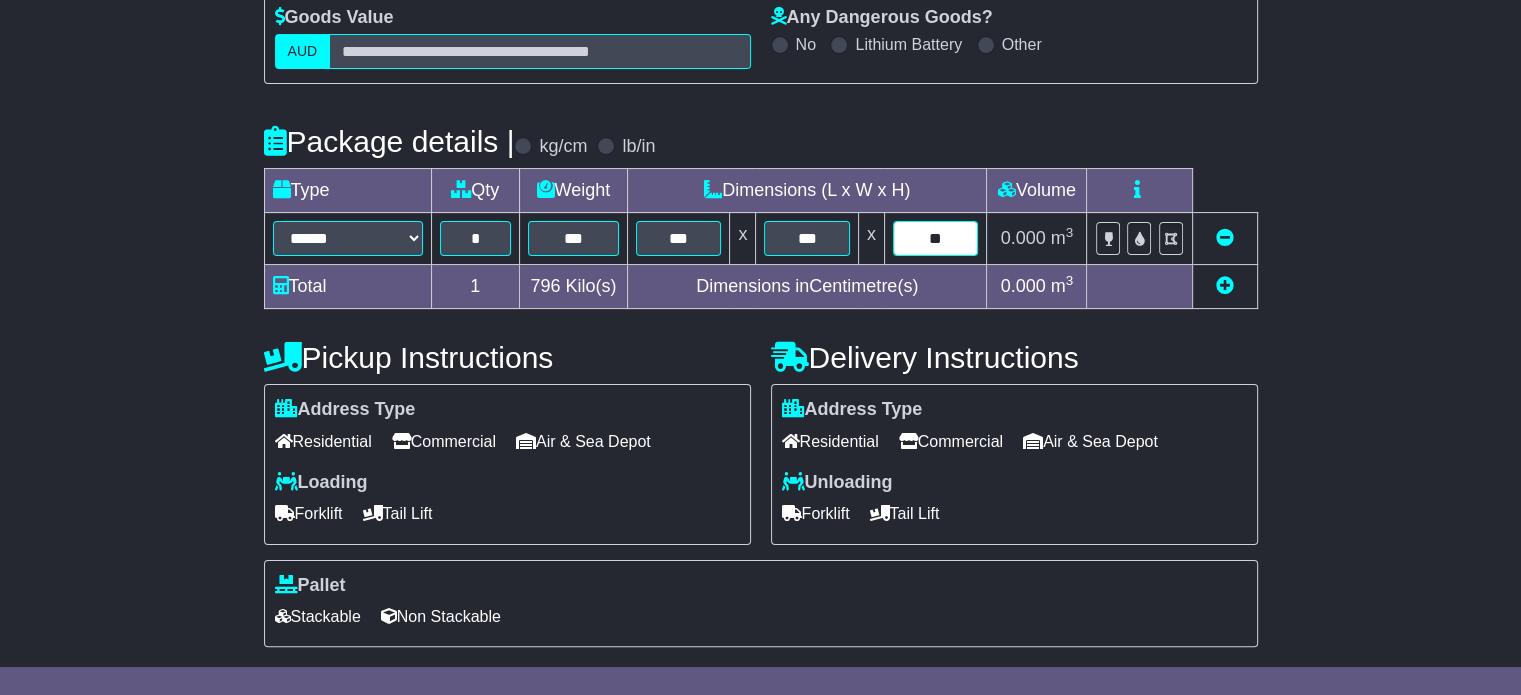 type on "**" 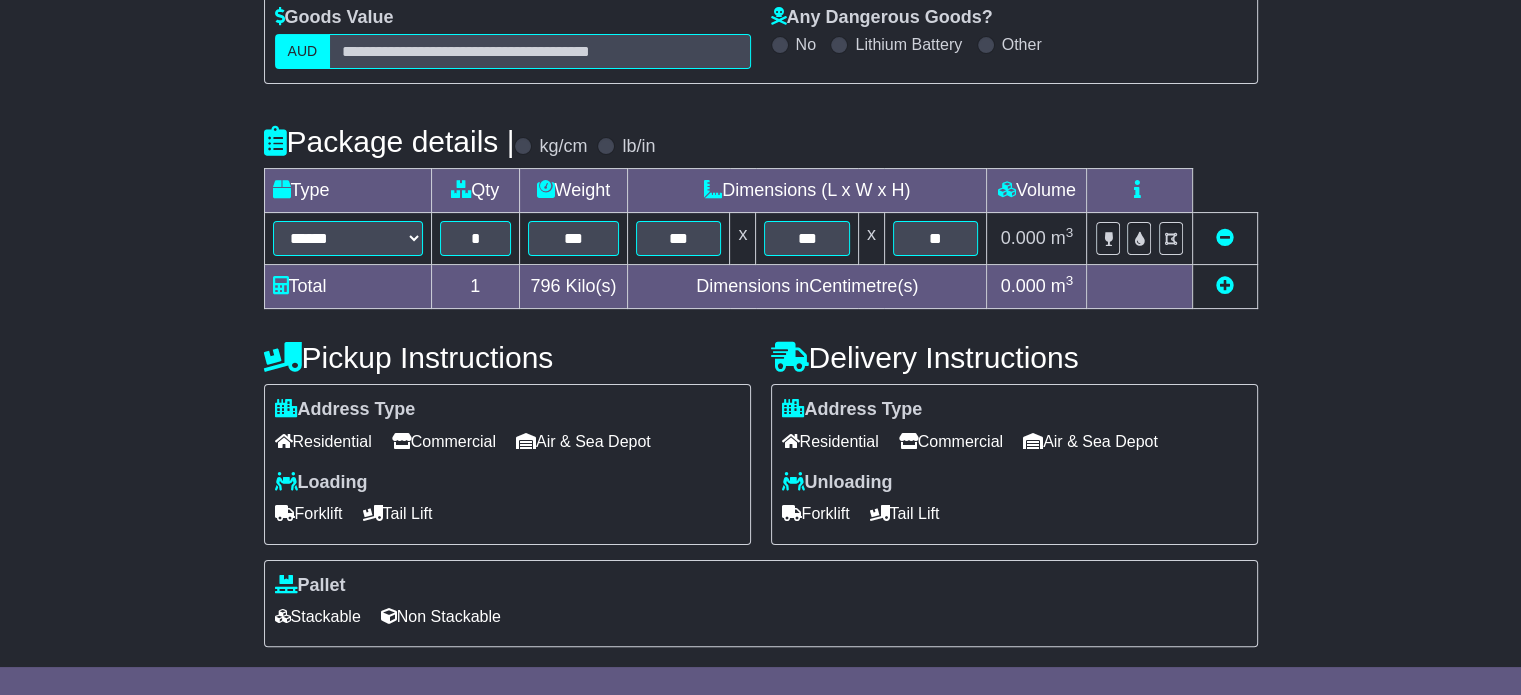 scroll, scrollTop: 535, scrollLeft: 0, axis: vertical 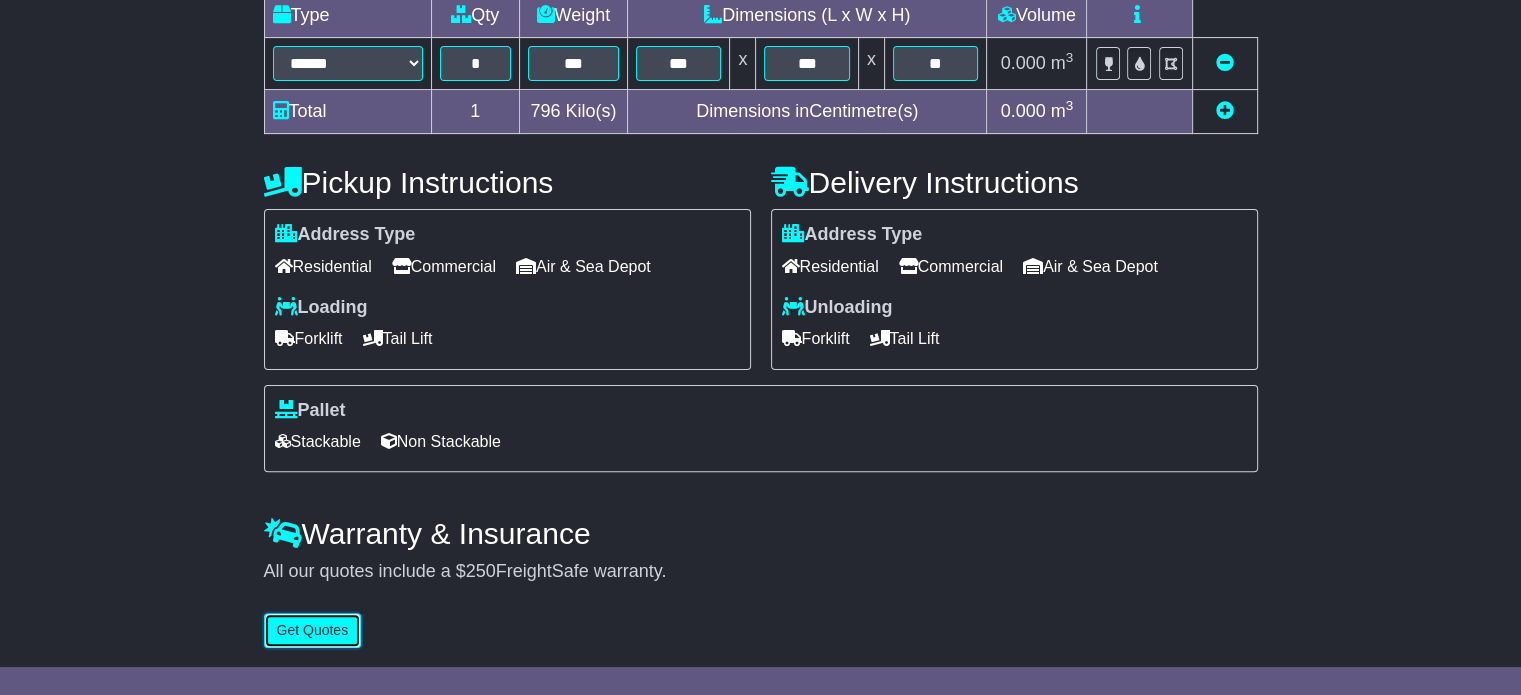 type 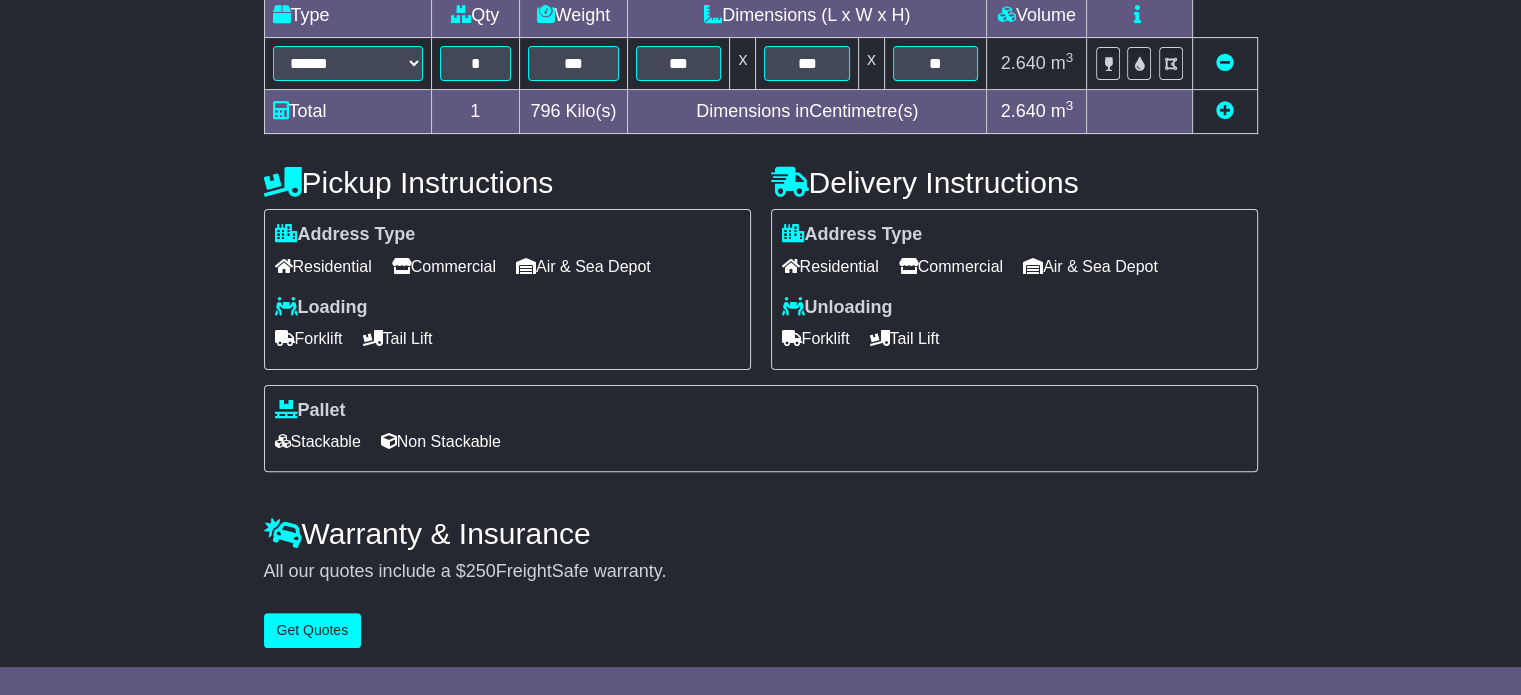 click on "Commercial" at bounding box center (444, 266) 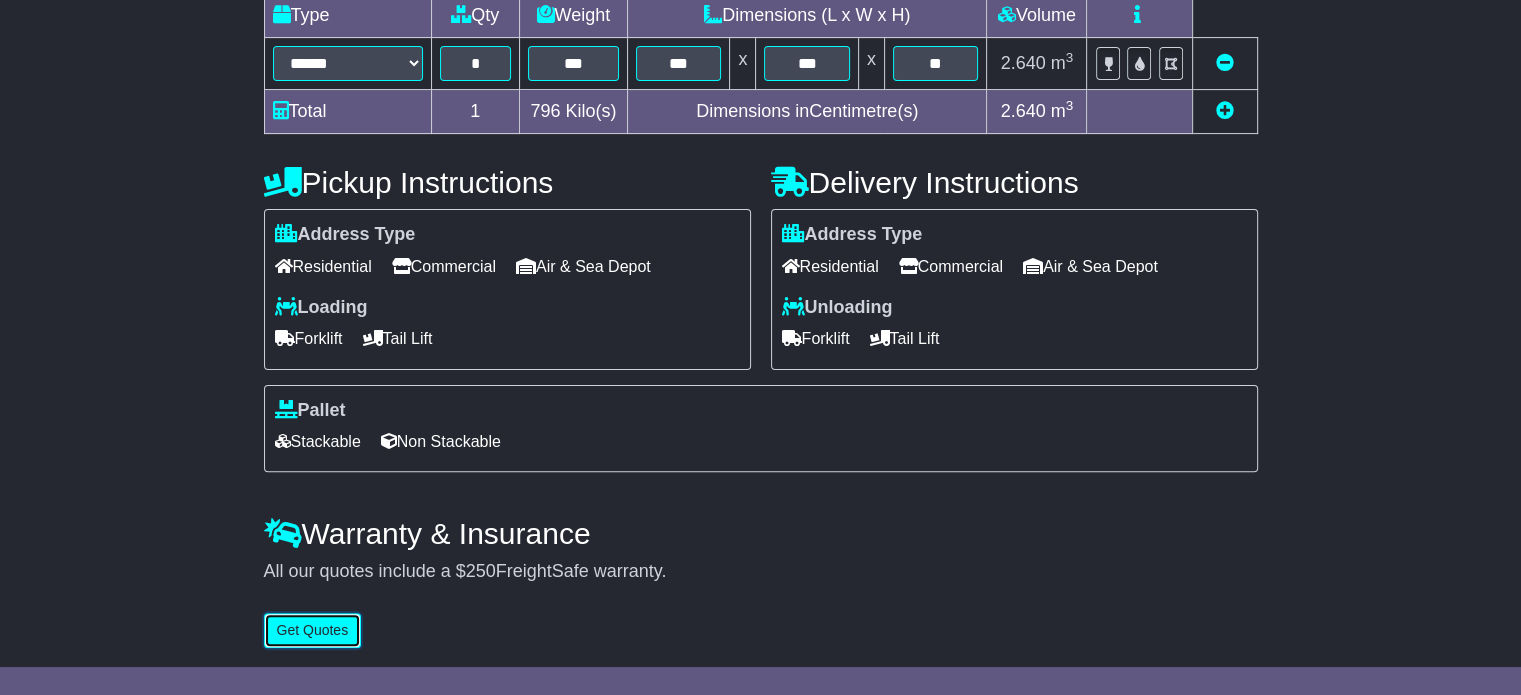 click on "Get Quotes" at bounding box center [313, 630] 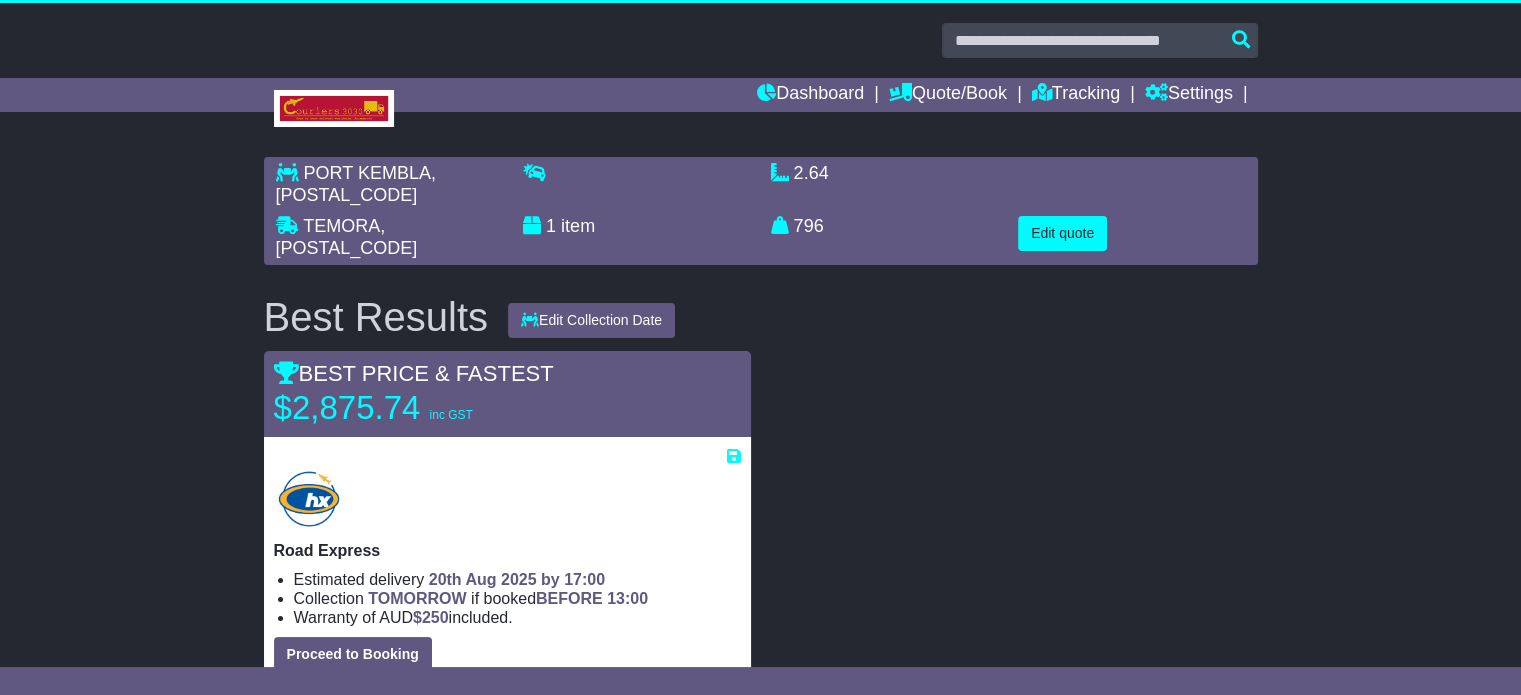 scroll, scrollTop: 0, scrollLeft: 0, axis: both 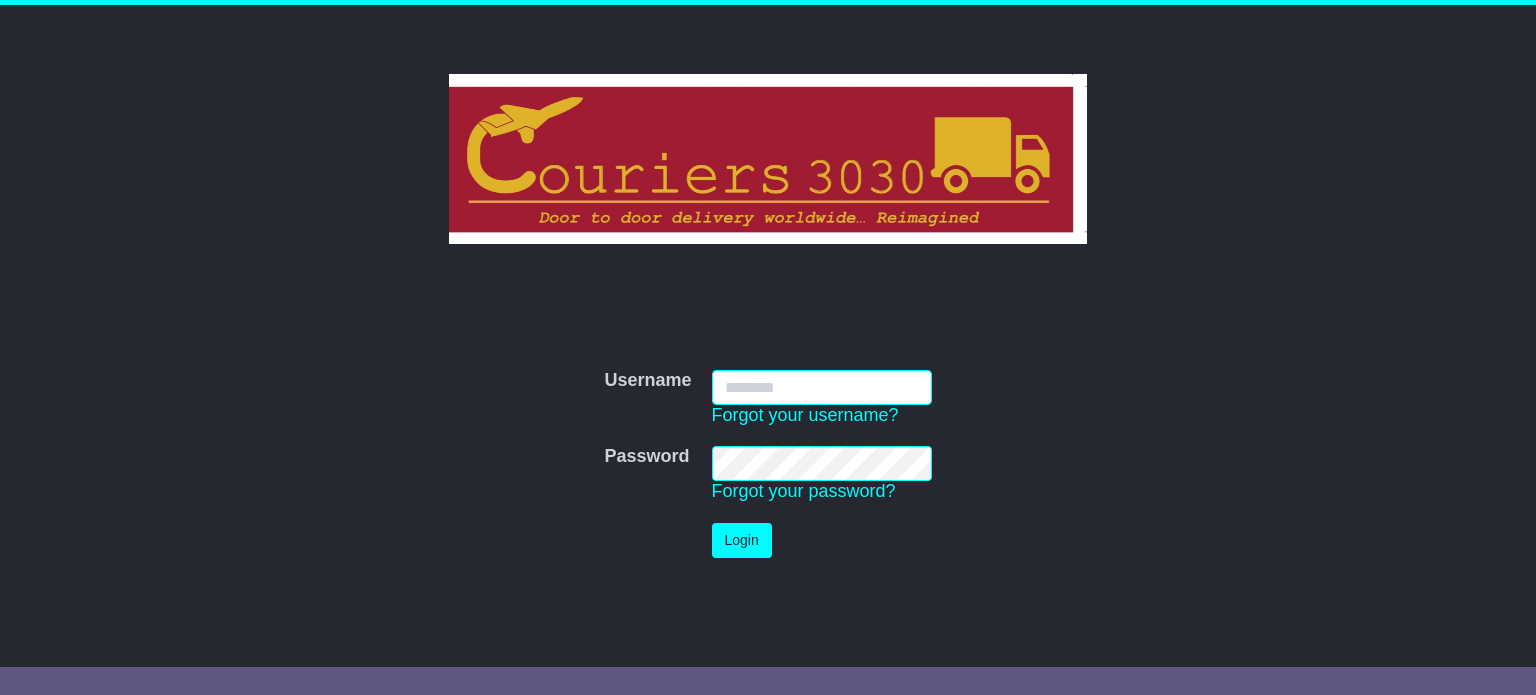 type on "**********" 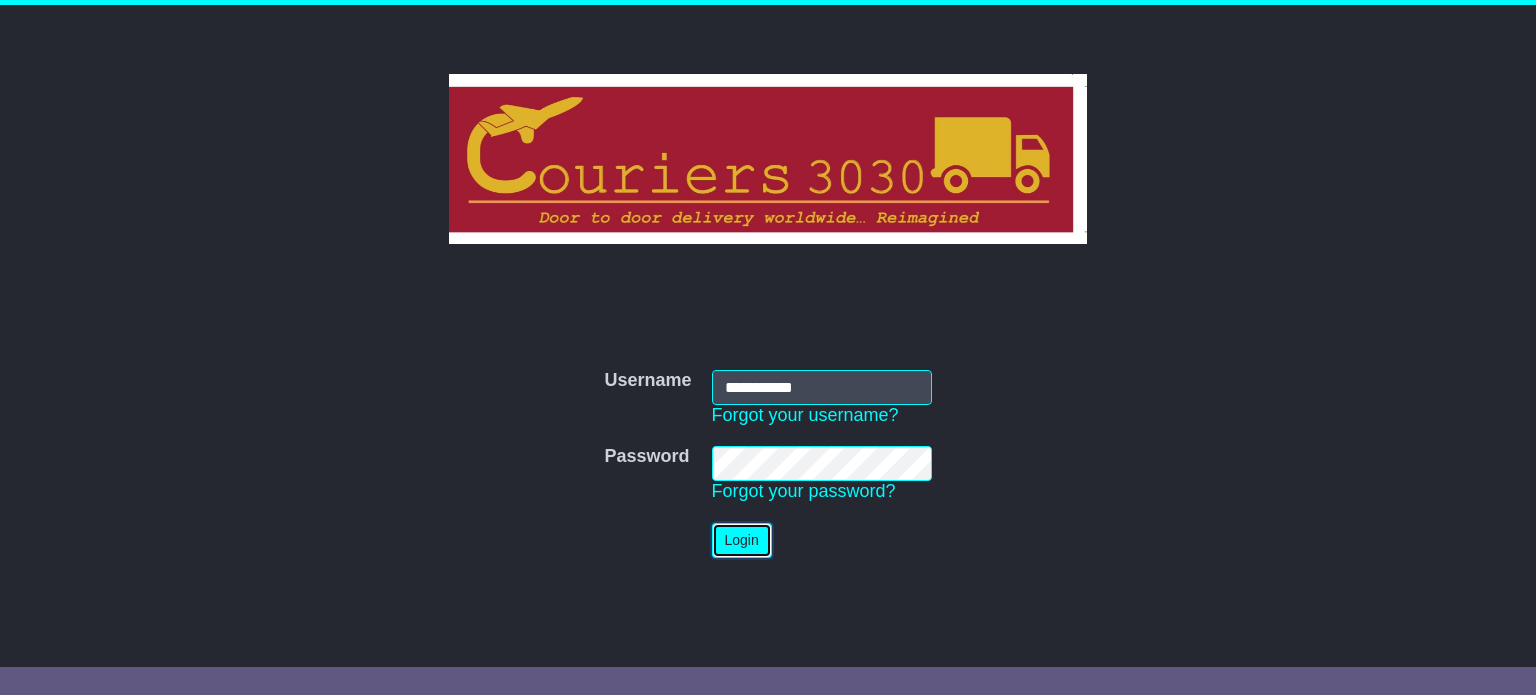 click on "Login" at bounding box center (742, 540) 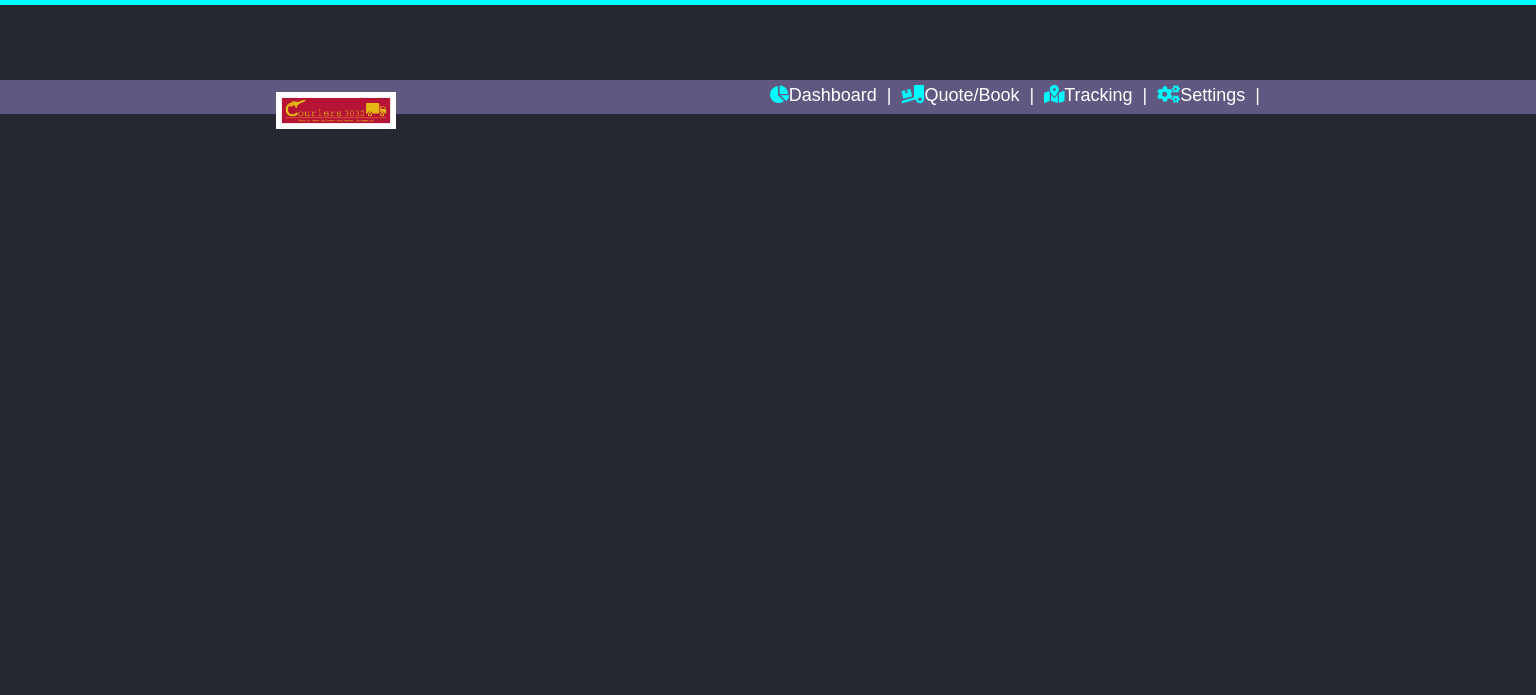 scroll, scrollTop: 0, scrollLeft: 0, axis: both 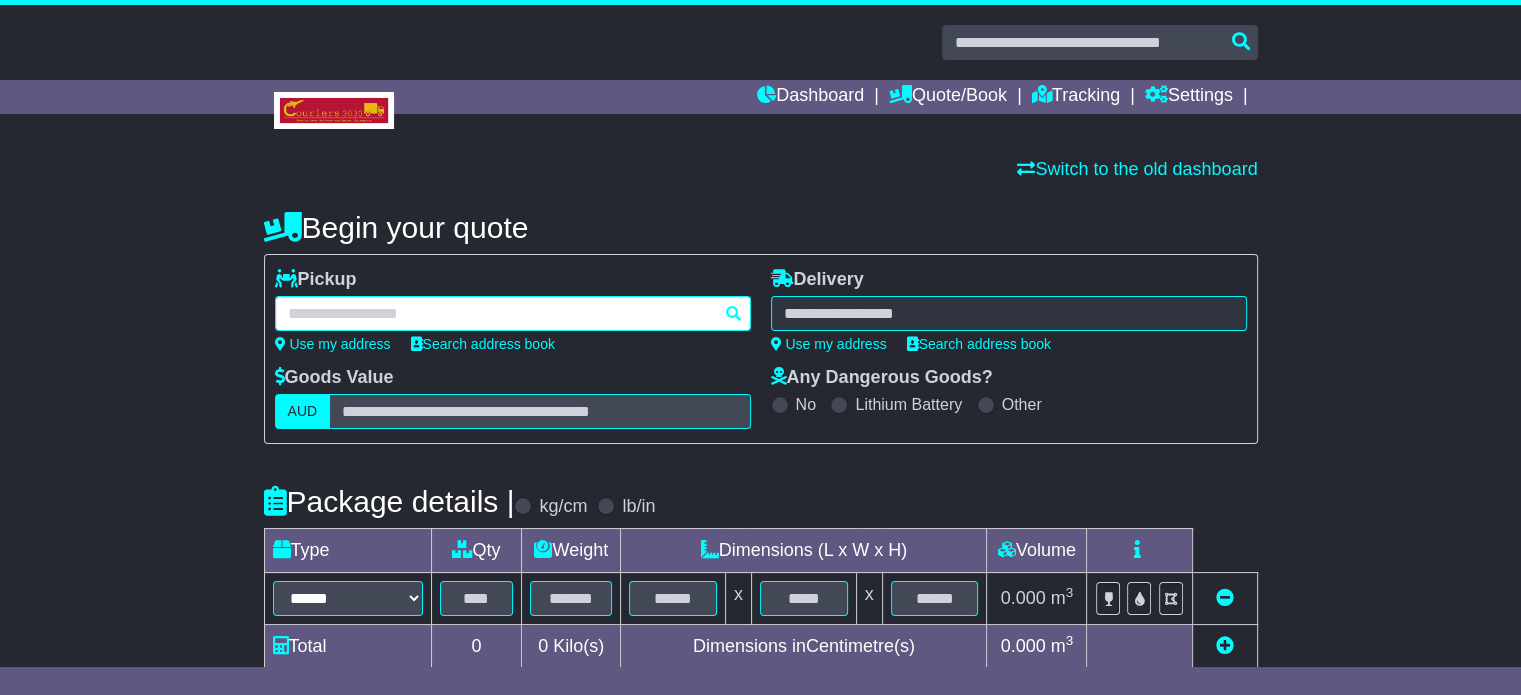 click at bounding box center [513, 313] 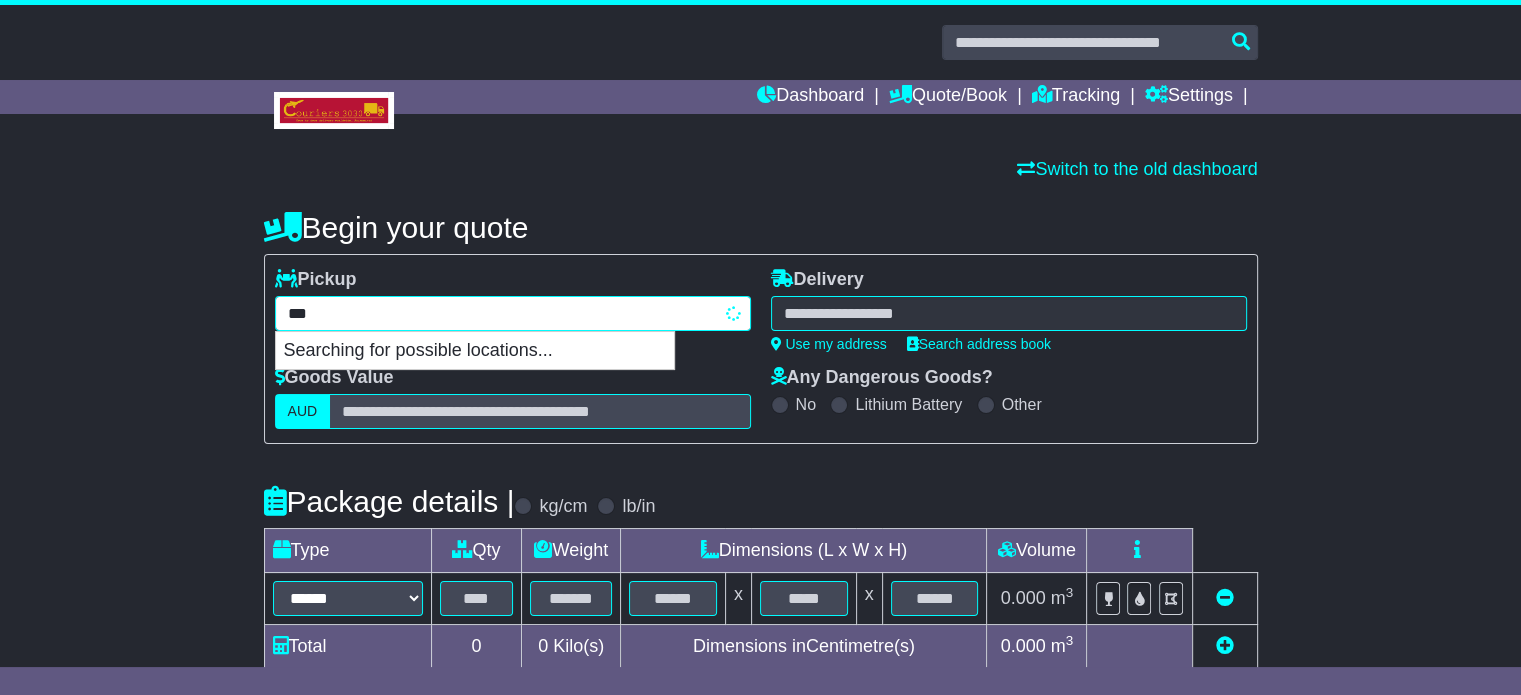type on "****" 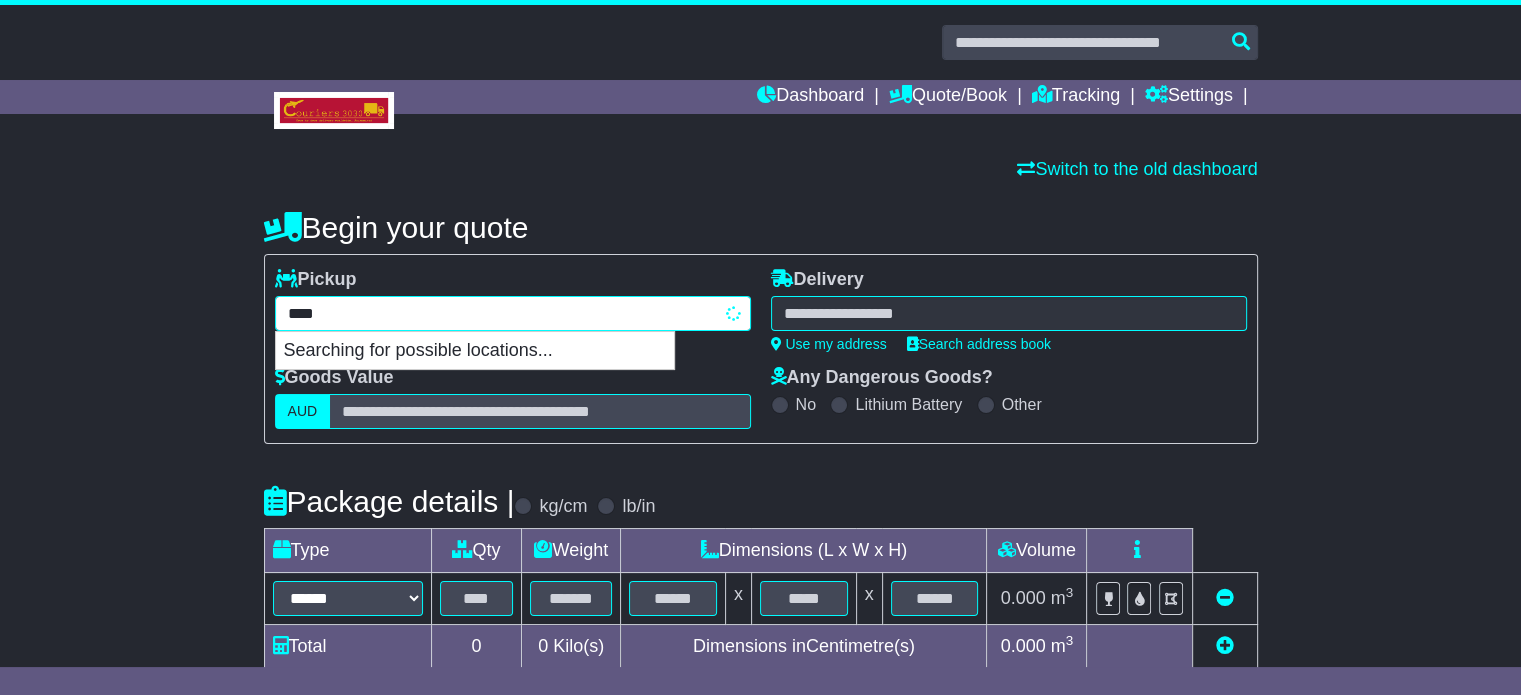 type on "*********" 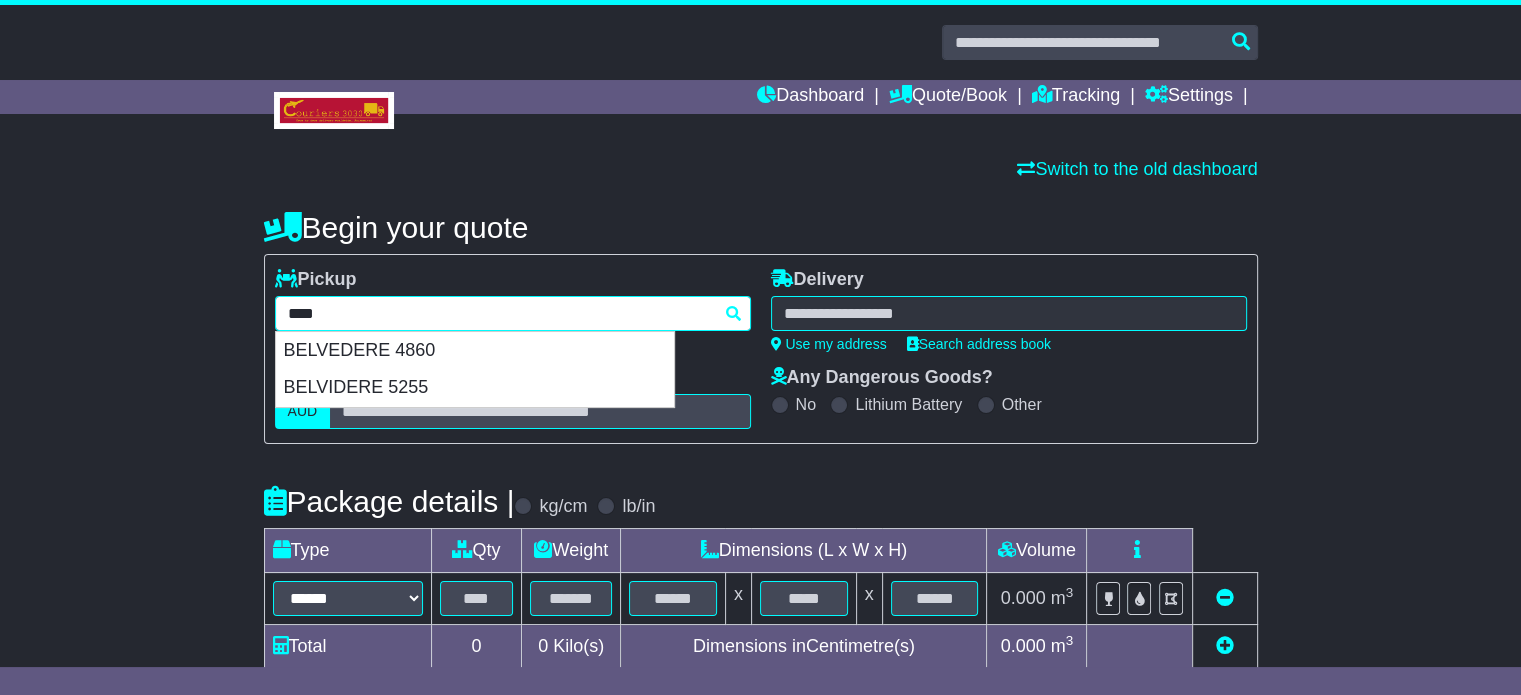 type 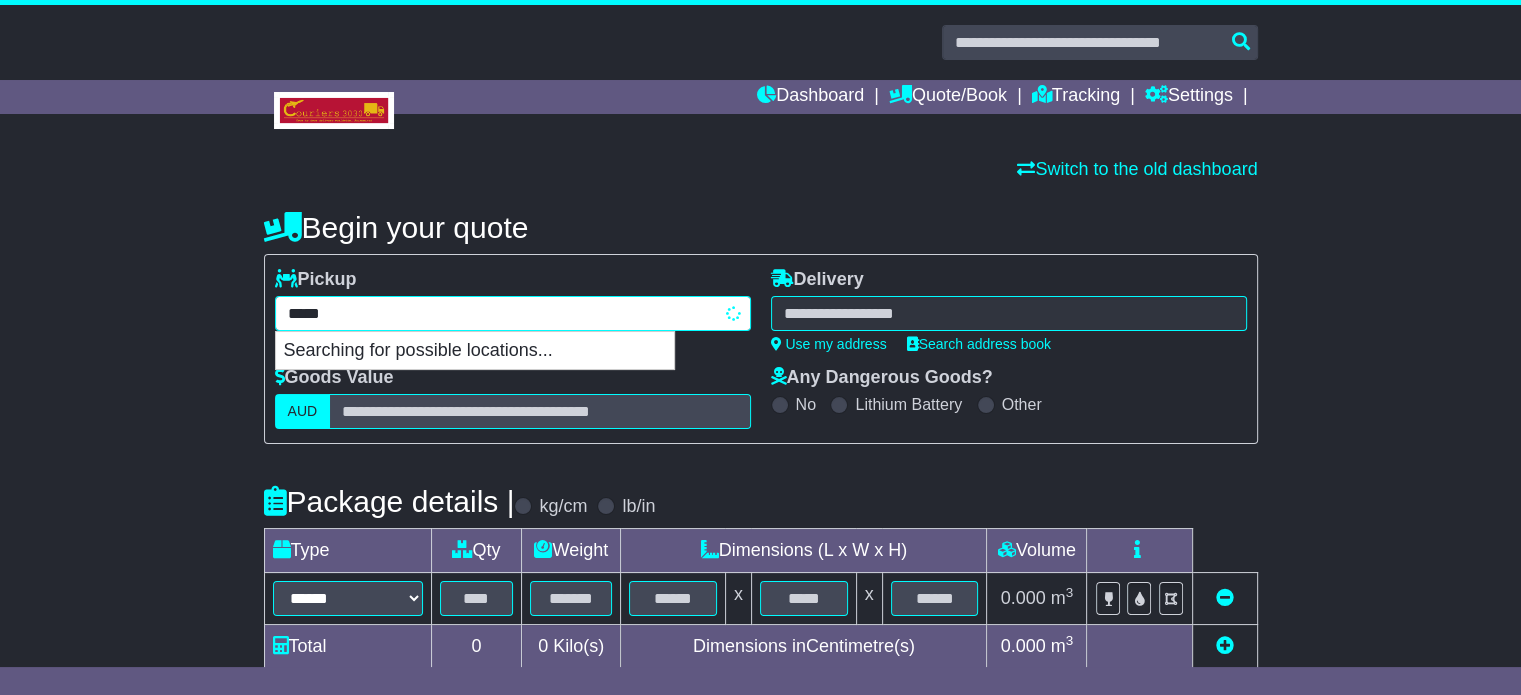 type on "******" 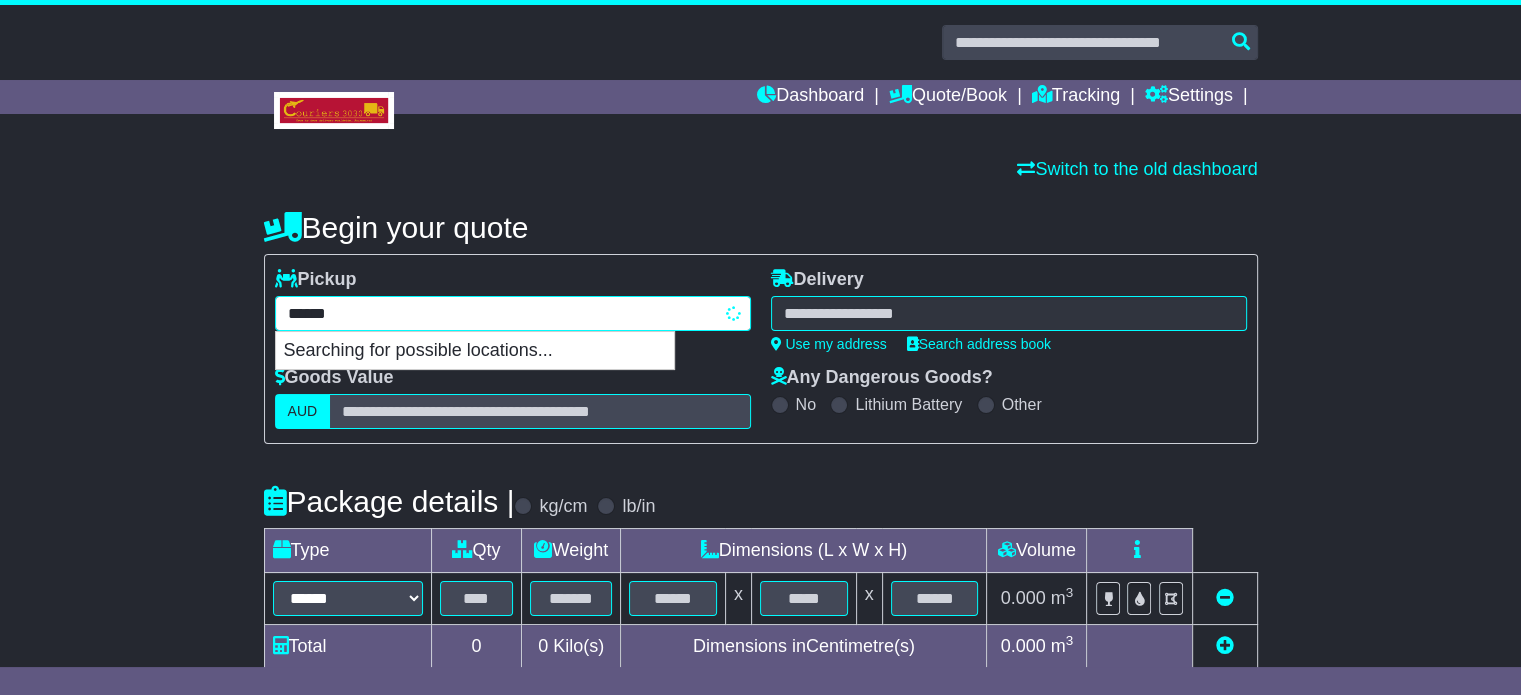 type on "*******" 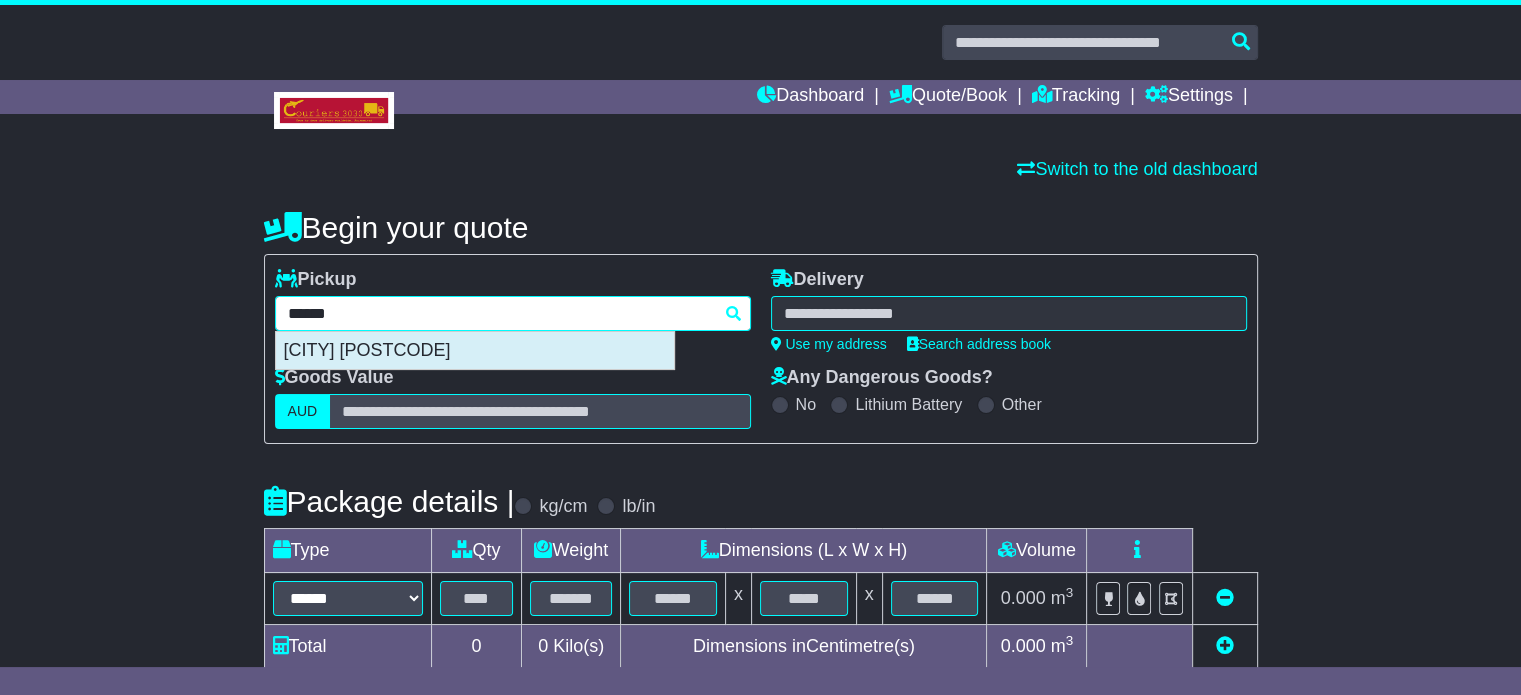 click on "[CITY] [POSTCODE]" at bounding box center (475, 351) 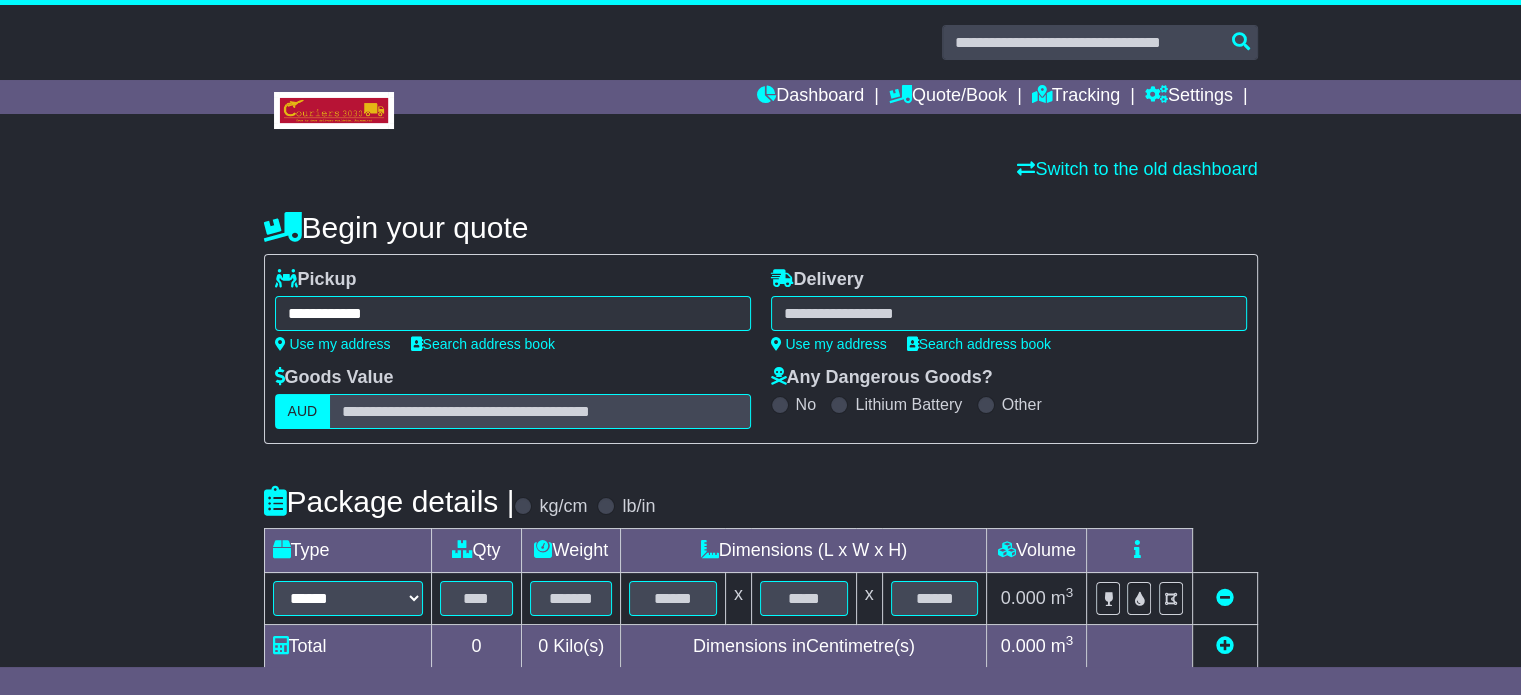 type on "**********" 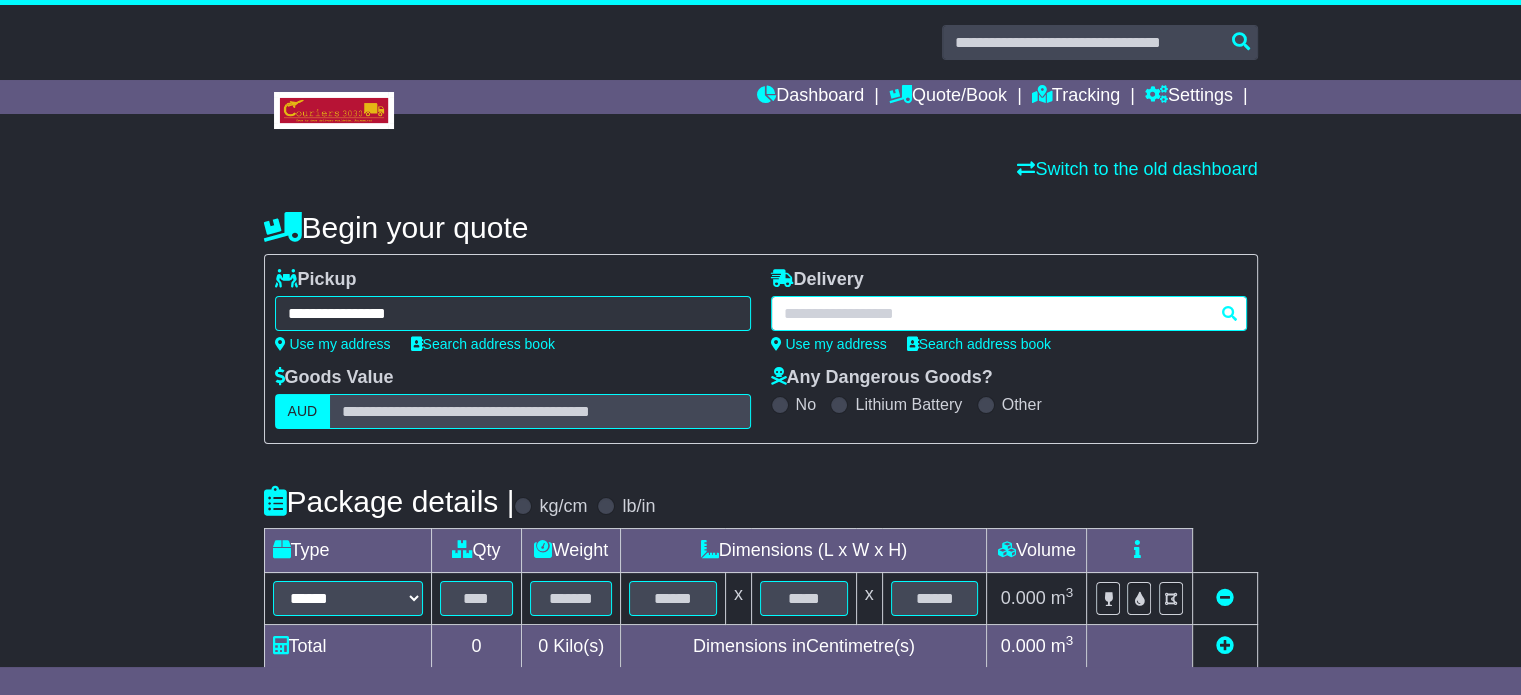 click at bounding box center (1009, 313) 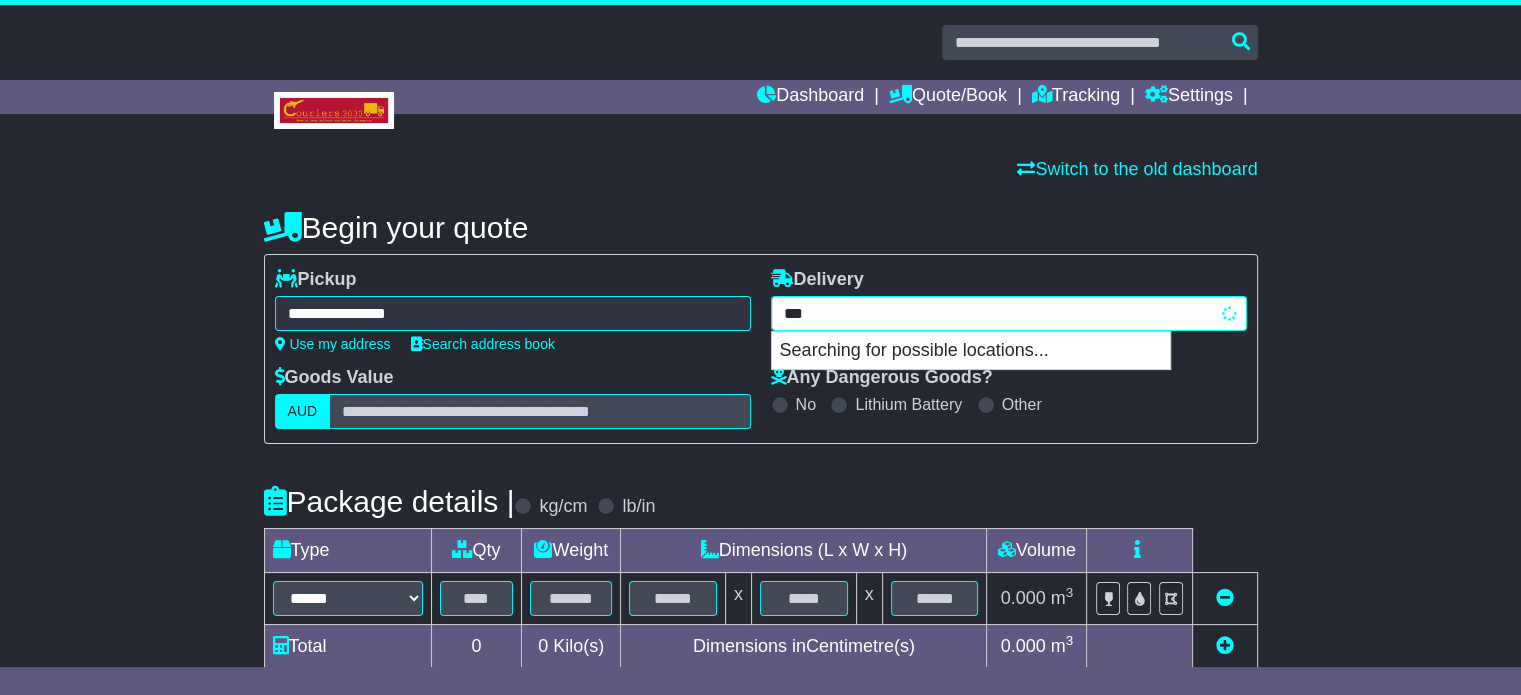 type on "****" 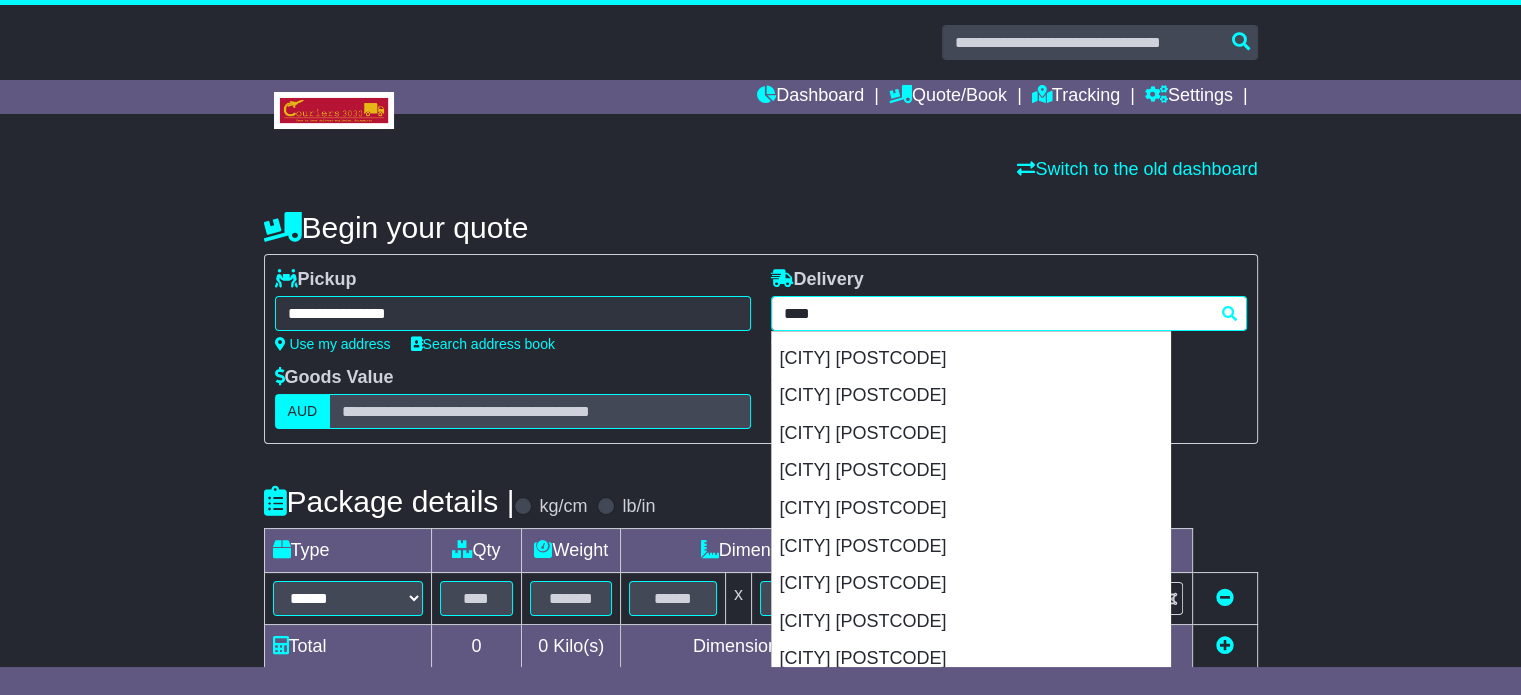 scroll, scrollTop: 892, scrollLeft: 0, axis: vertical 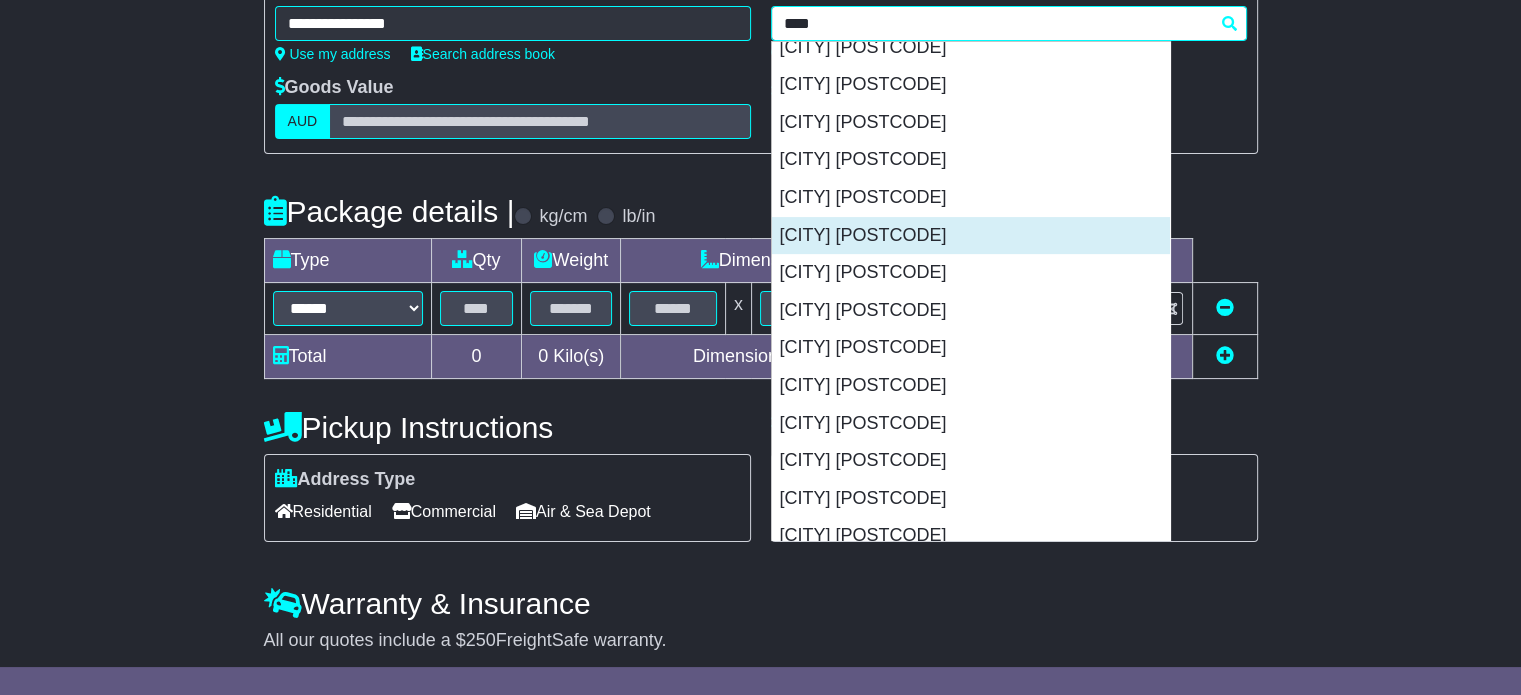 click on "[CITY] [POSTCODE]" at bounding box center (971, 236) 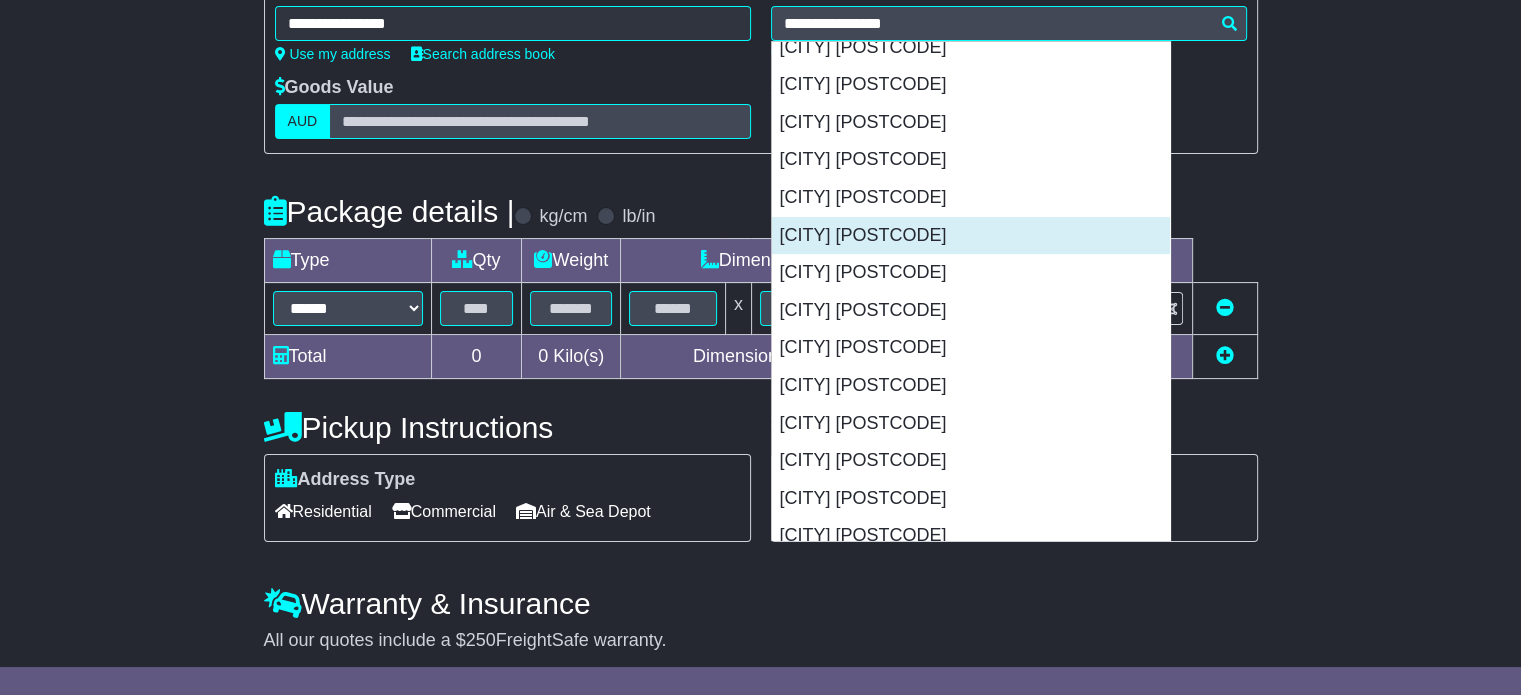 type on "**********" 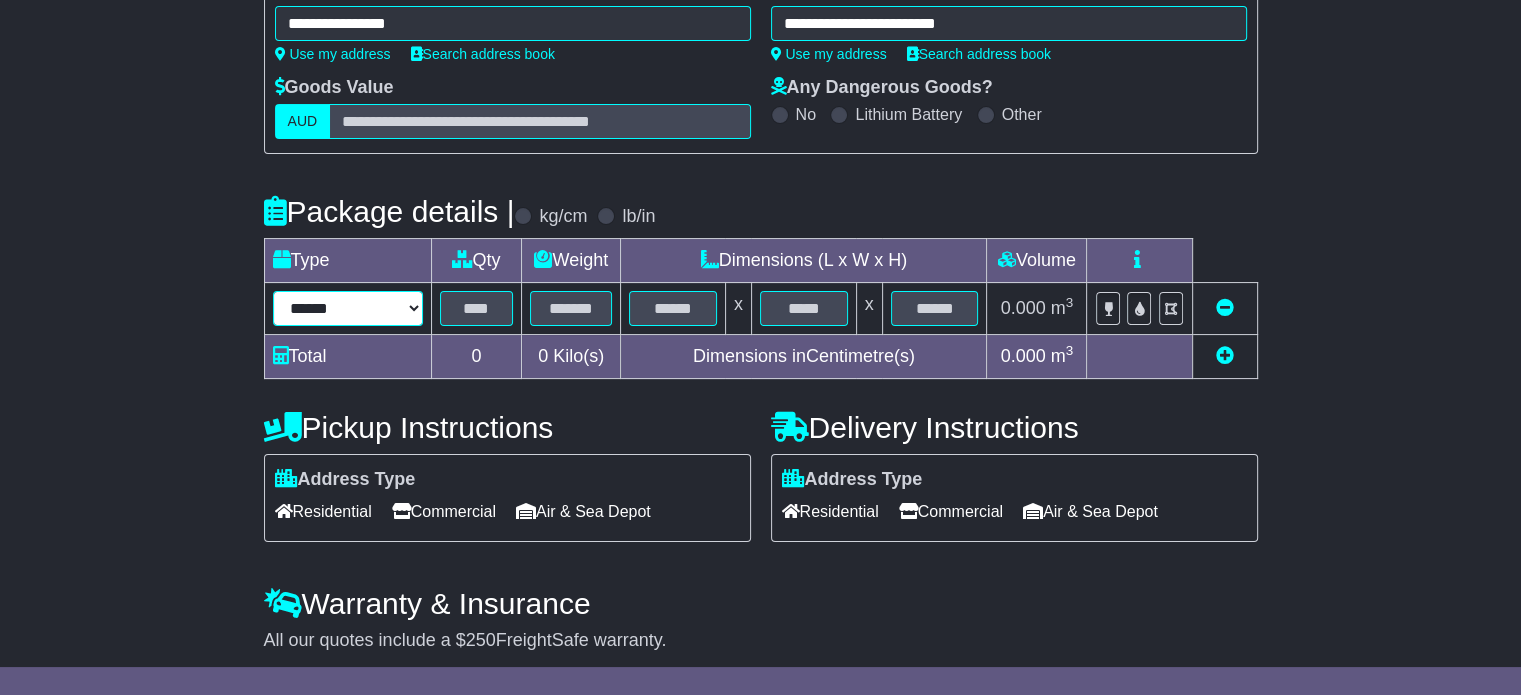 click on "****** ****** *** ******** ***** **** **** ****** *** *******" at bounding box center [348, 308] 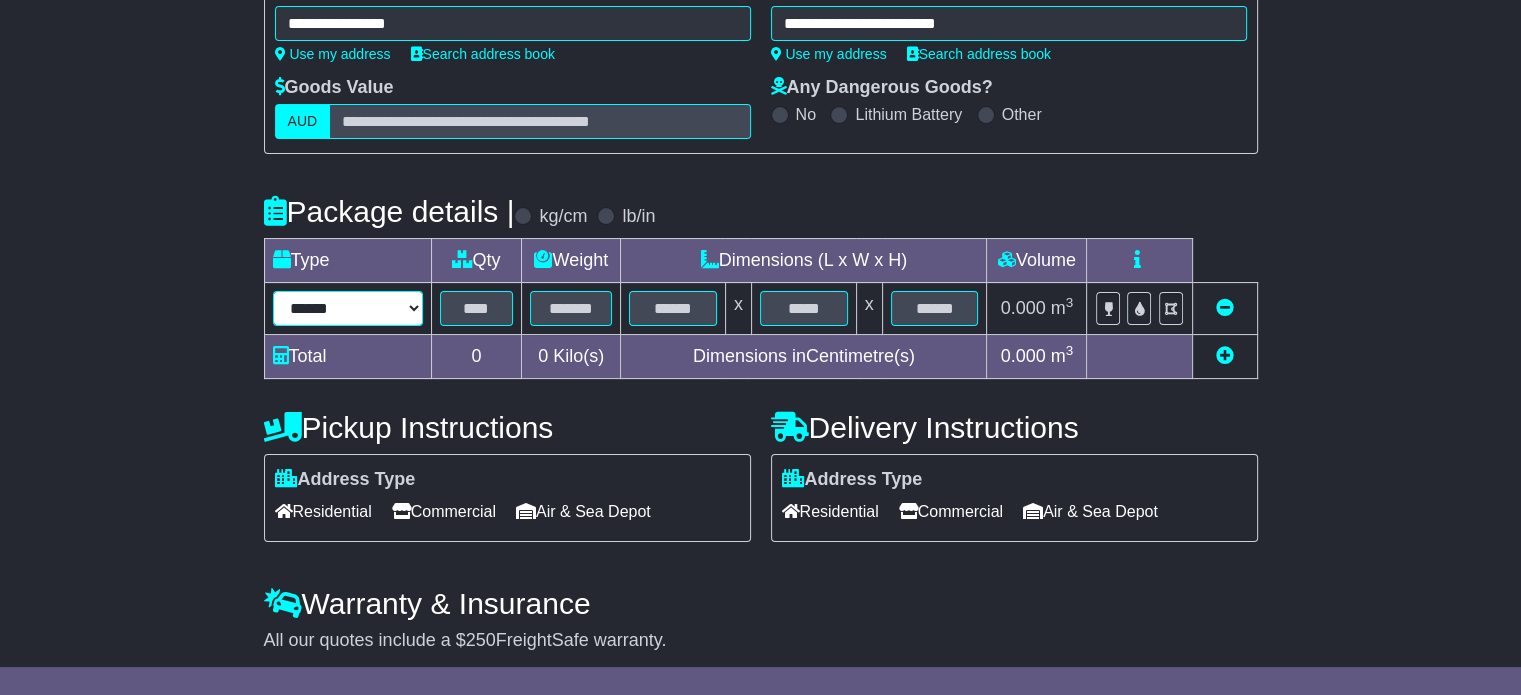 select on "*****" 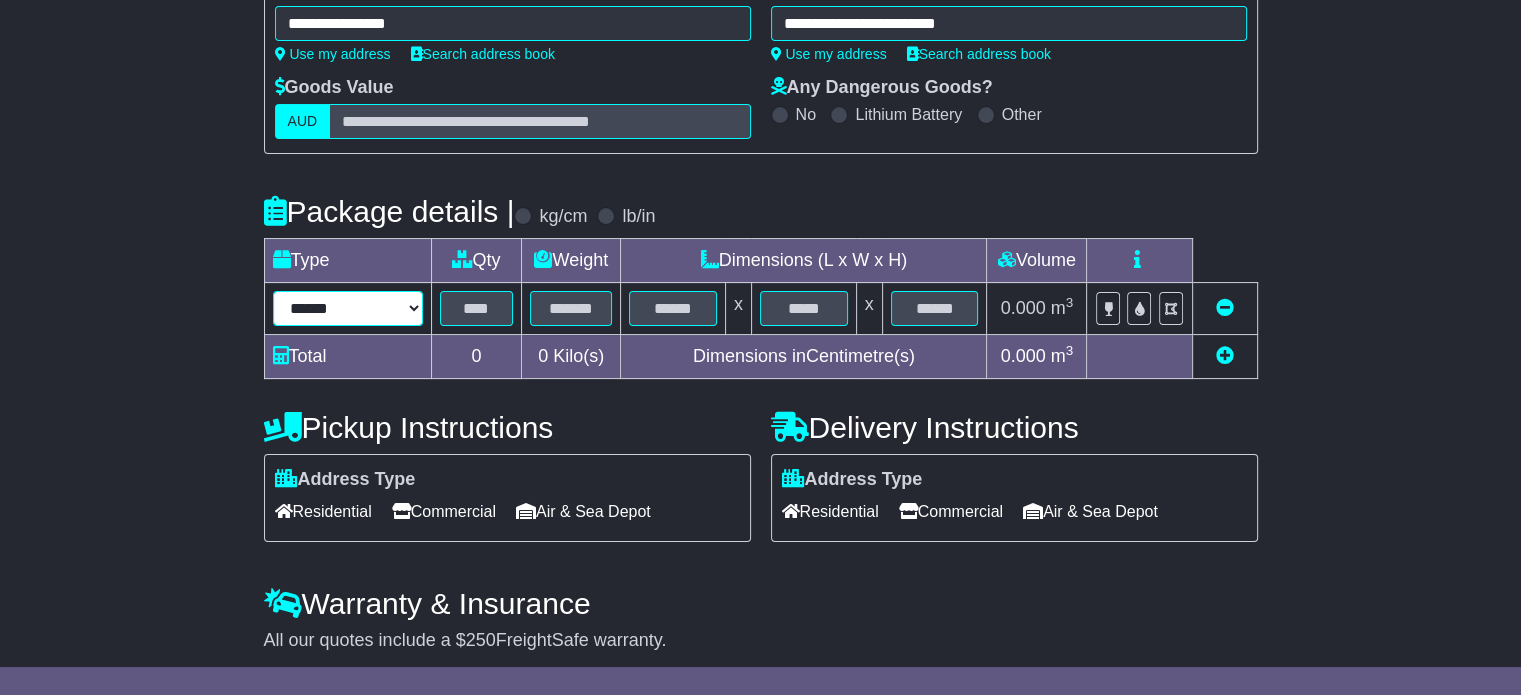 click on "****** ****** *** ******** ***** **** **** ****** *** *******" at bounding box center (348, 308) 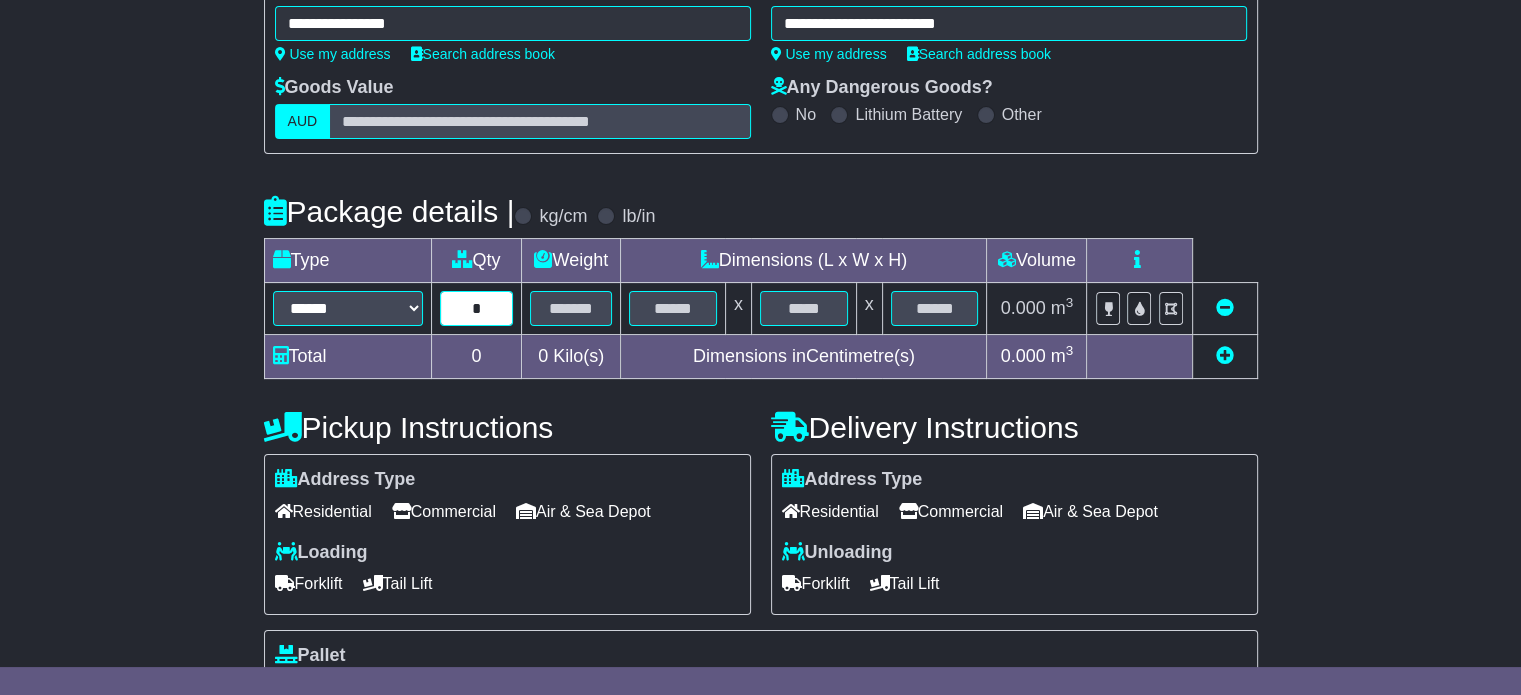 type on "*" 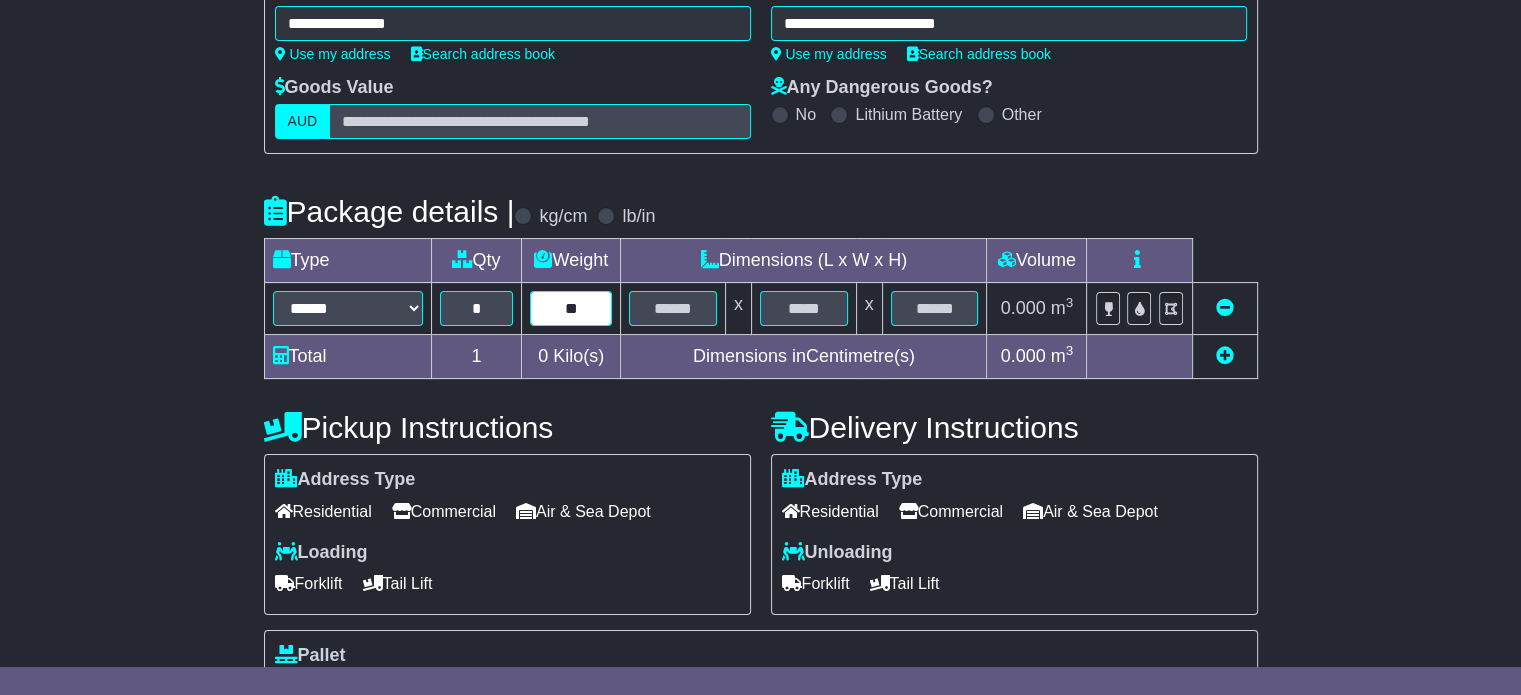 type on "**" 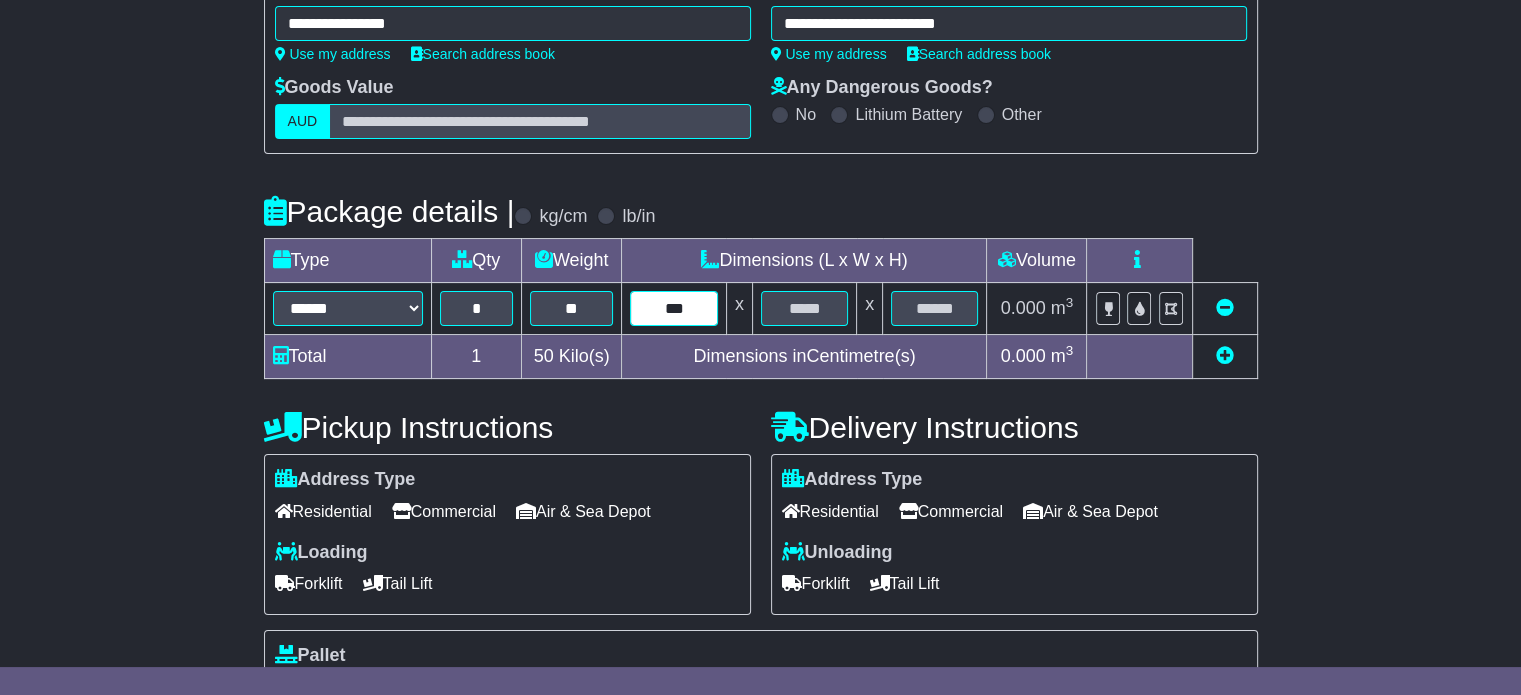 type on "***" 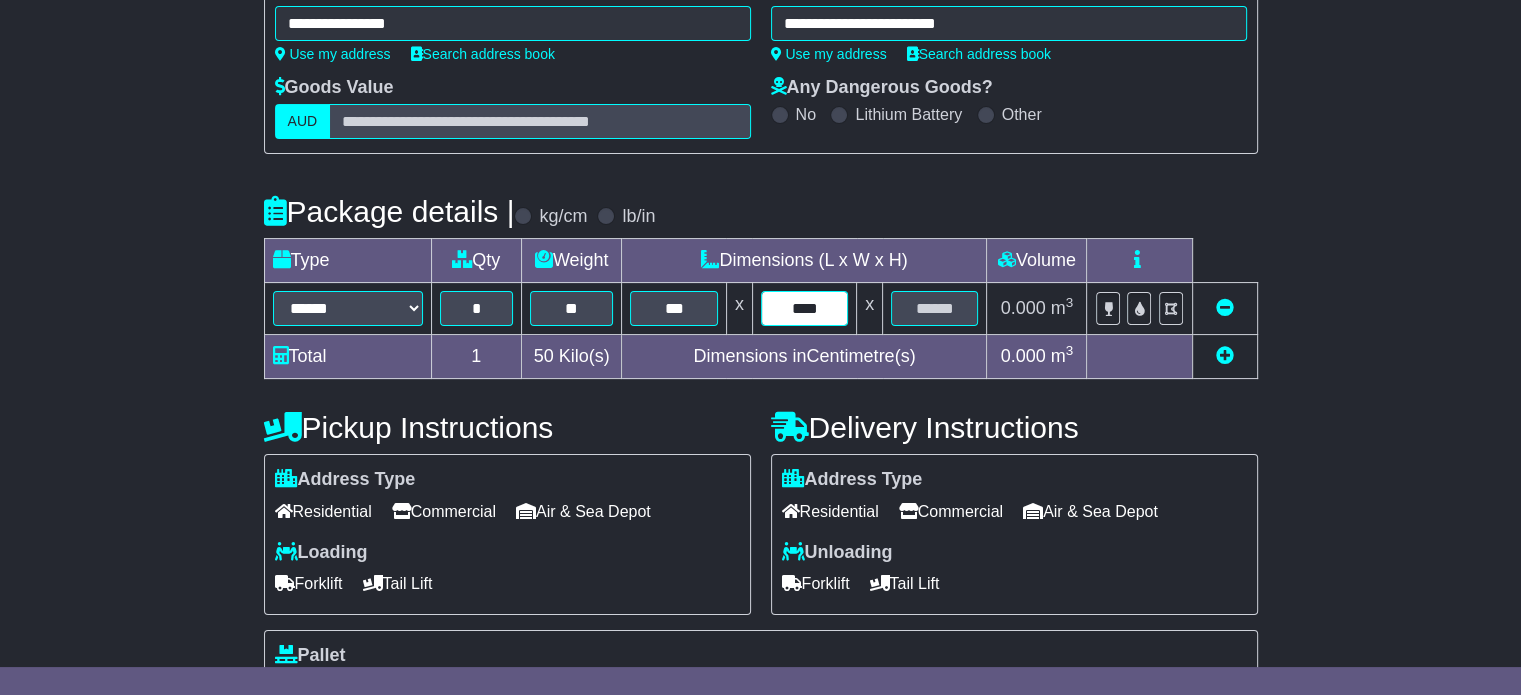 click on "****" at bounding box center (804, 308) 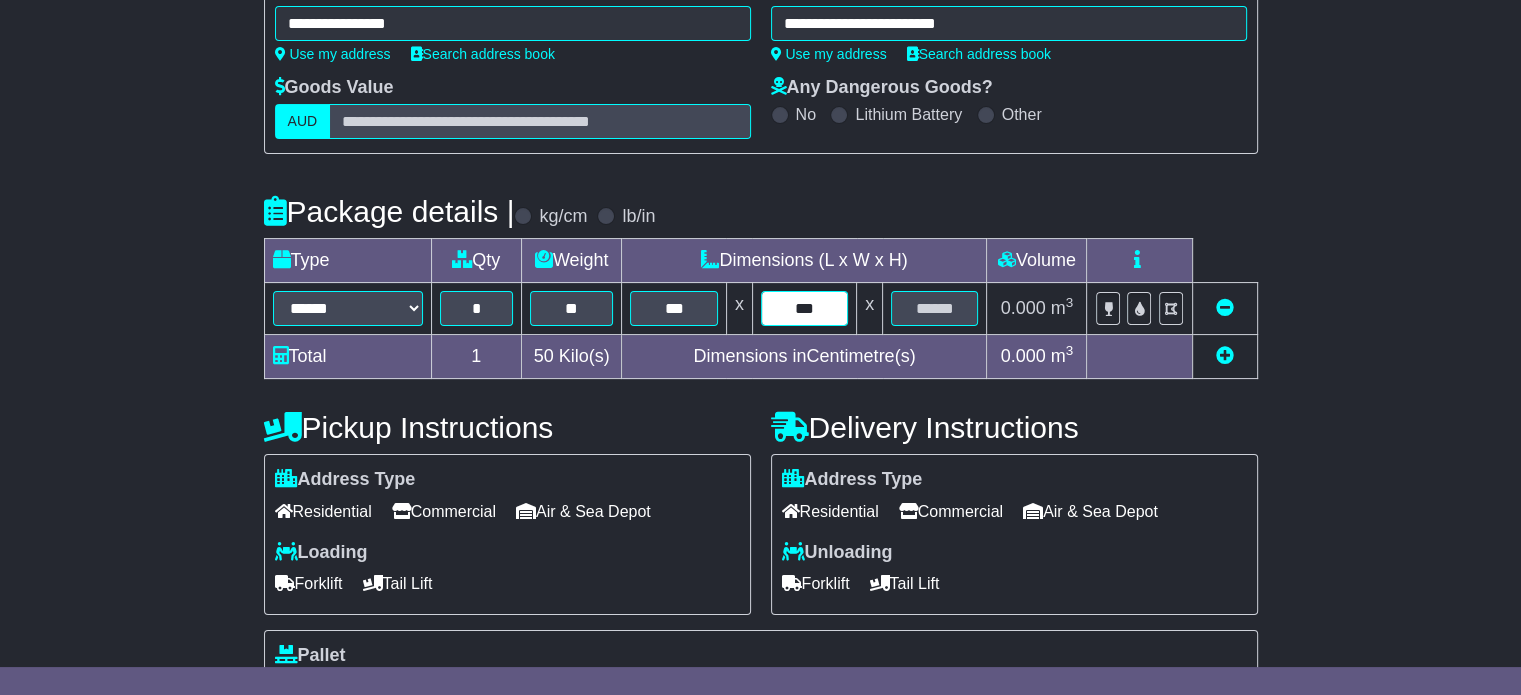 type on "***" 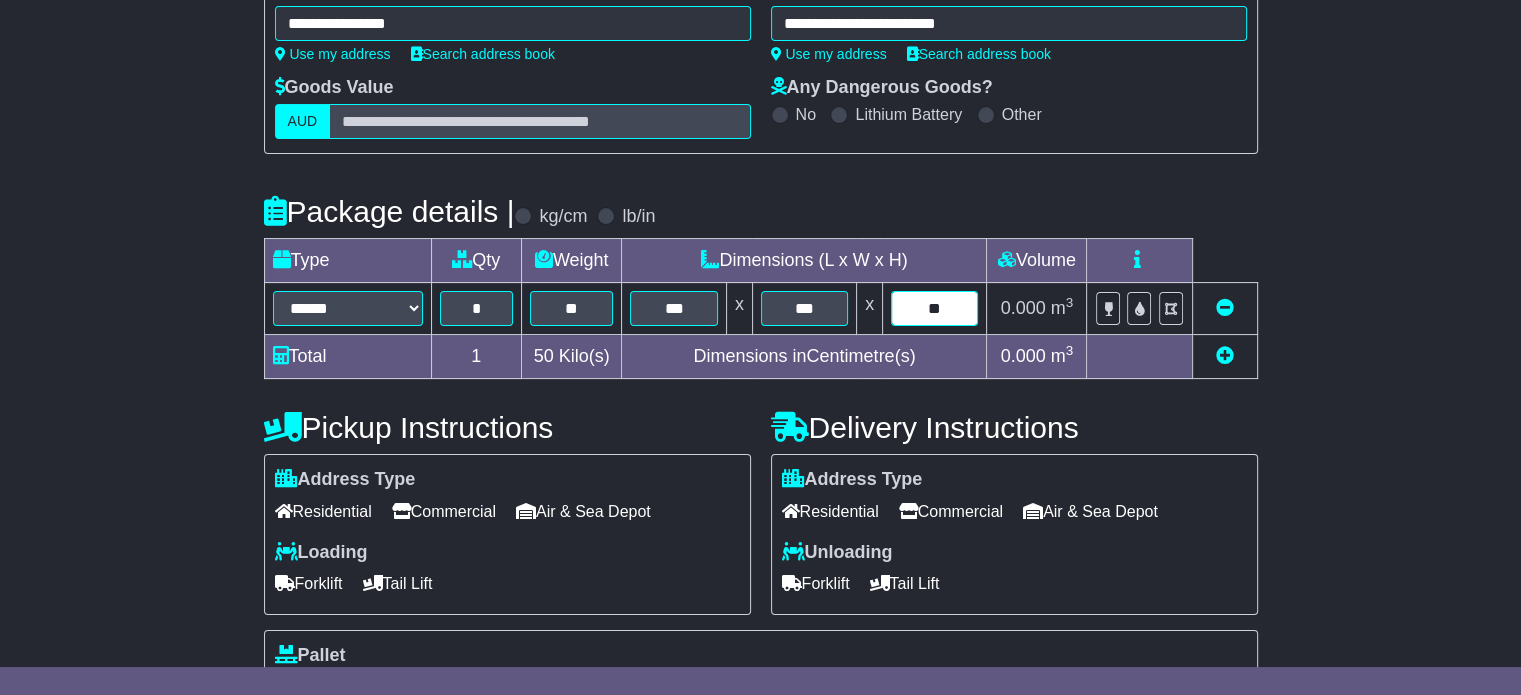 type on "**" 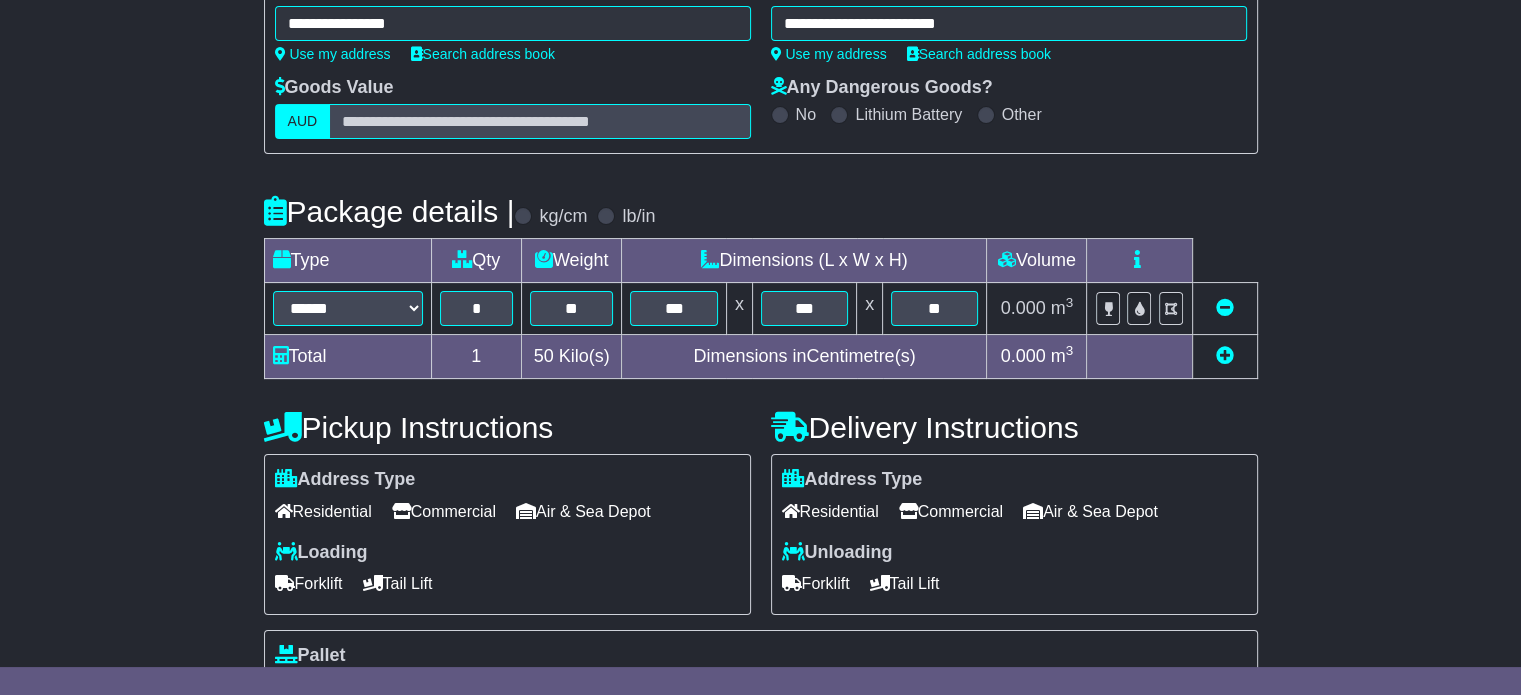 scroll, scrollTop: 535, scrollLeft: 0, axis: vertical 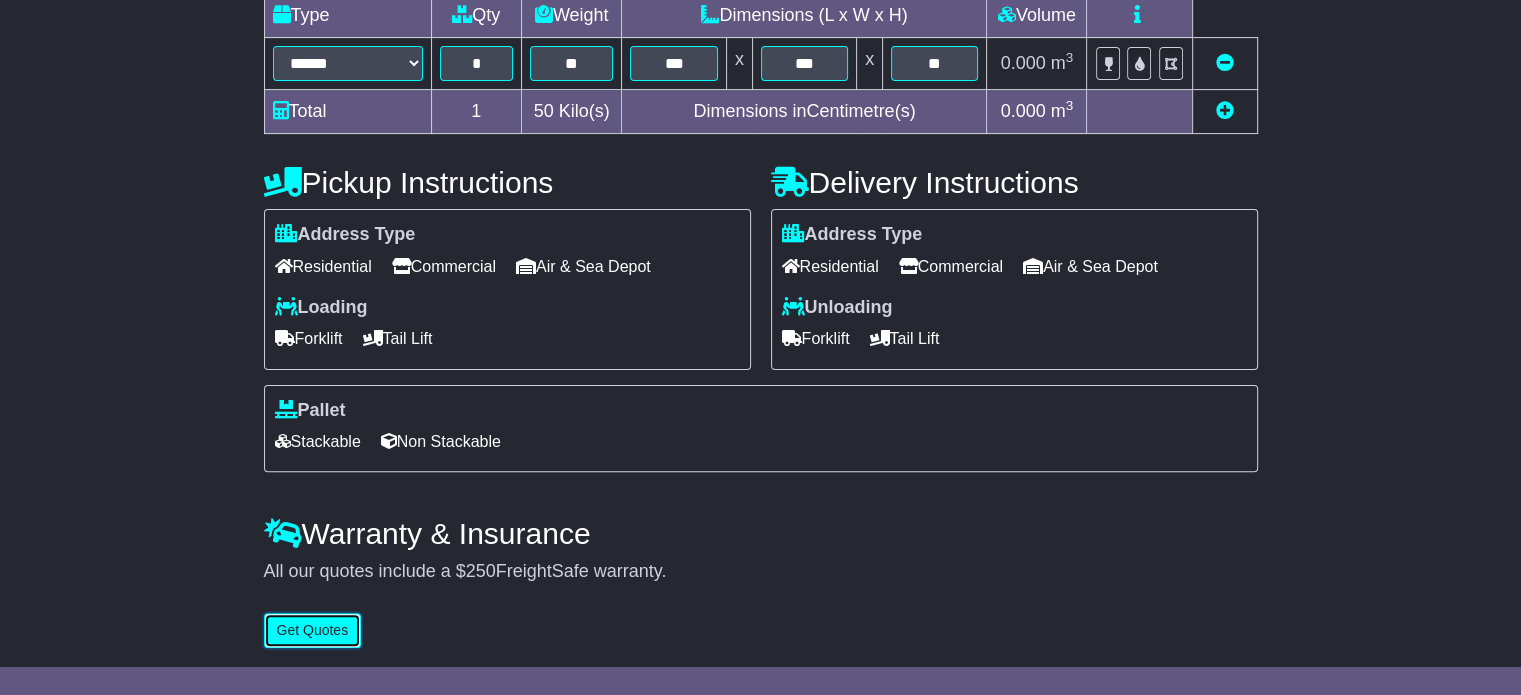 type 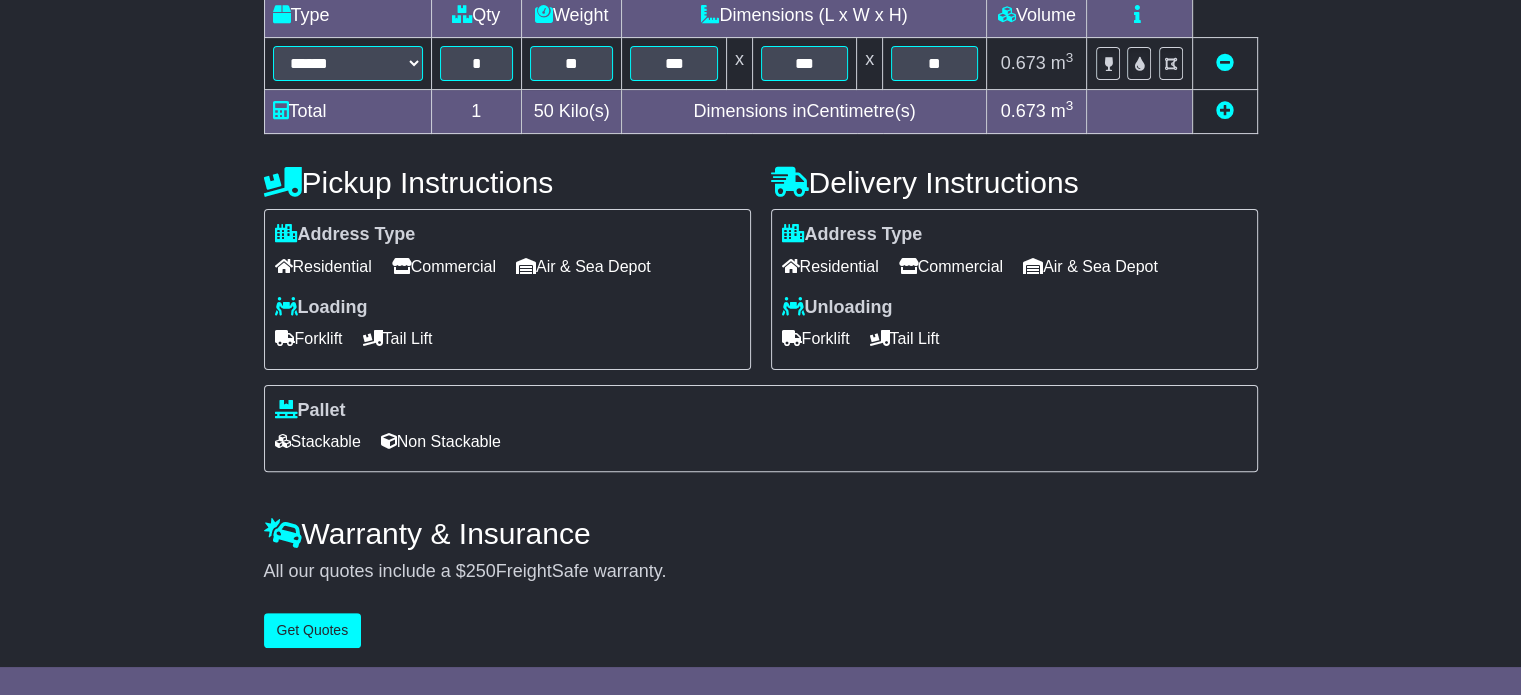 click on "Commercial" at bounding box center (444, 266) 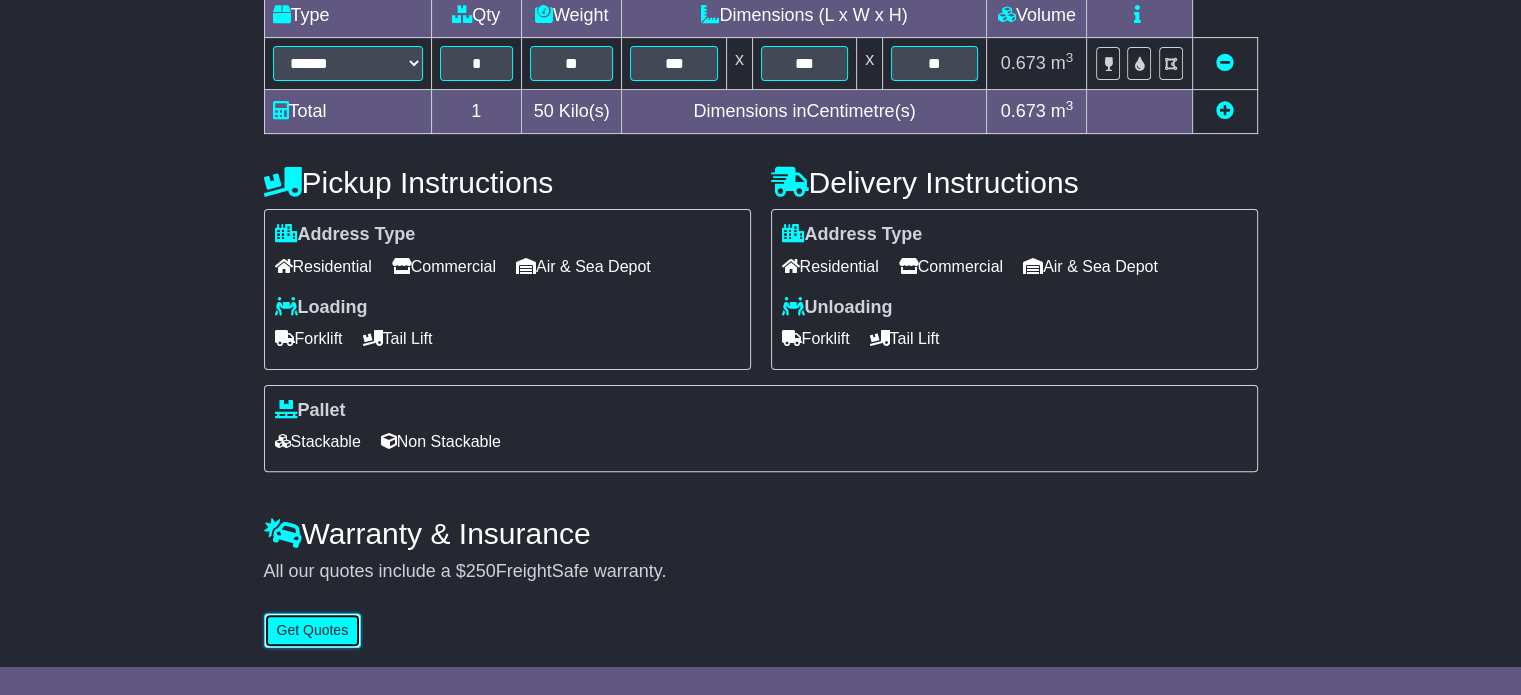 click on "Get Quotes" at bounding box center (313, 630) 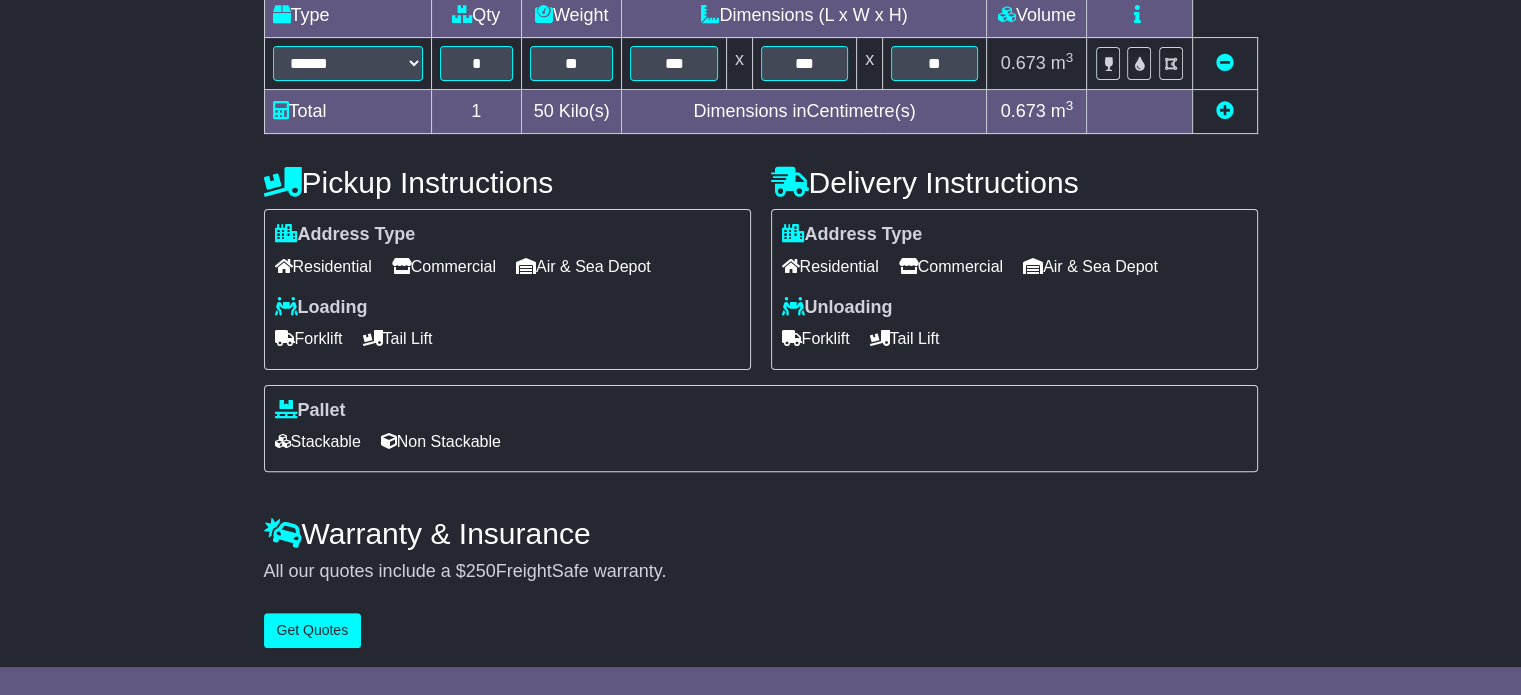 scroll, scrollTop: 0, scrollLeft: 0, axis: both 